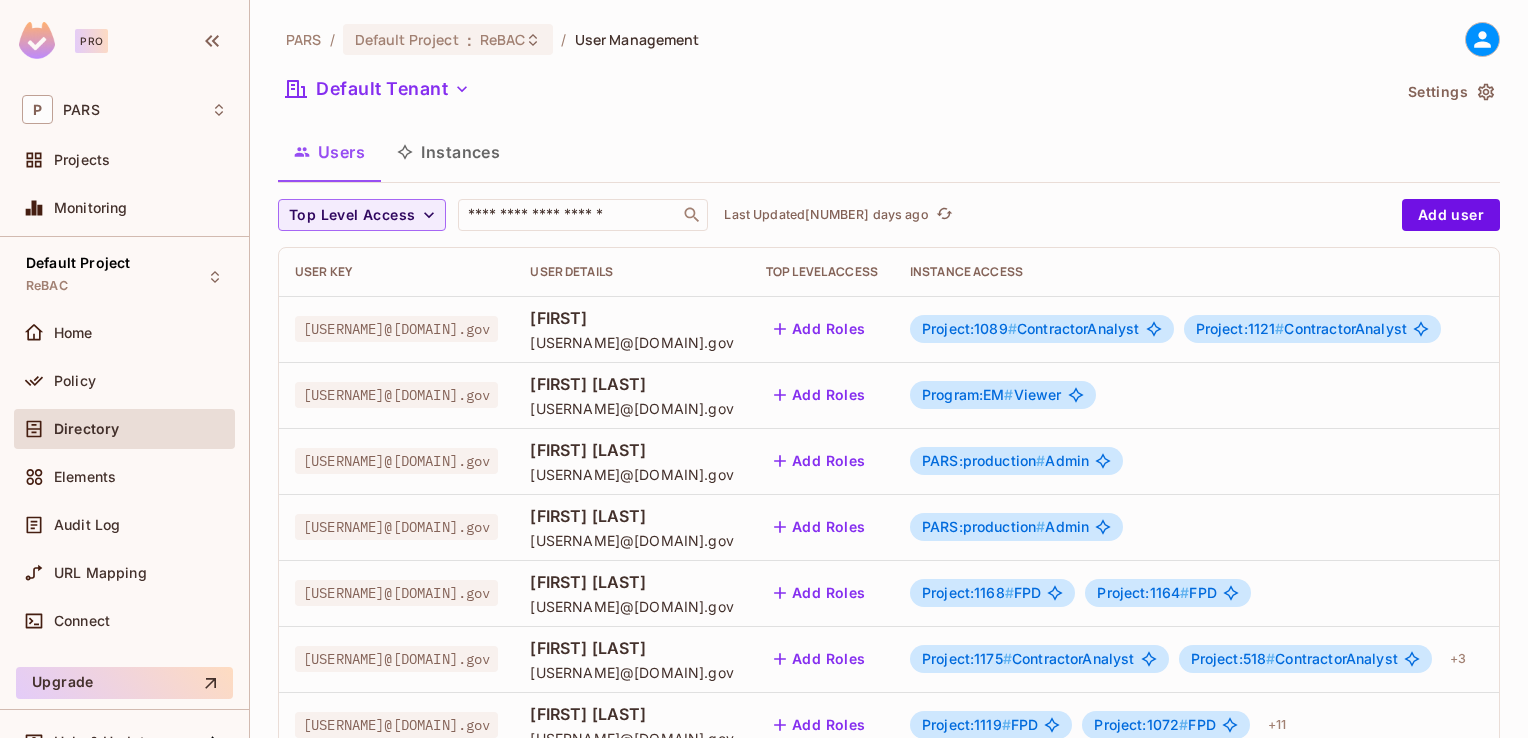 scroll, scrollTop: 0, scrollLeft: 0, axis: both 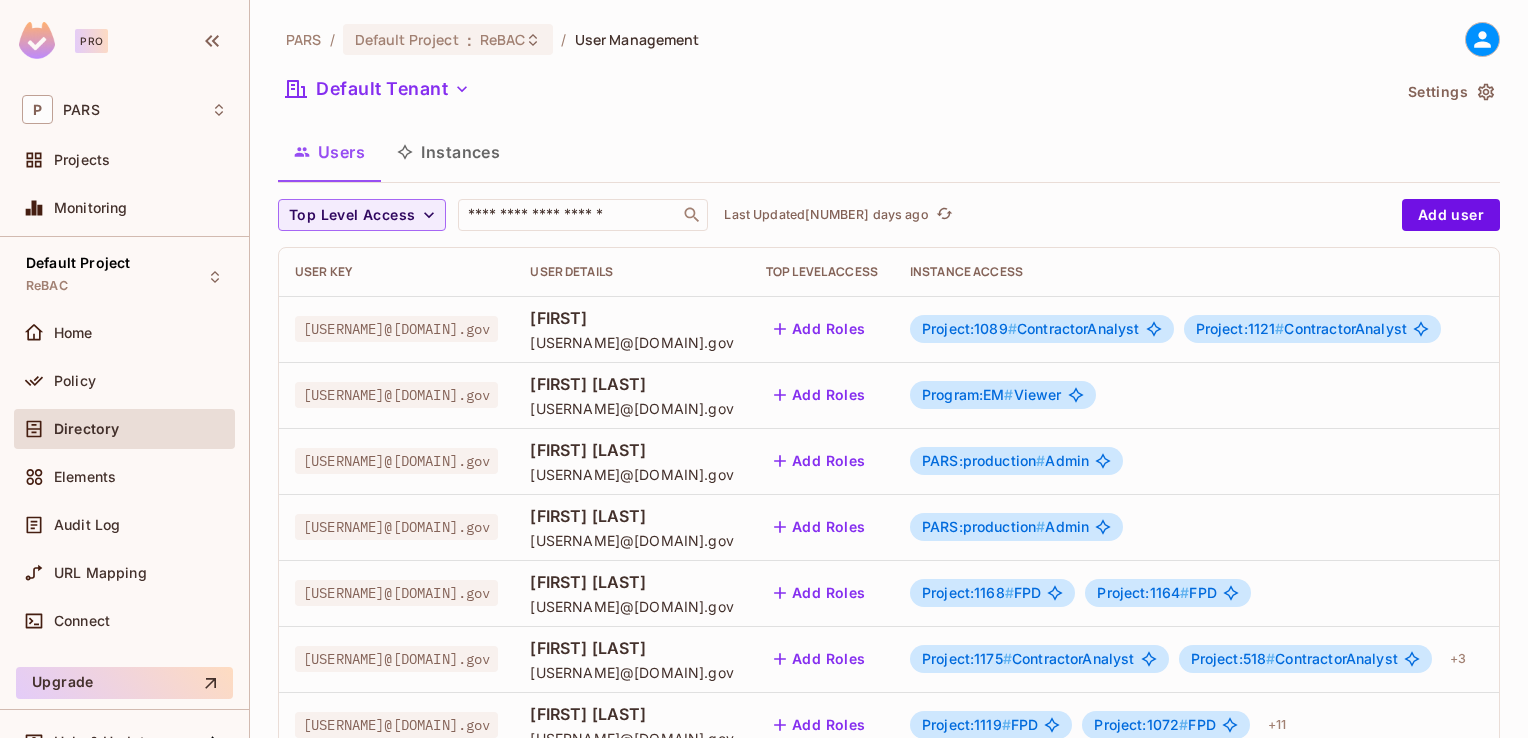 click 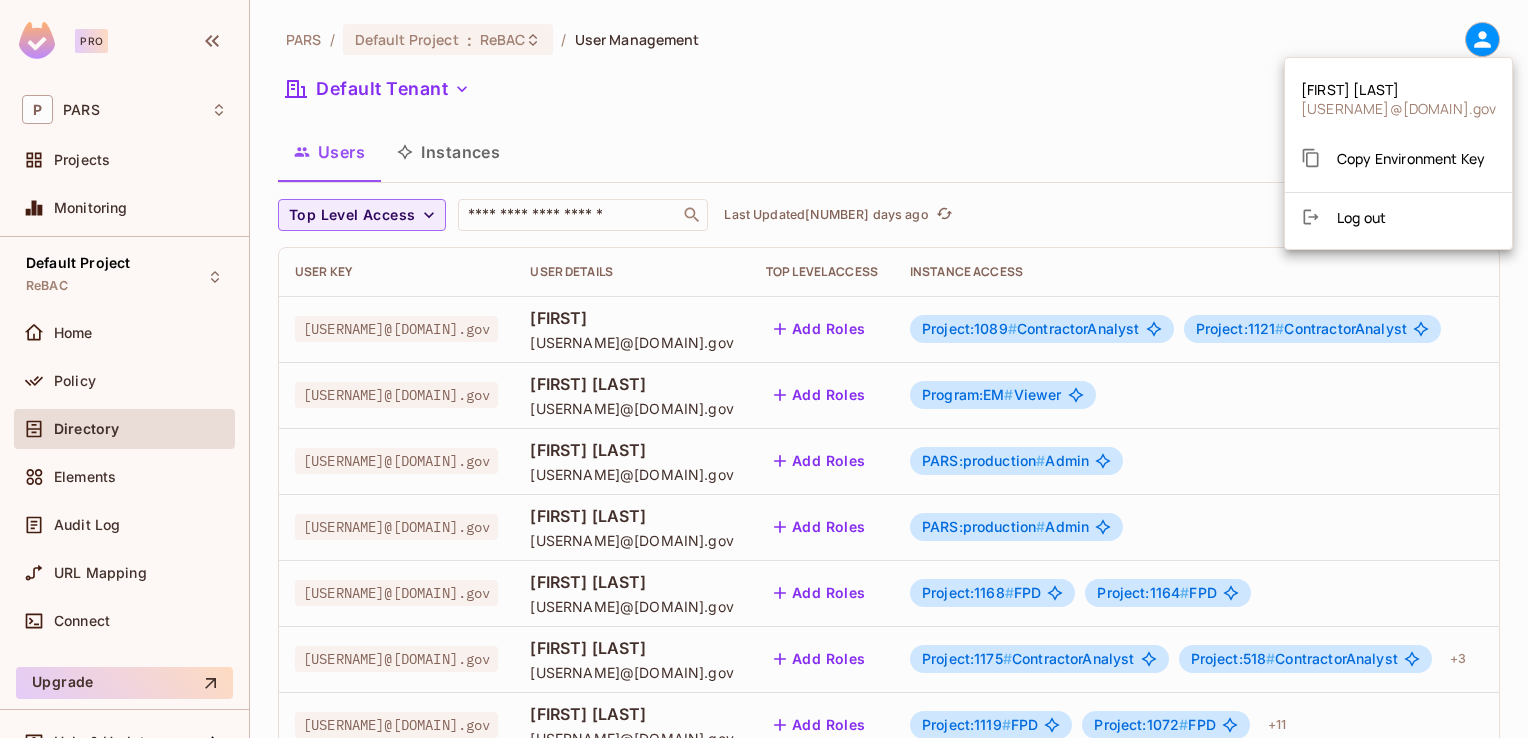 click on "Log out" at bounding box center (1361, 217) 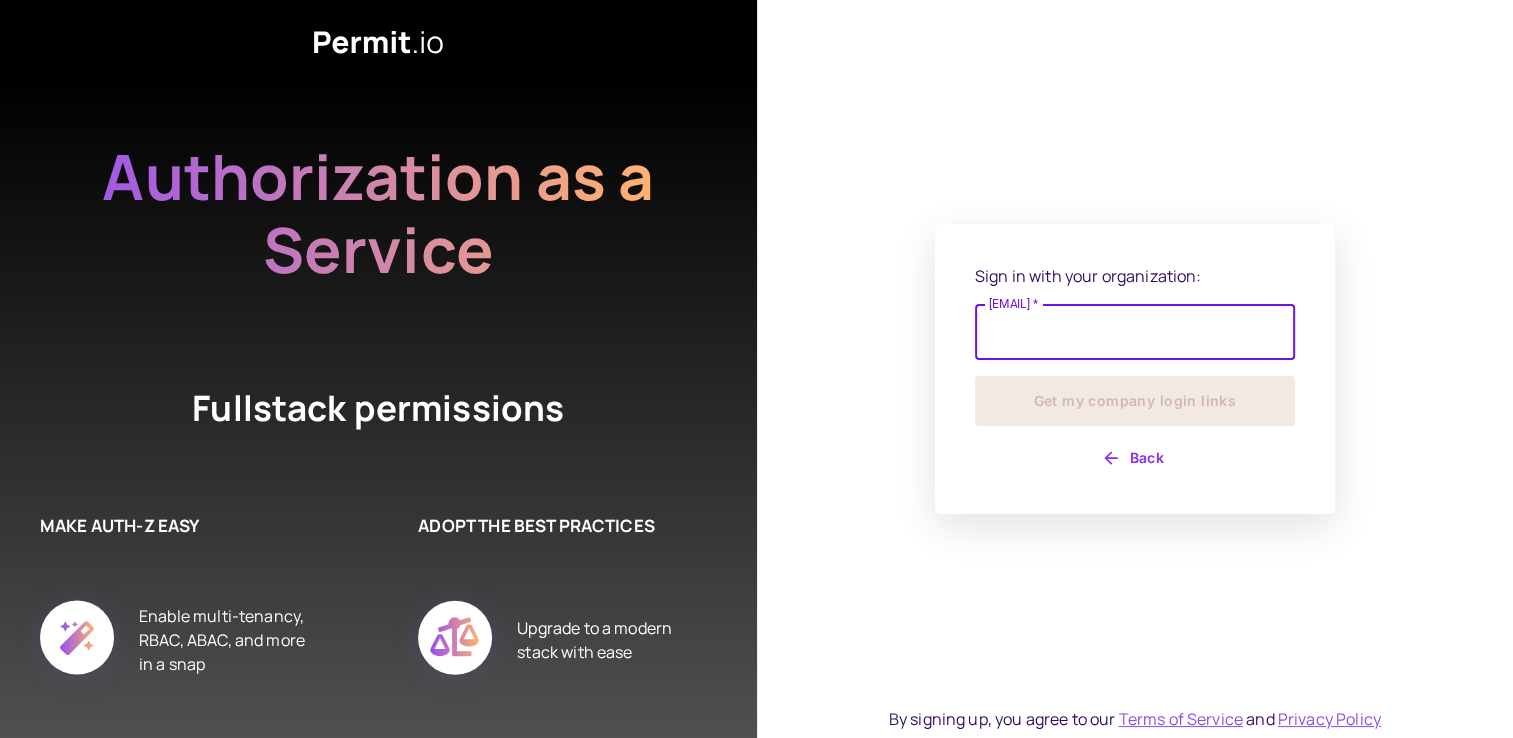 click on "Your company email   *" at bounding box center [1135, 332] 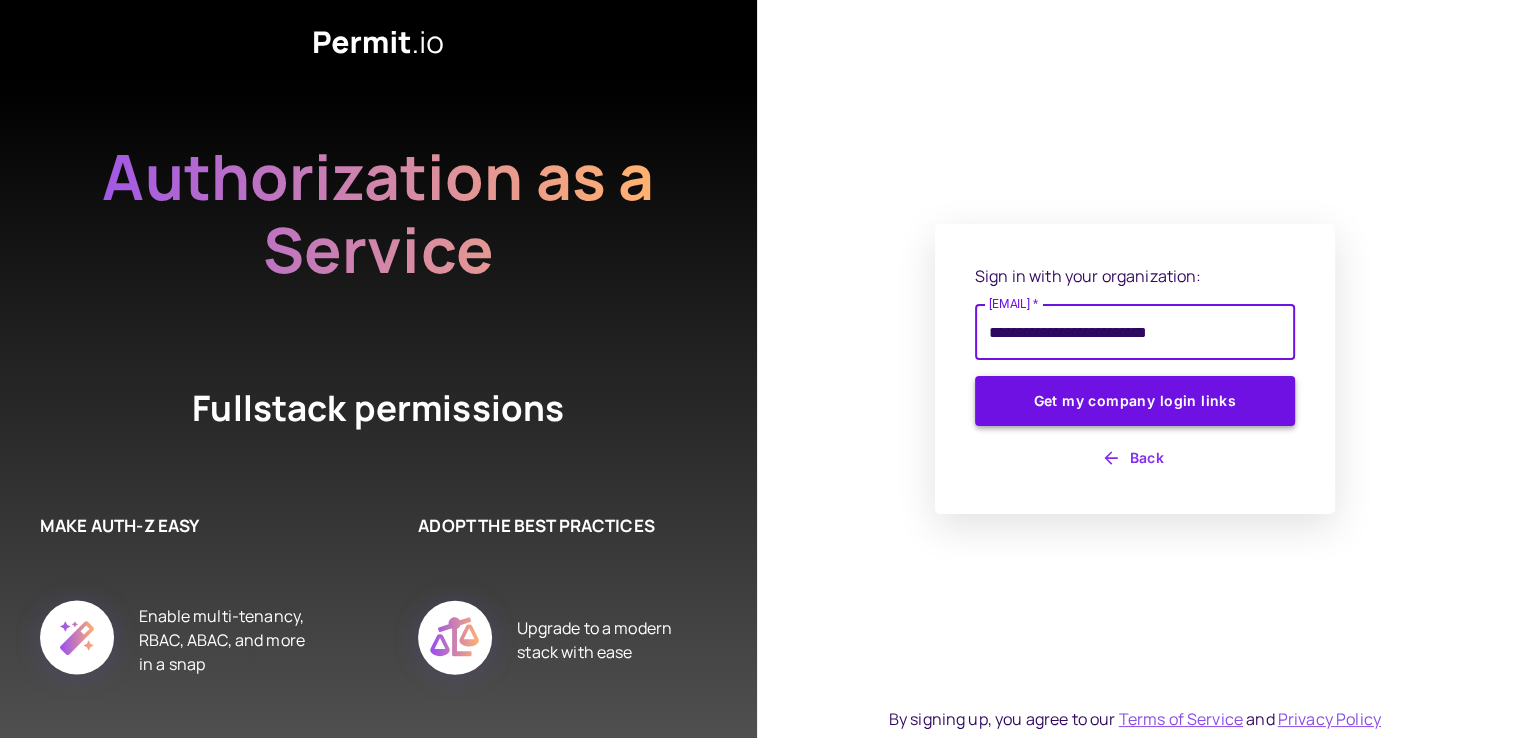 click on "Get my company login links" at bounding box center (1135, 401) 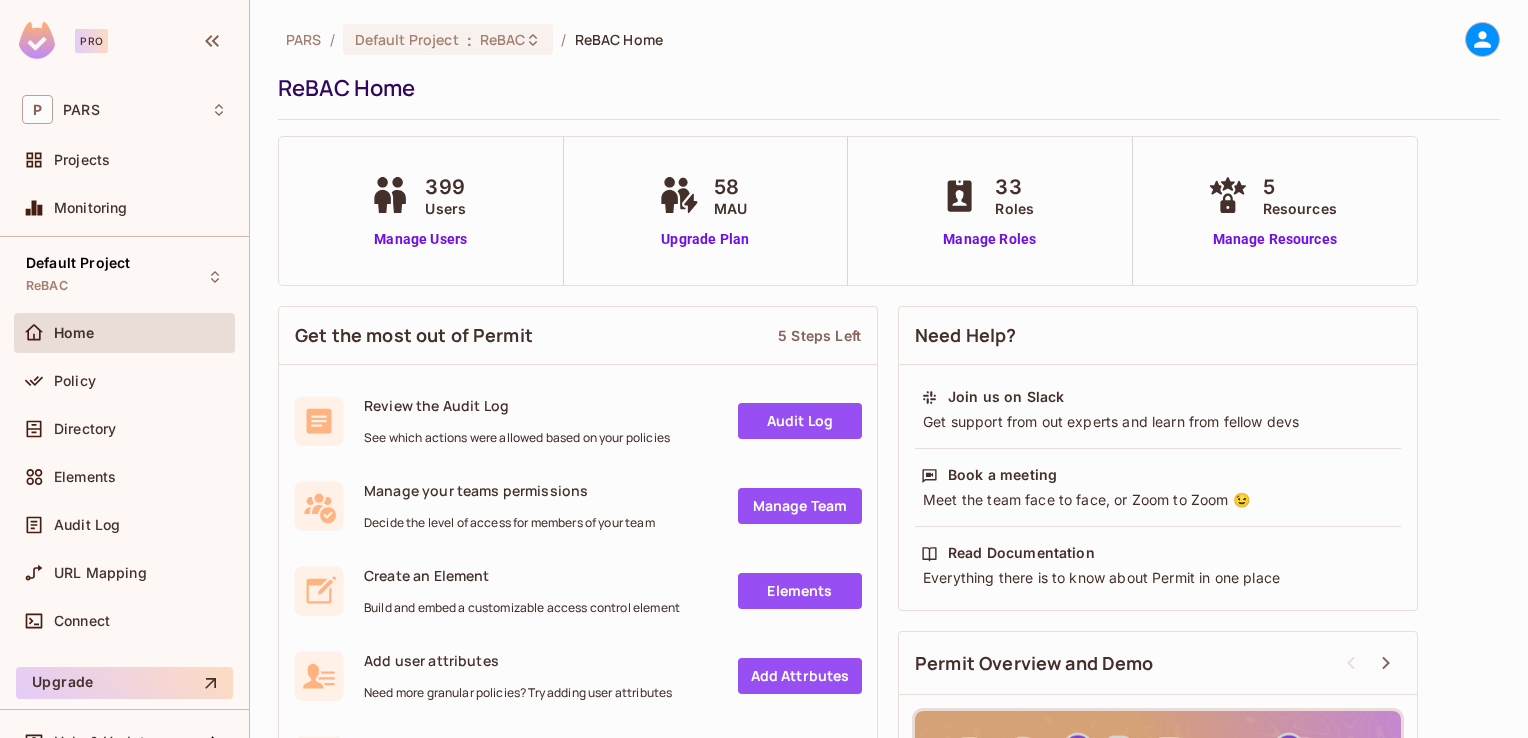 scroll, scrollTop: 0, scrollLeft: 0, axis: both 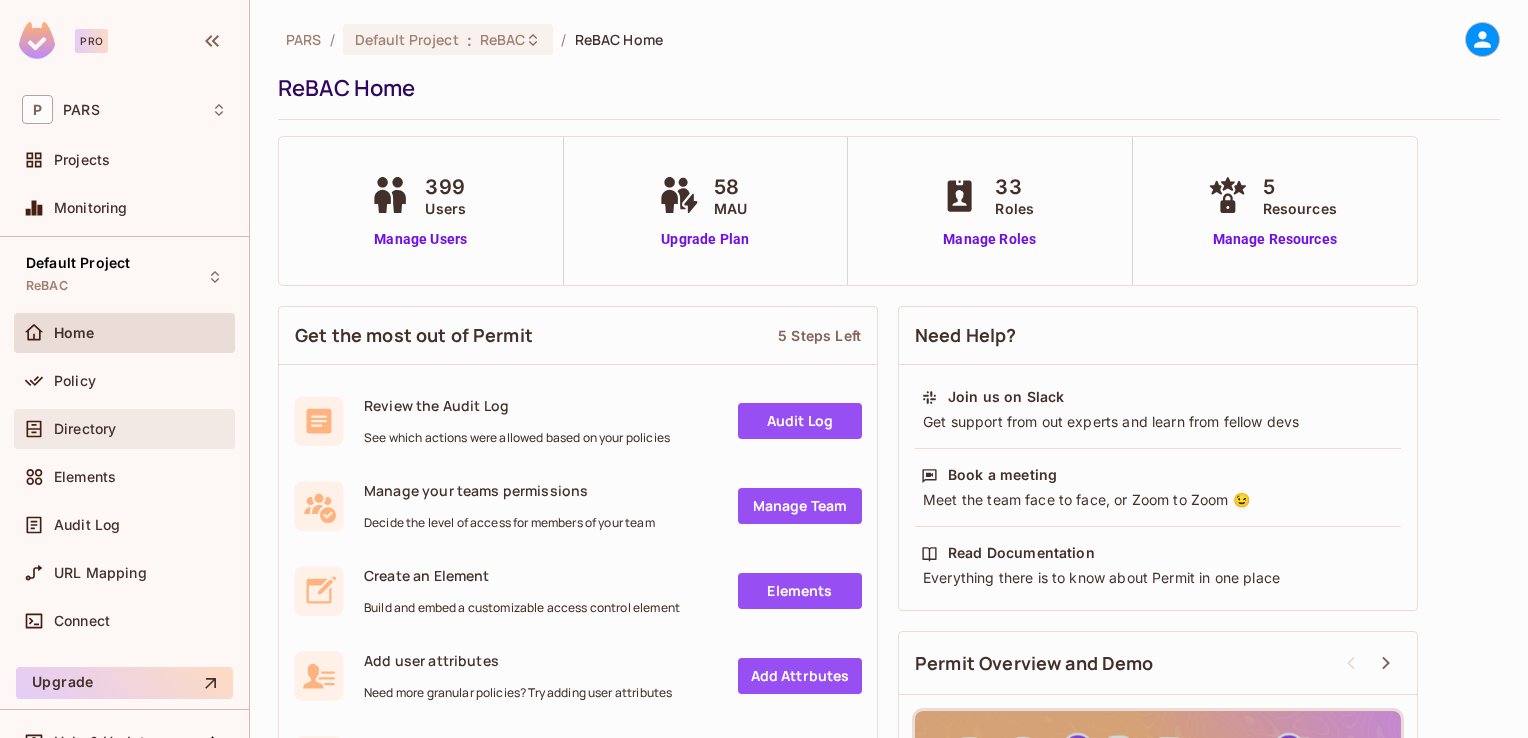 click on "Directory" at bounding box center (140, 429) 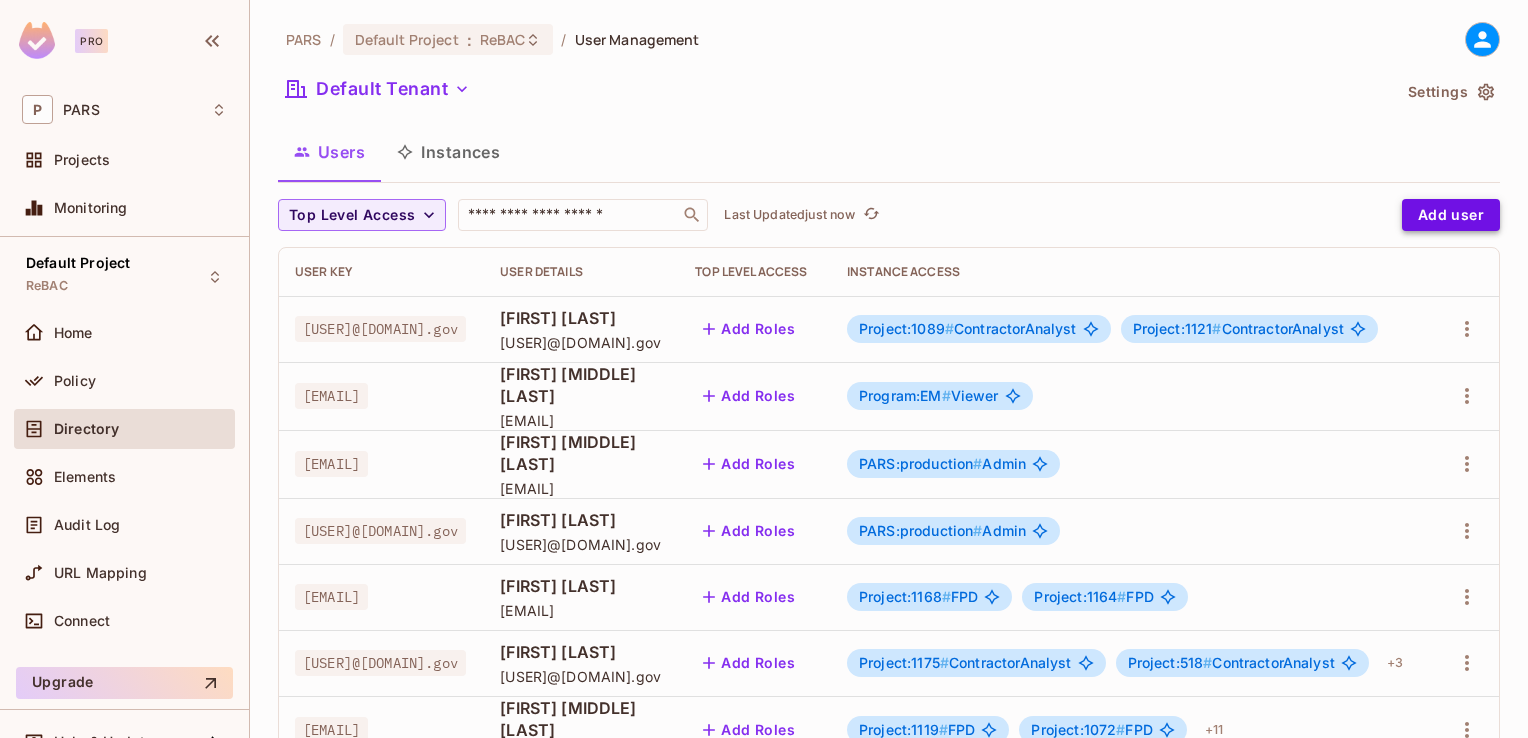 click on "Add user" at bounding box center [1451, 215] 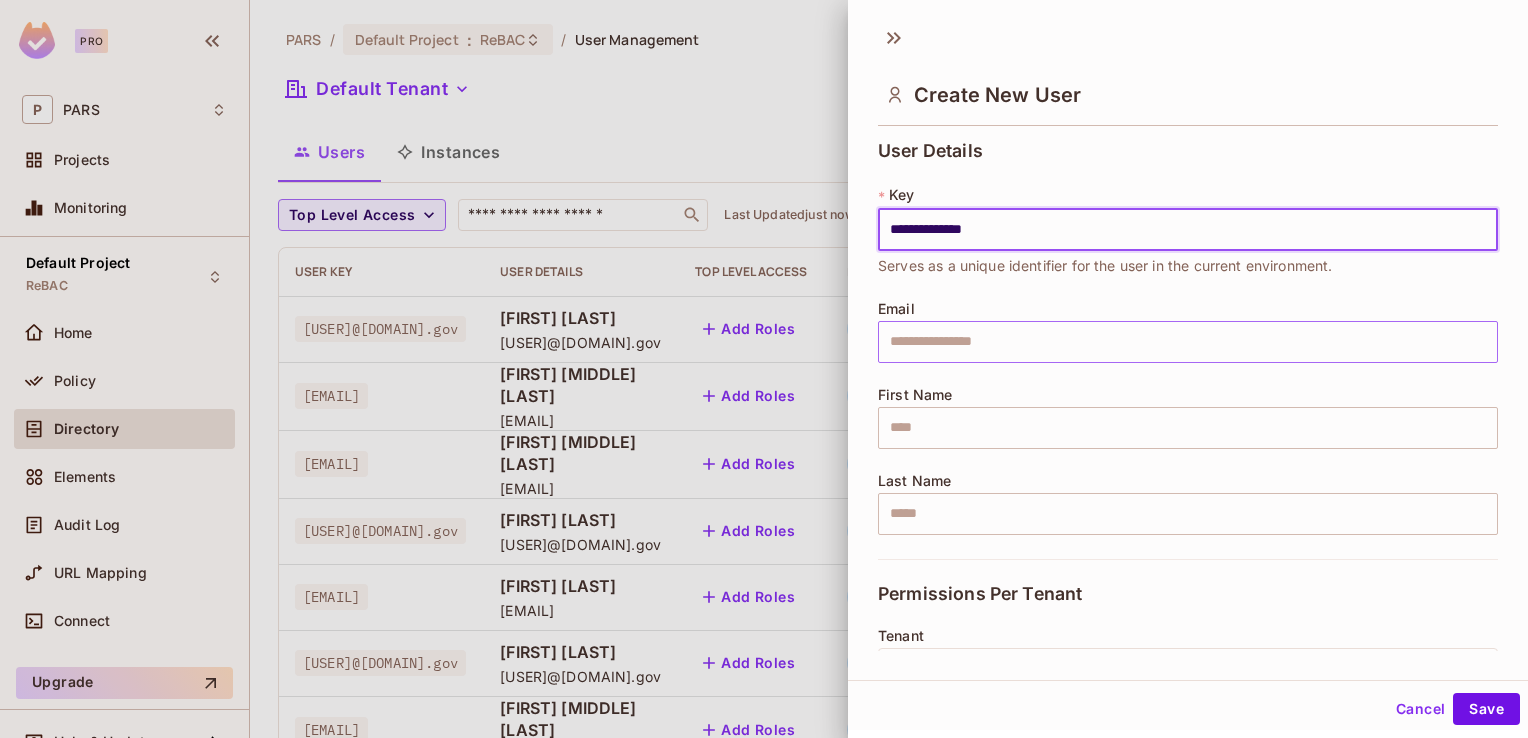 type on "**********" 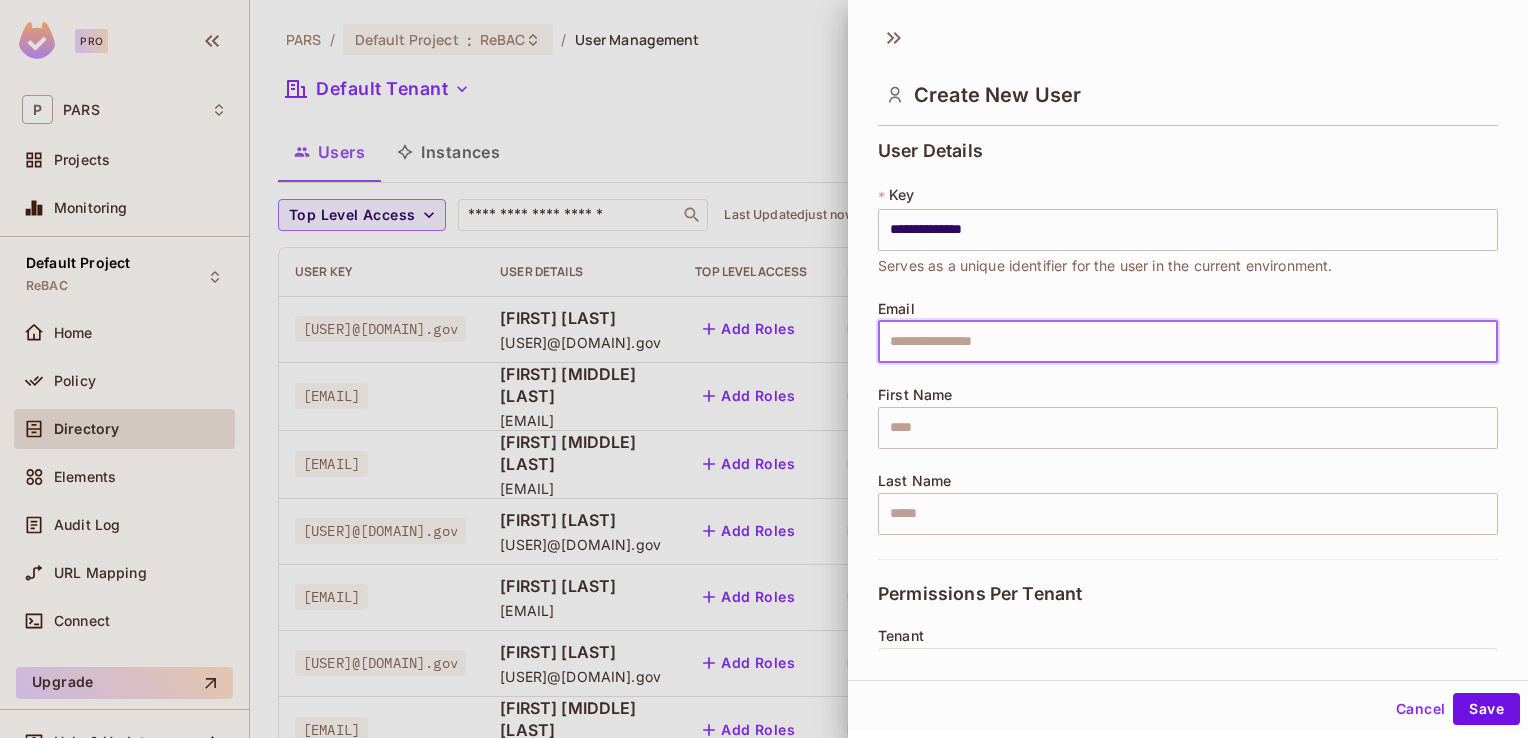 paste on "**********" 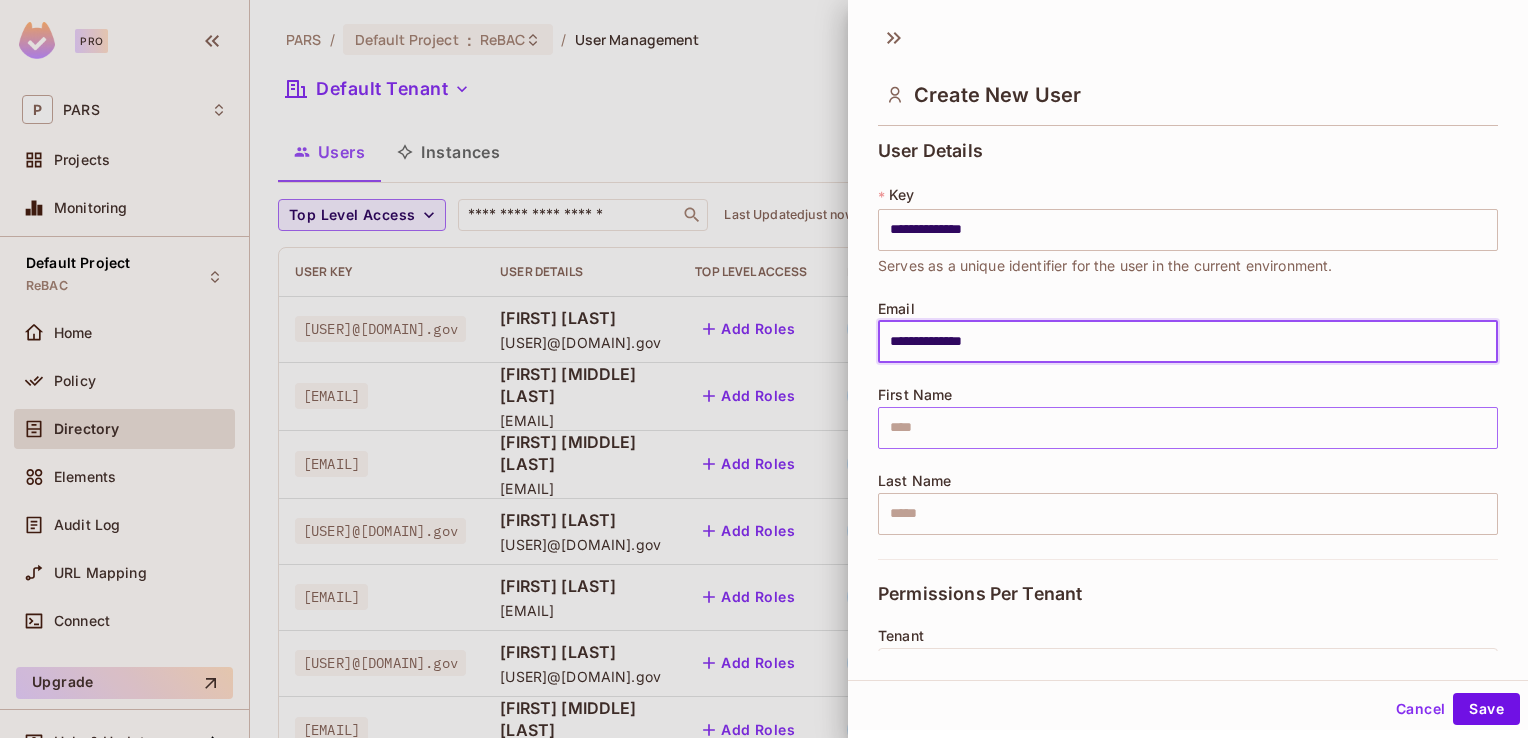 type on "**********" 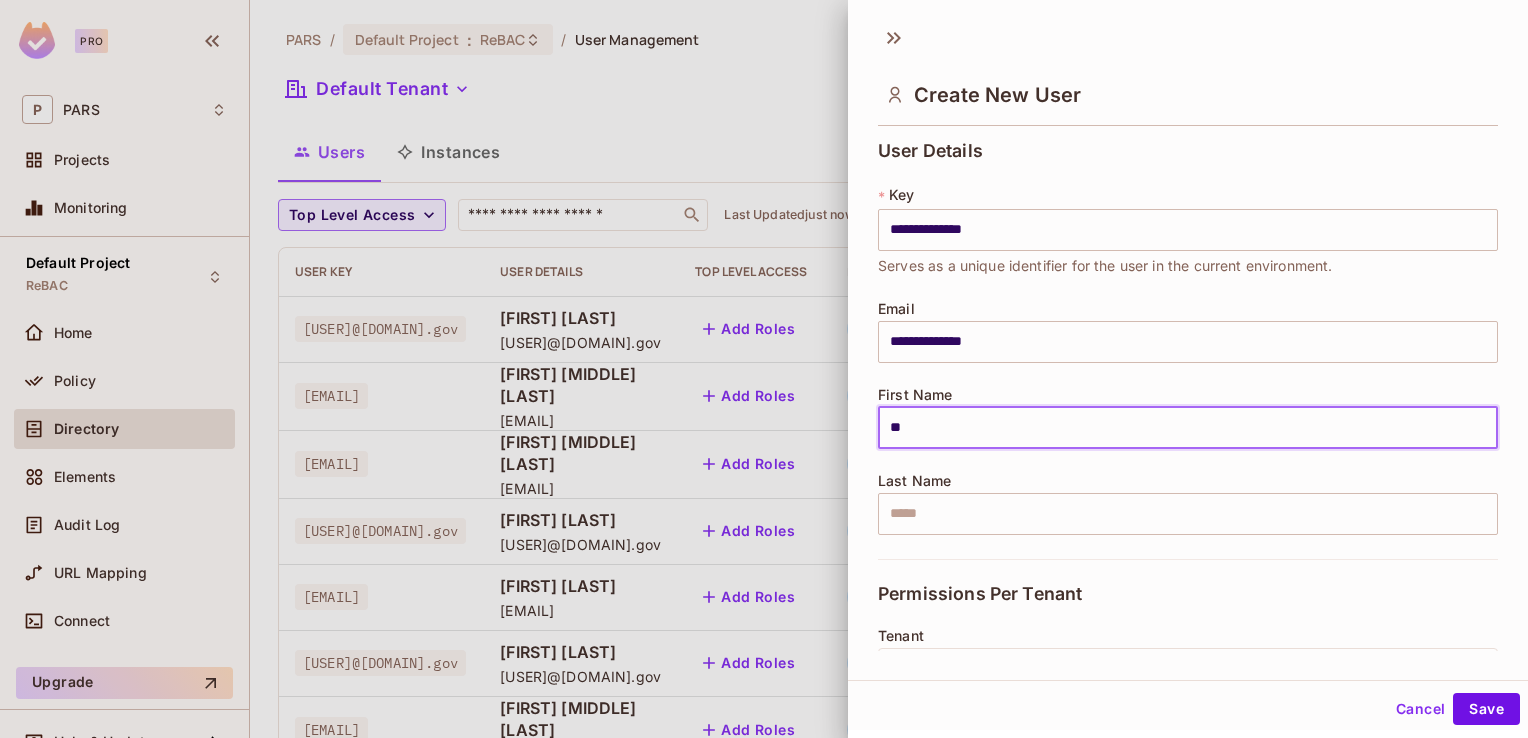 type on "*" 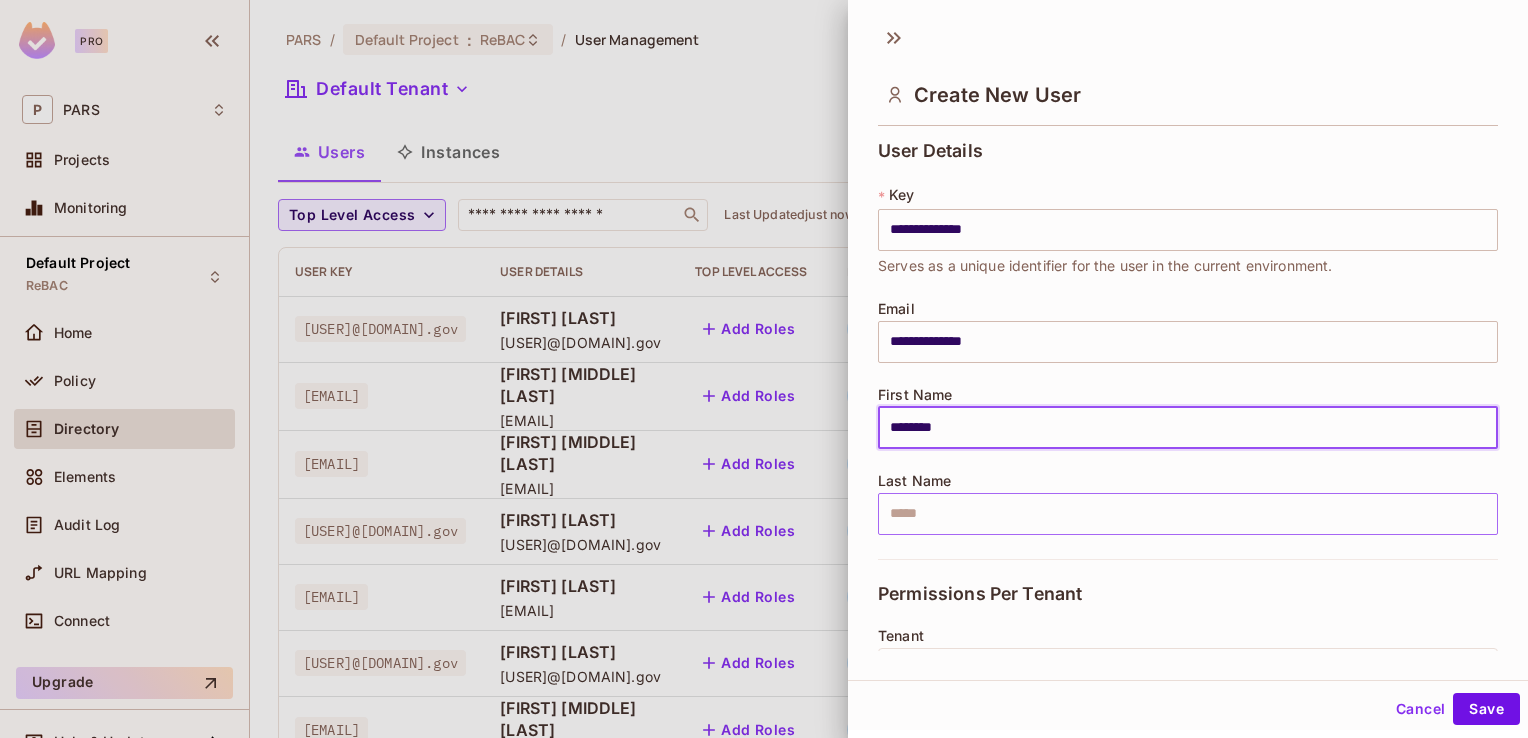 type on "********" 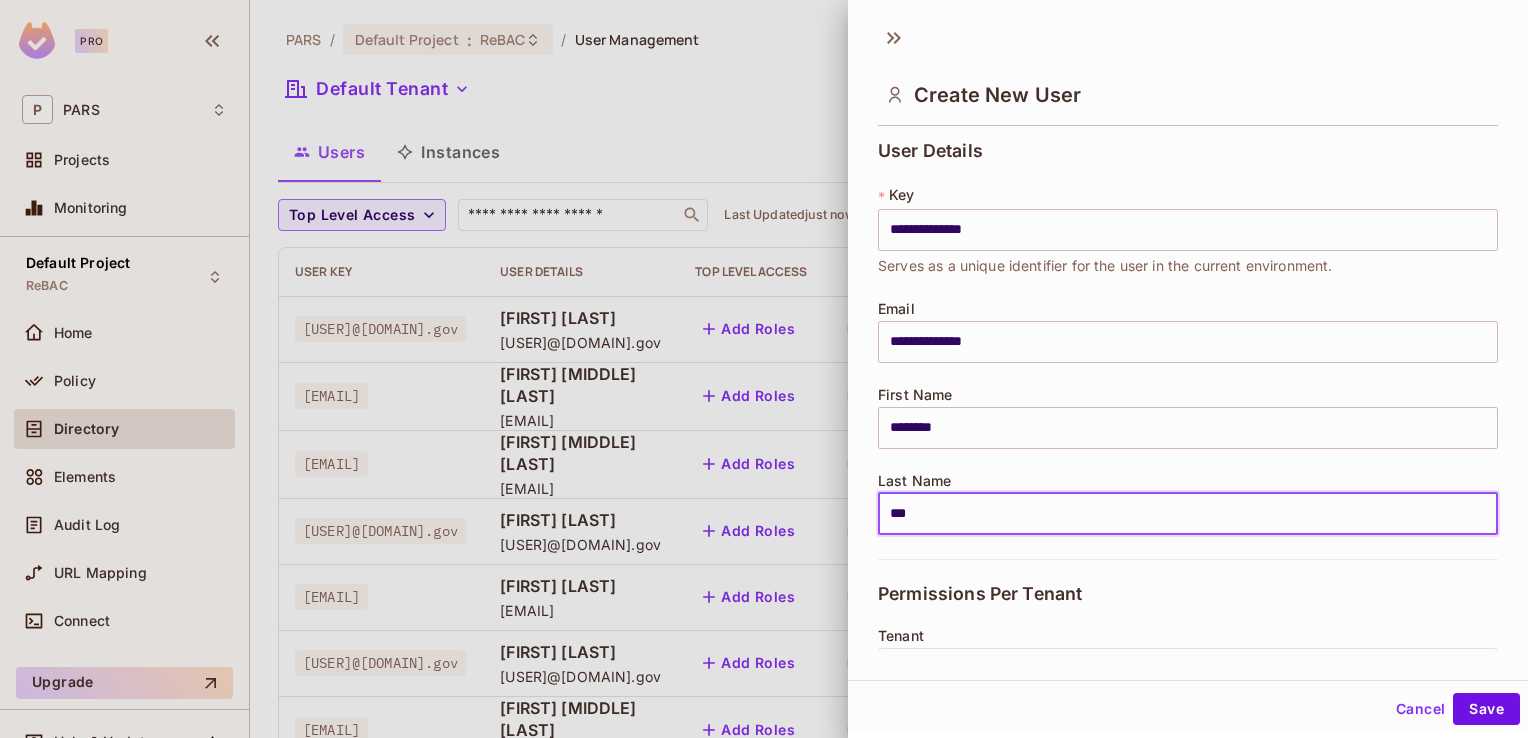 type on "***" 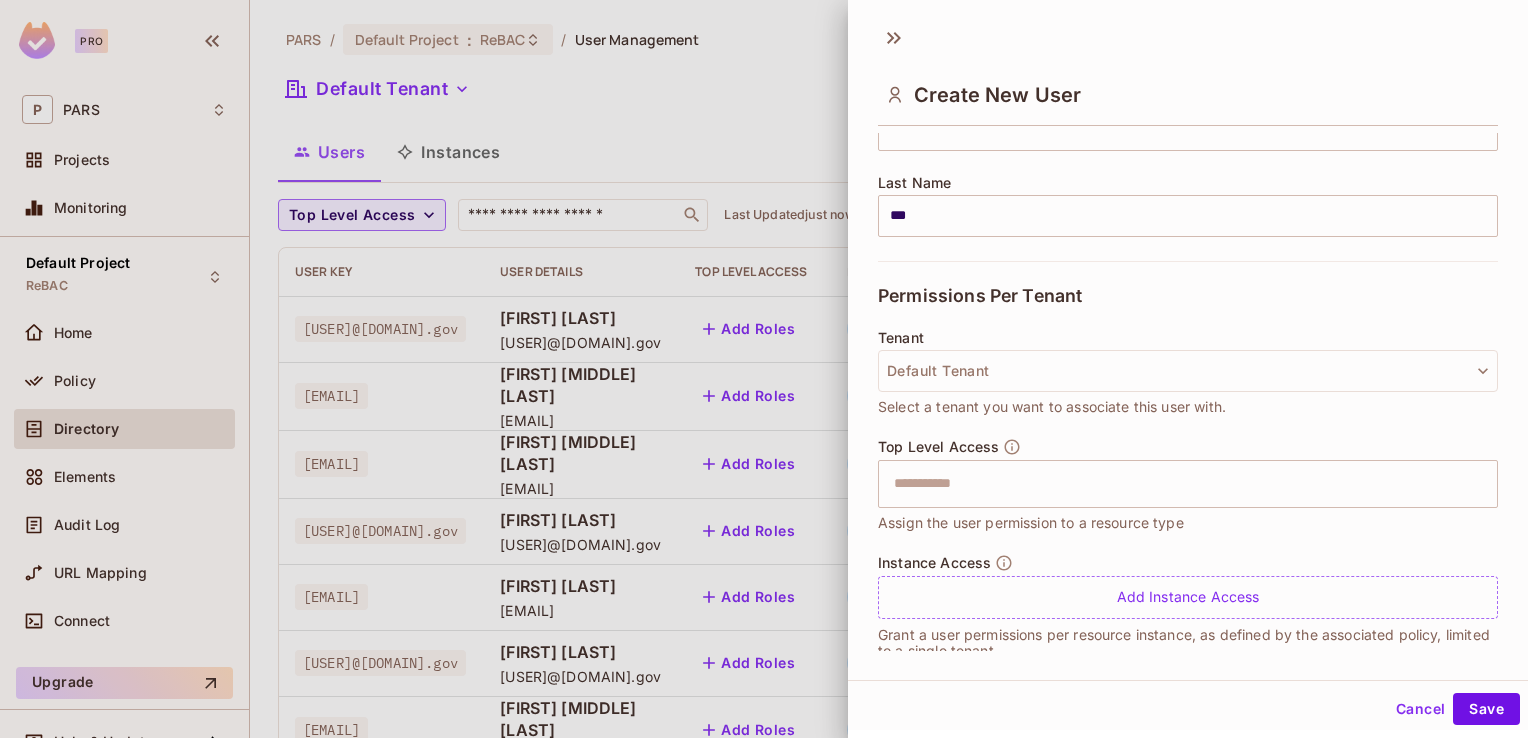 scroll, scrollTop: 324, scrollLeft: 0, axis: vertical 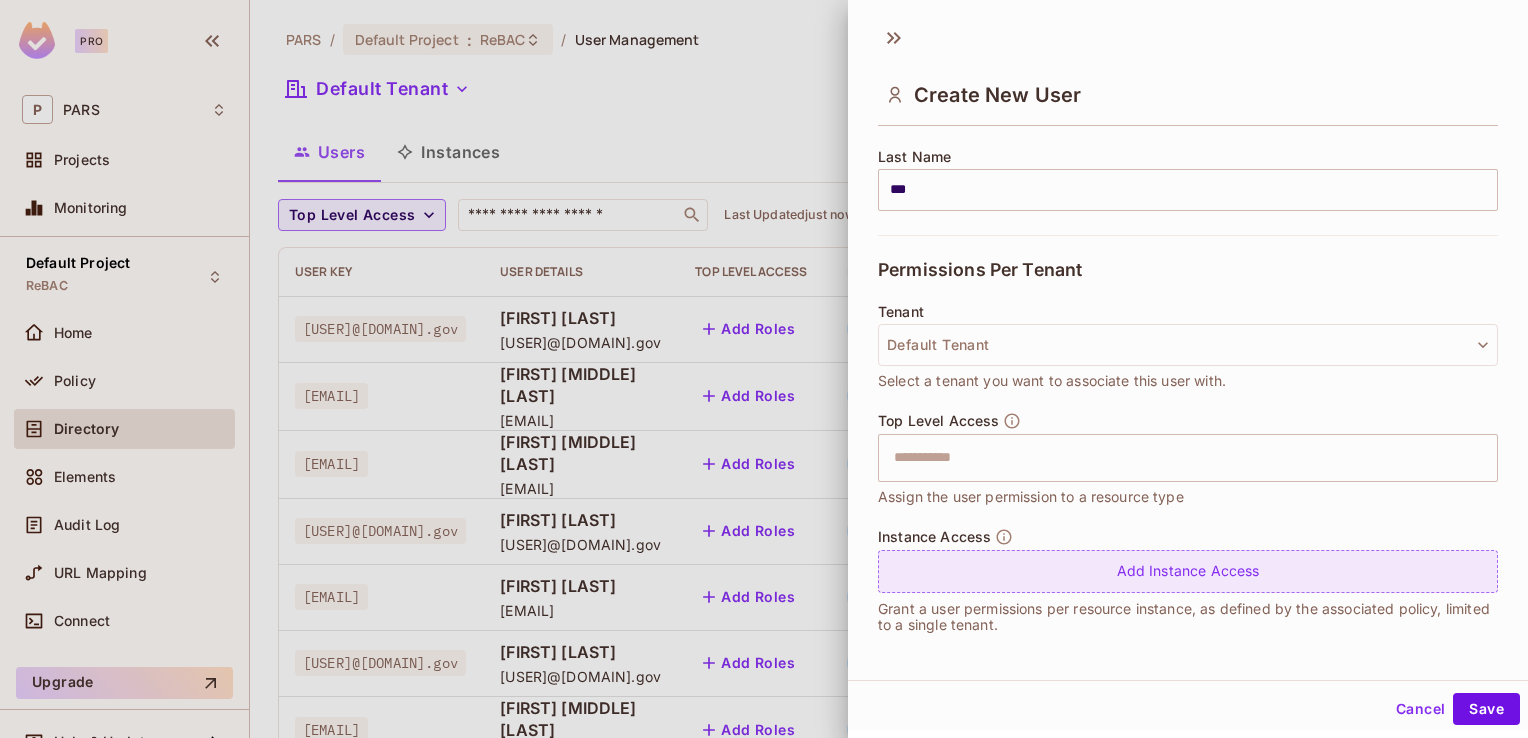 click on "Add Instance Access" at bounding box center (1188, 571) 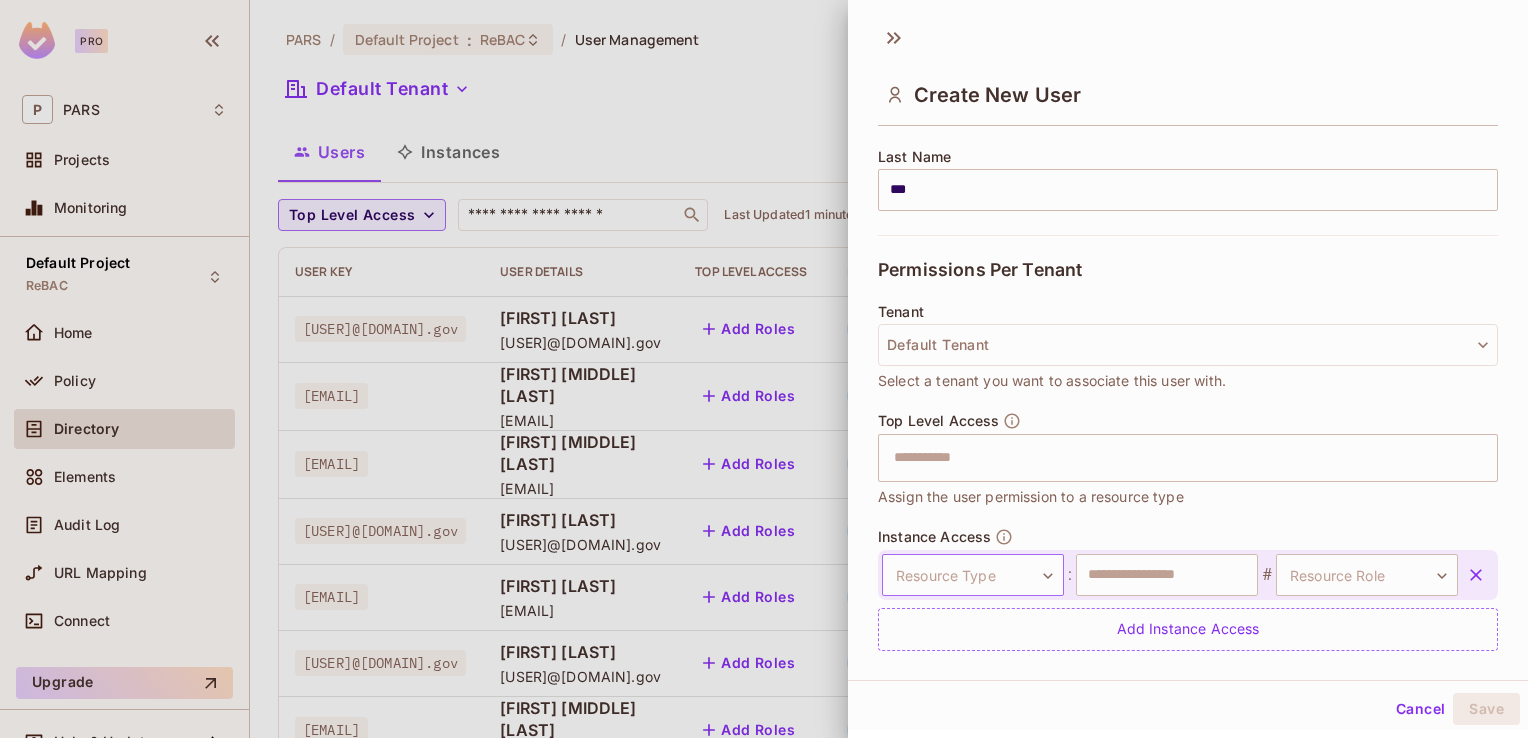 click on "Pro P PARS Projects Monitoring Default Project ReBAC Home Policy Directory Elements Audit Log URL Mapping Connect Upgrade Help & Updates PARS / Default Project : ReBAC / User Management Default Tenant Settings Users Instances Top Level Access ​ Last Updated  1 minute ago Add user User Key User Details Top Level Access Instance Access [EMAIL]  [FIRST] [LAST] [EMAIL] Add Roles Project:1089 # ContractorAnalyst Project:1121 # ContractorAnalyst [EMAIL]  [FIRST] [LAST] [EMAIL] Add Roles Program:EM # Viewer [EMAIL]  [FIRST] [MIDDLE] [LAST] [EMAIL] Add Roles PARS:production # Admin [EMAIL] [FIRST] [LAST] [EMAIL] Add Roles PARS:production # Admin [EMAIL]  [FIRST] [MIDDLE] [LAST] [EMAIL] Add Roles Project:1168 # FPD Project:1164 # FPD [EMAIL] [FIRST] [LAST] [EMAIL] Add Roles Project:1175 # ContractorAnalyst Project:518 # ContractorAnalyst +" at bounding box center (764, 369) 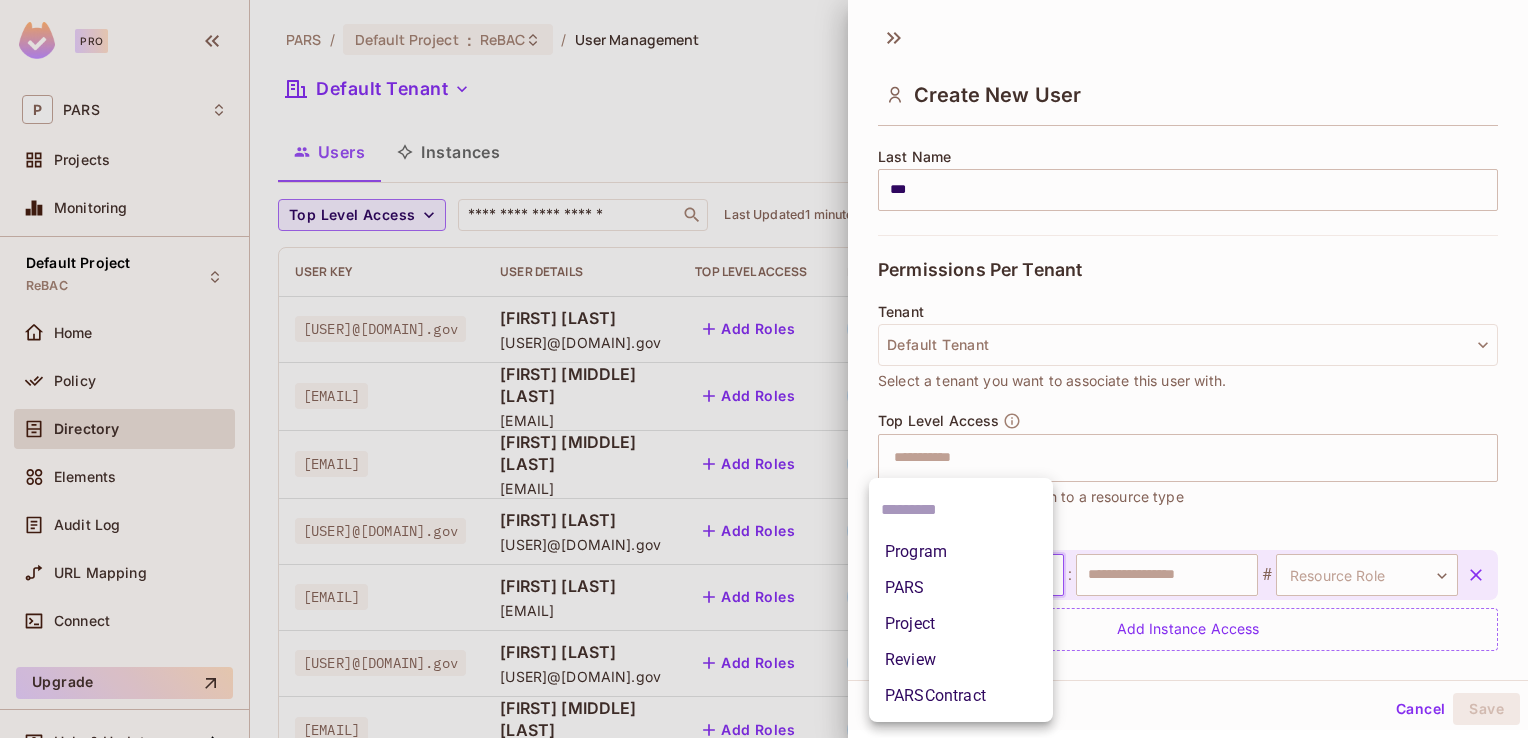 click on "Project" at bounding box center (961, 624) 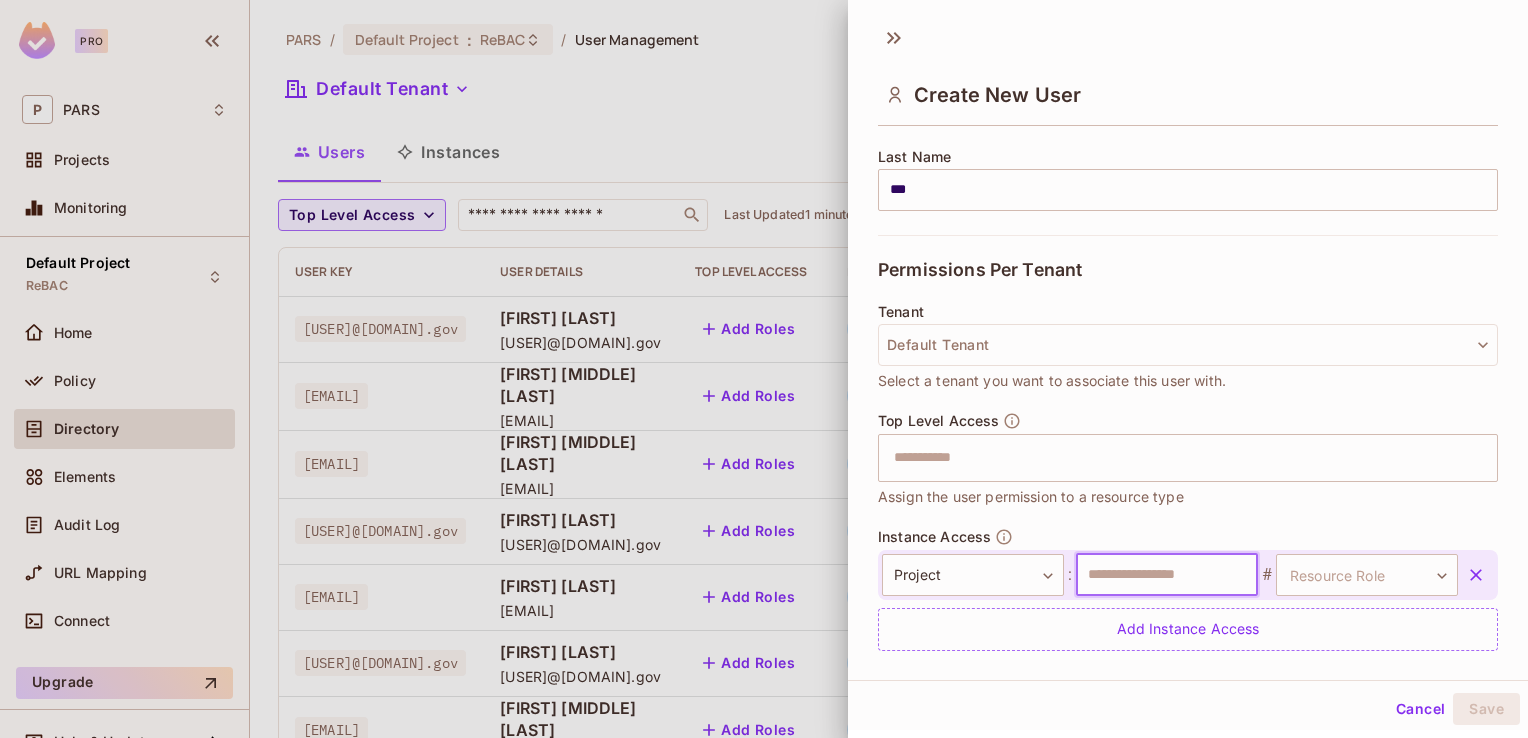 click at bounding box center [1167, 575] 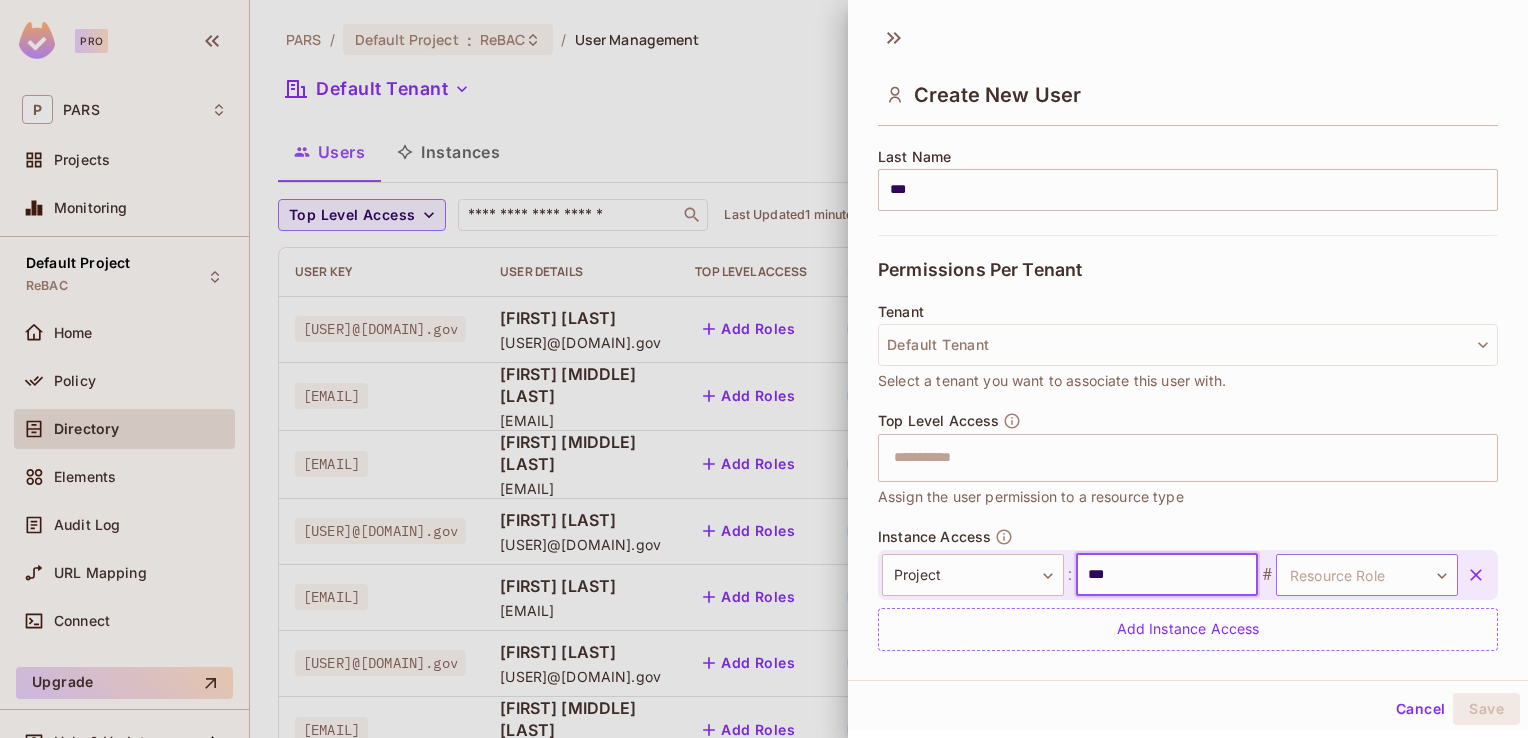 type on "***" 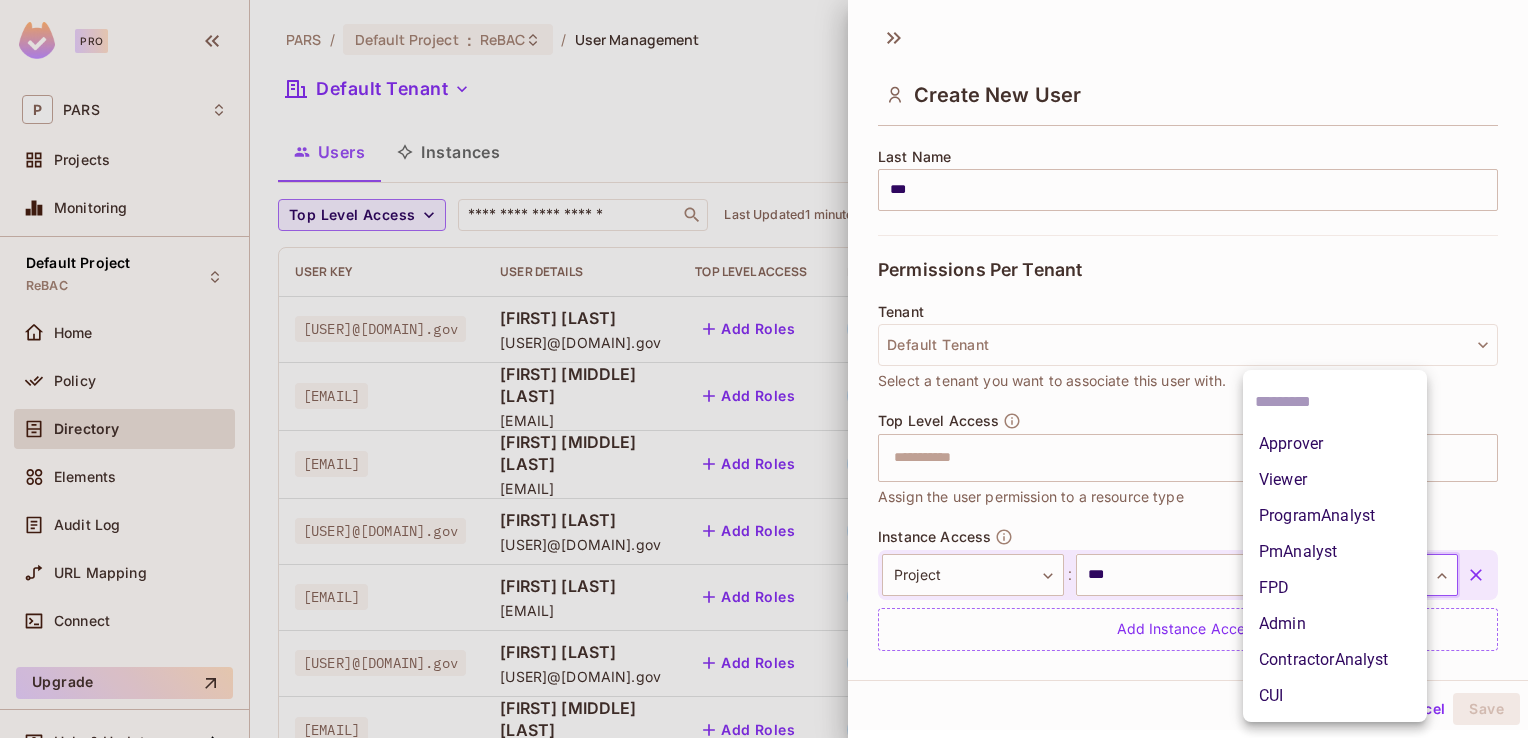 click on "ContractorAnalyst" at bounding box center (1335, 660) 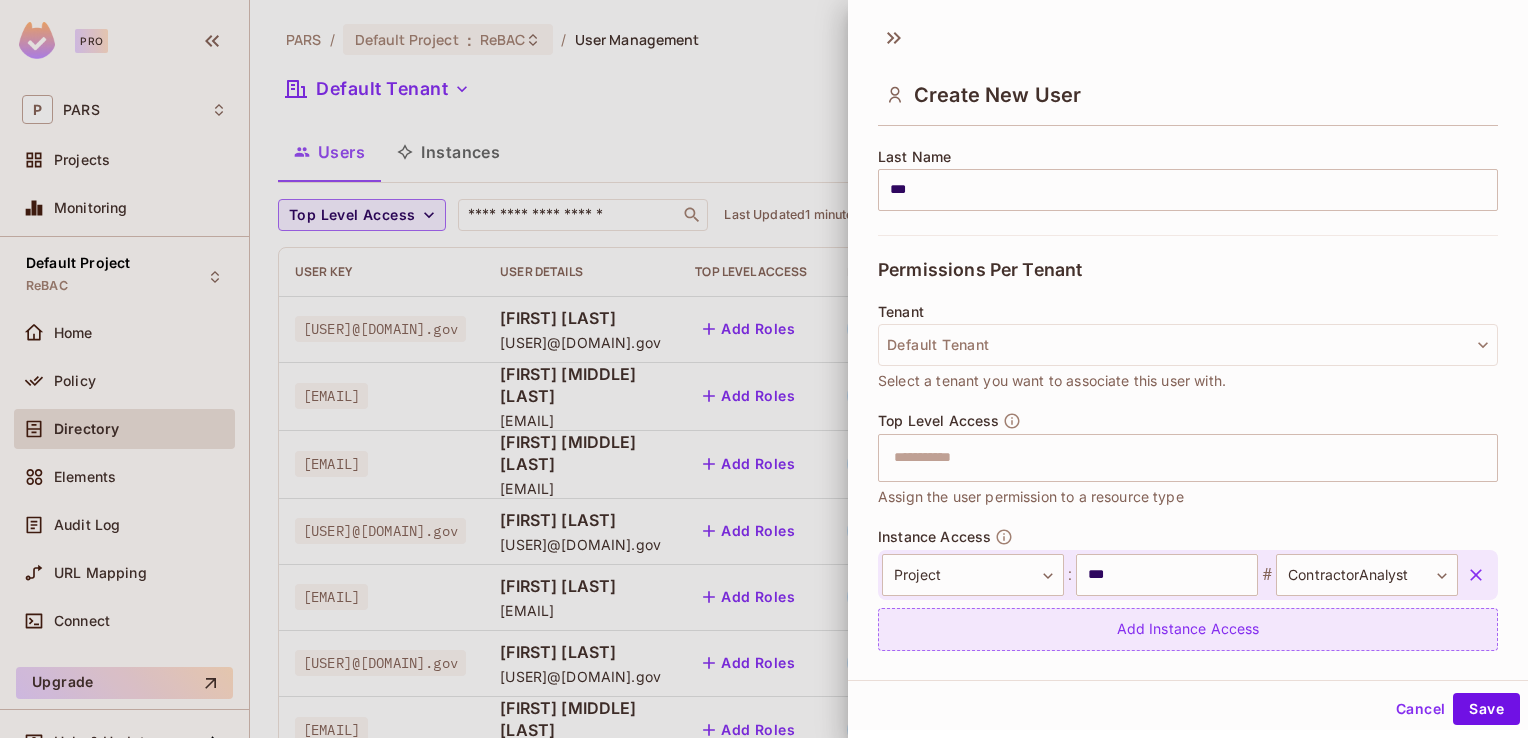 click on "Add Instance Access" at bounding box center (1188, 629) 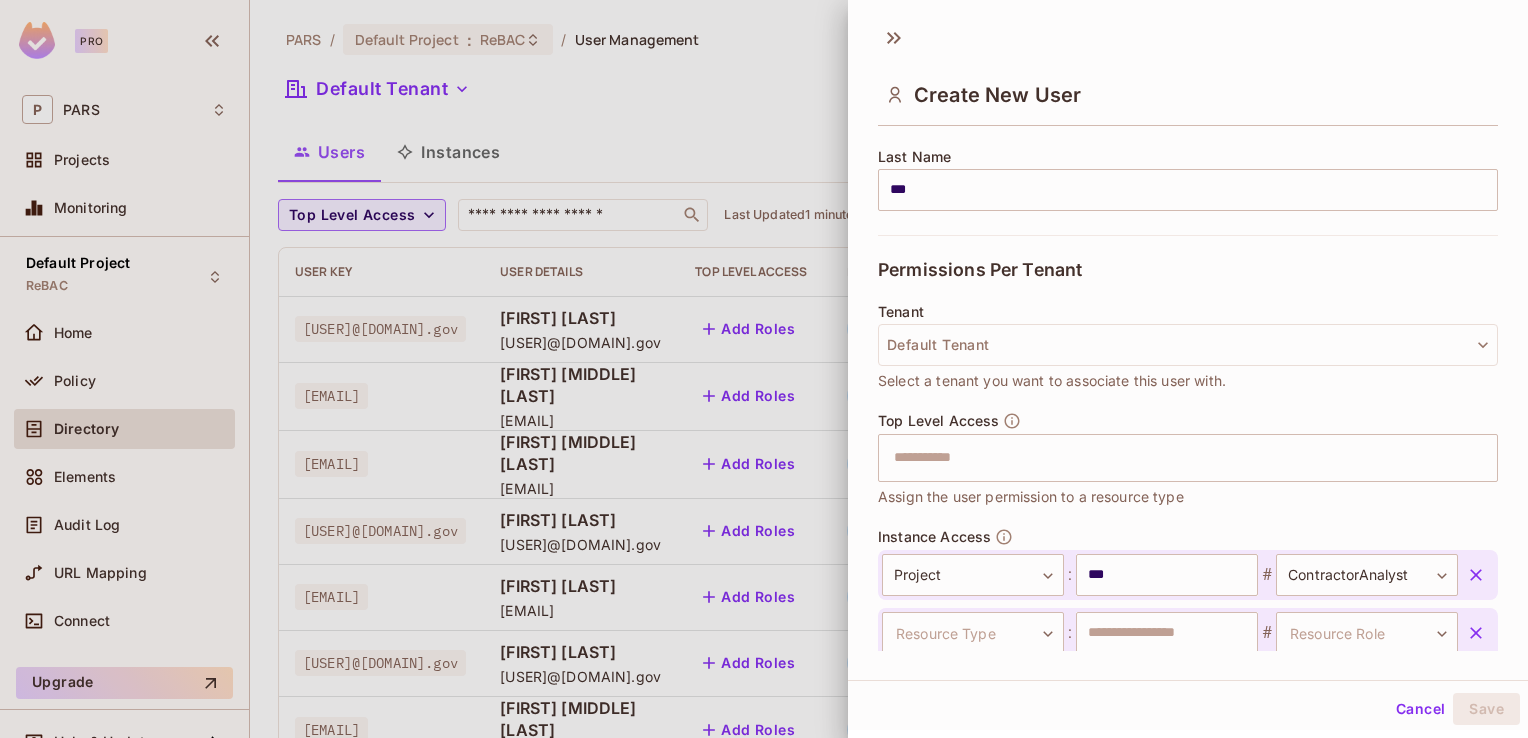 scroll, scrollTop: 326, scrollLeft: 0, axis: vertical 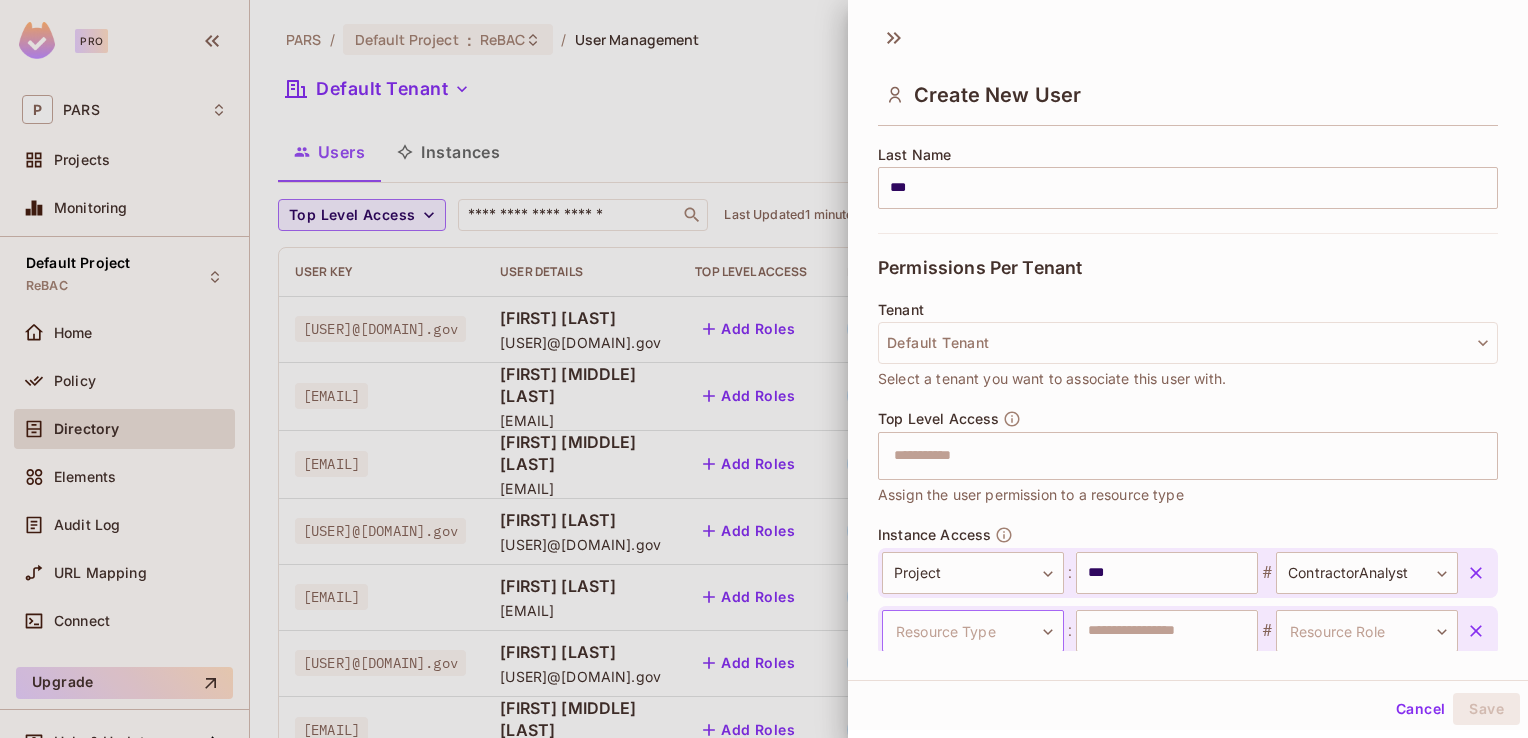 click on "Pro P PARS Projects Monitoring Default Project ReBAC Home Policy Directory Elements Audit Log URL Mapping Connect Upgrade Help & Updates PARS / Default Project : ReBAC / User Management Default Tenant Settings Users Instances Top Level Access ​ Last Updated  1 minute ago Add user User Key User Details Top Level Access Instance Access [EMAIL]  [FIRST] [LAST] [EMAIL] Add Roles Project:1089 # ContractorAnalyst Project:1121 # ContractorAnalyst [EMAIL]  [FIRST] [LAST] [EMAIL] Add Roles Program:EM # Viewer [EMAIL]  [FIRST] [MIDDLE] [LAST] [EMAIL] Add Roles PARS:production # Admin [EMAIL] [FIRST] [LAST] [EMAIL] Add Roles PARS:production # Admin [EMAIL]  [FIRST] [MIDDLE] [LAST] [EMAIL] Add Roles Project:1168 # FPD Project:1164 # FPD [EMAIL] [FIRST] [LAST] [EMAIL] Add Roles Project:1175 # ContractorAnalyst Project:518 # ContractorAnalyst +" at bounding box center (764, 369) 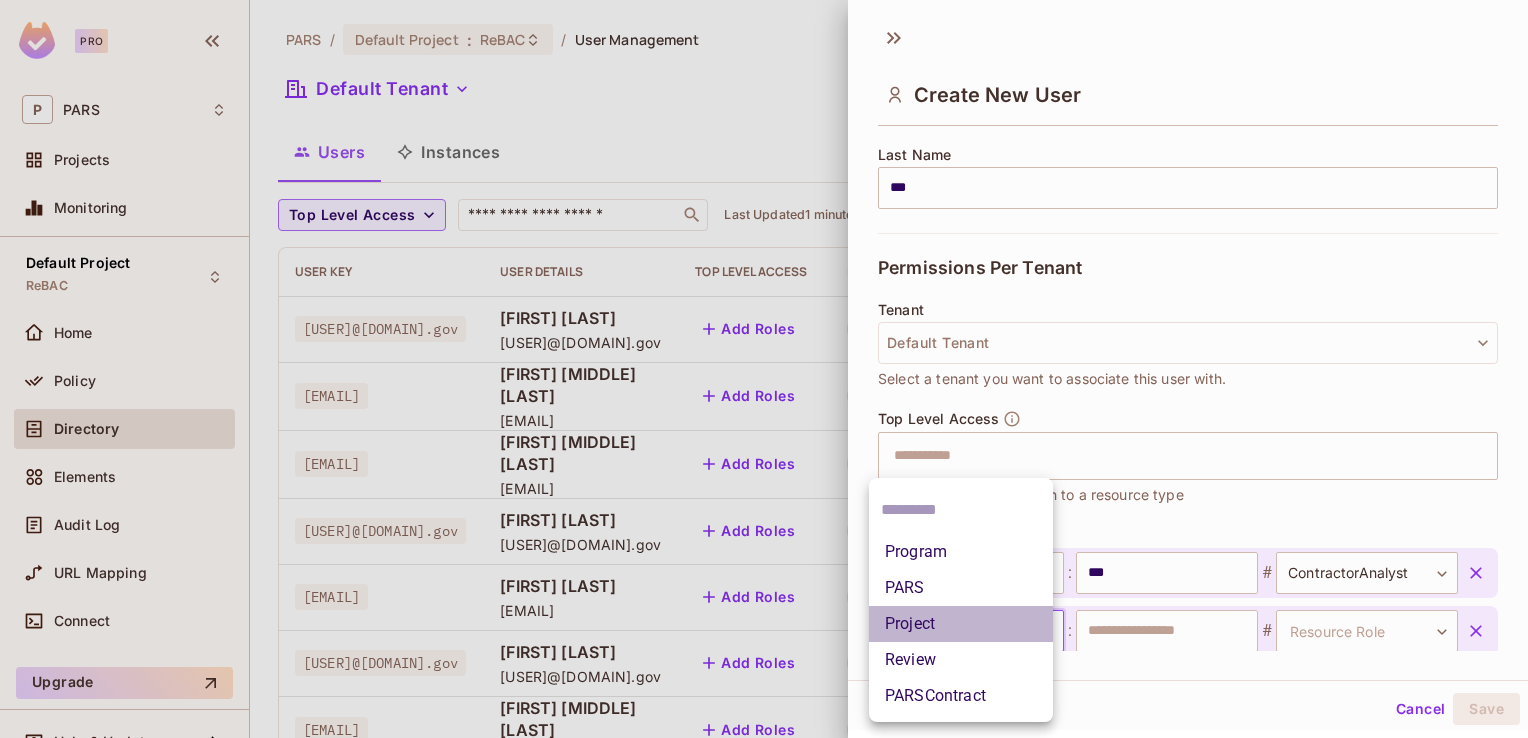 click on "Project" at bounding box center [961, 624] 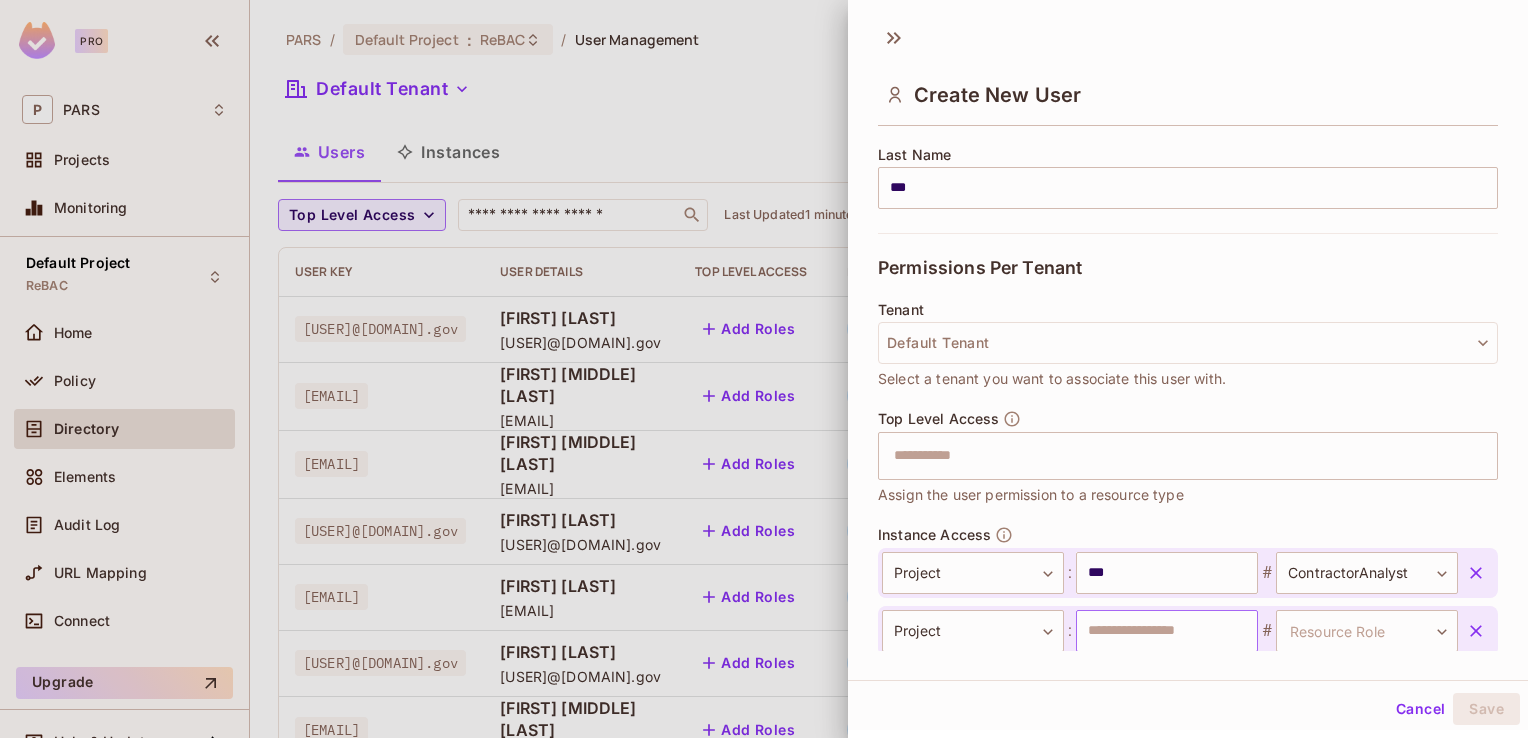 click at bounding box center [1167, 631] 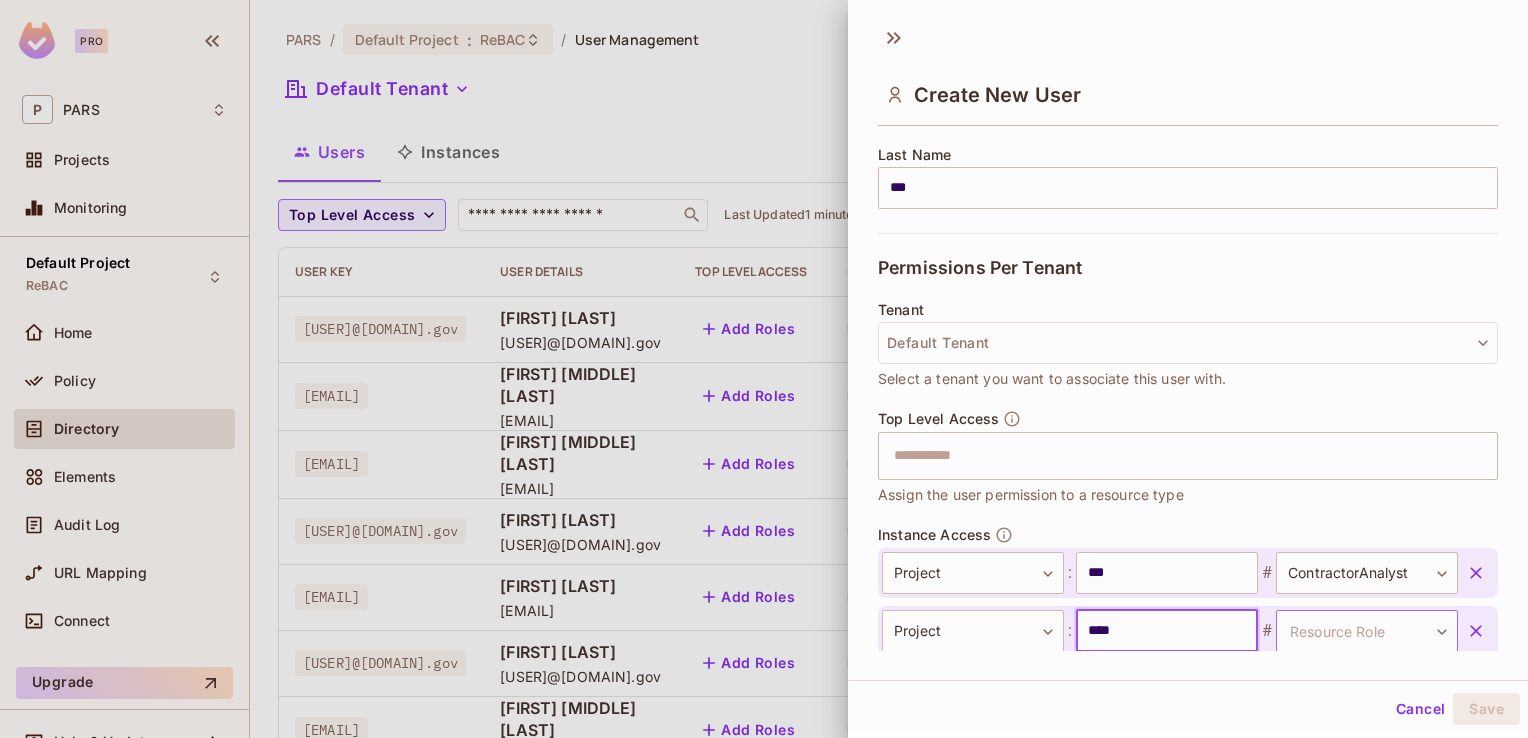 type on "****" 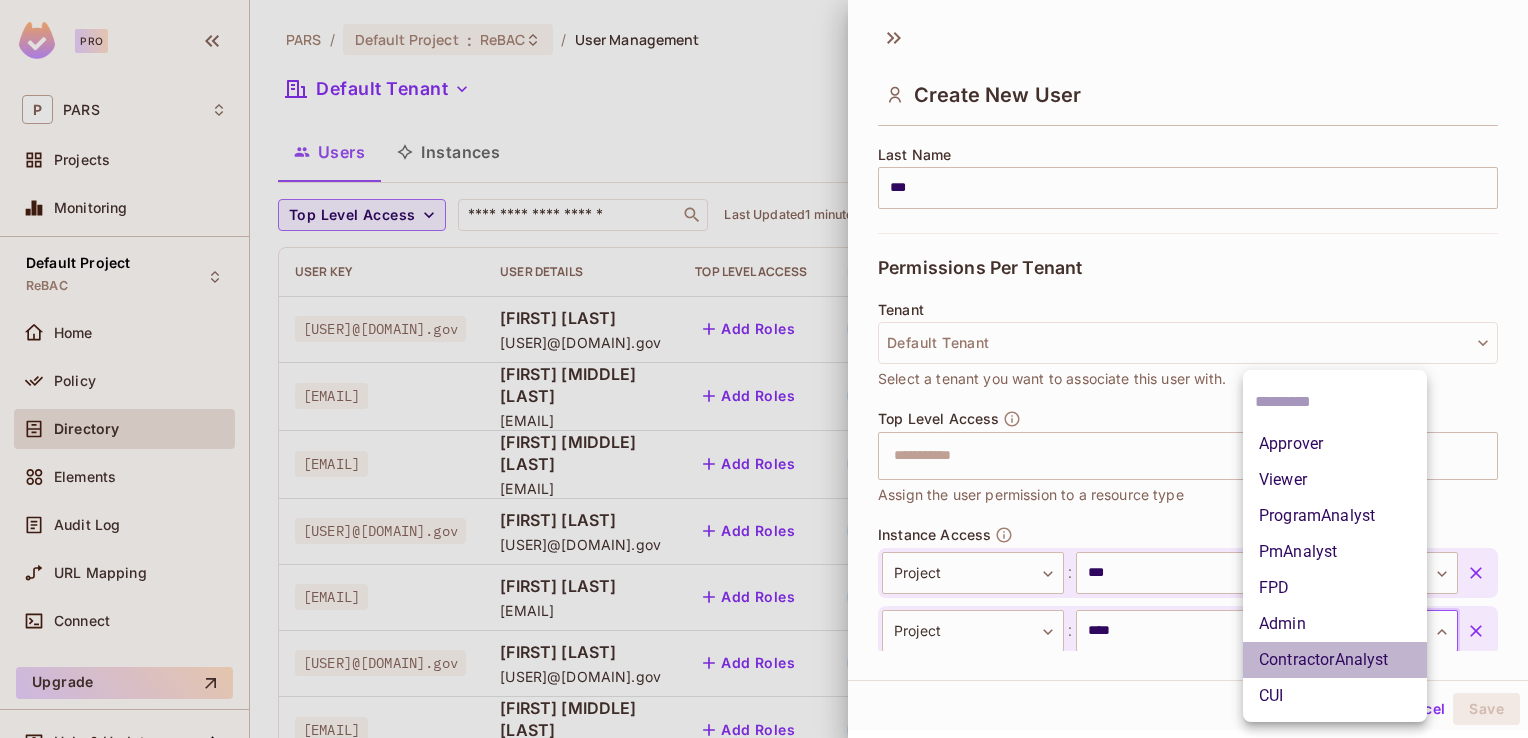 click on "ContractorAnalyst" at bounding box center [1335, 660] 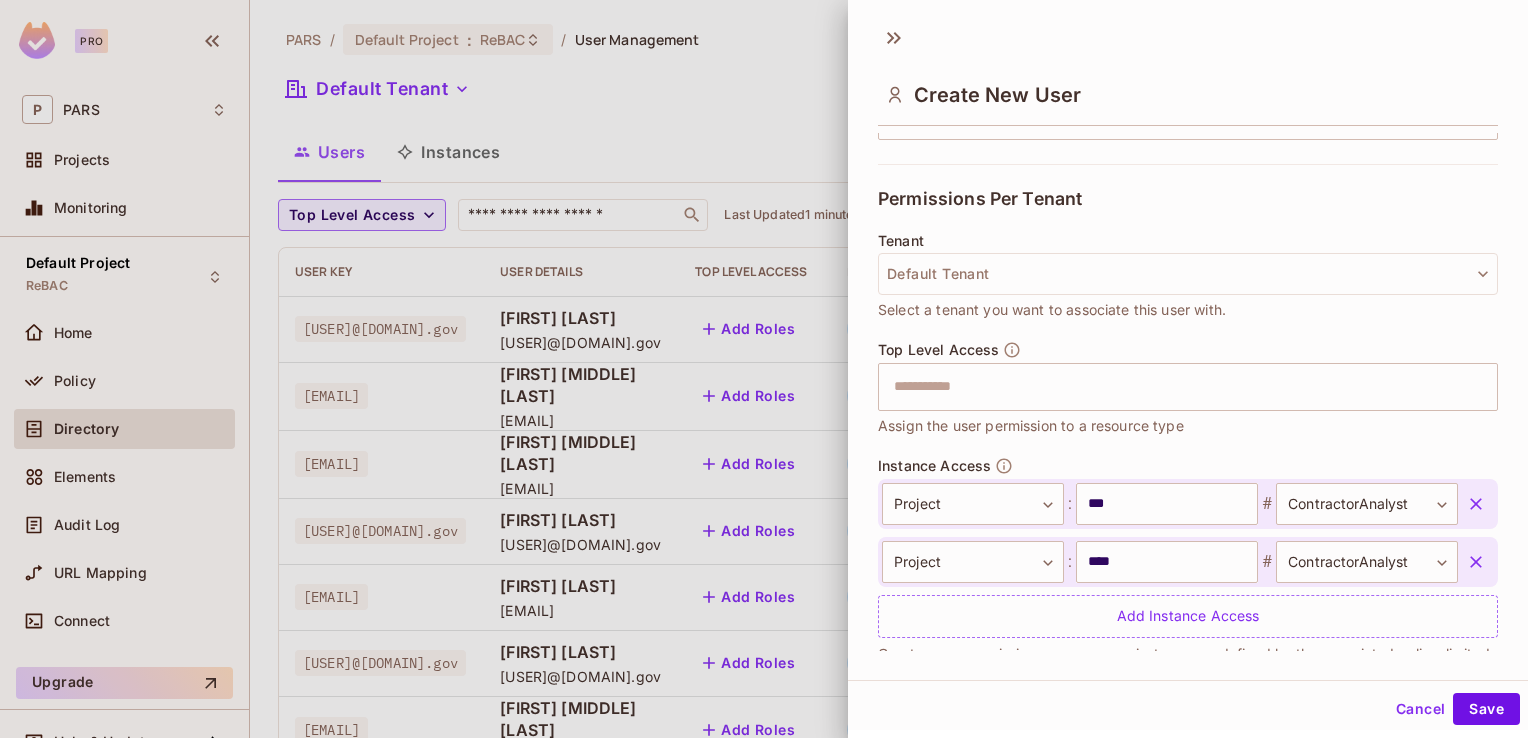 scroll, scrollTop: 406, scrollLeft: 0, axis: vertical 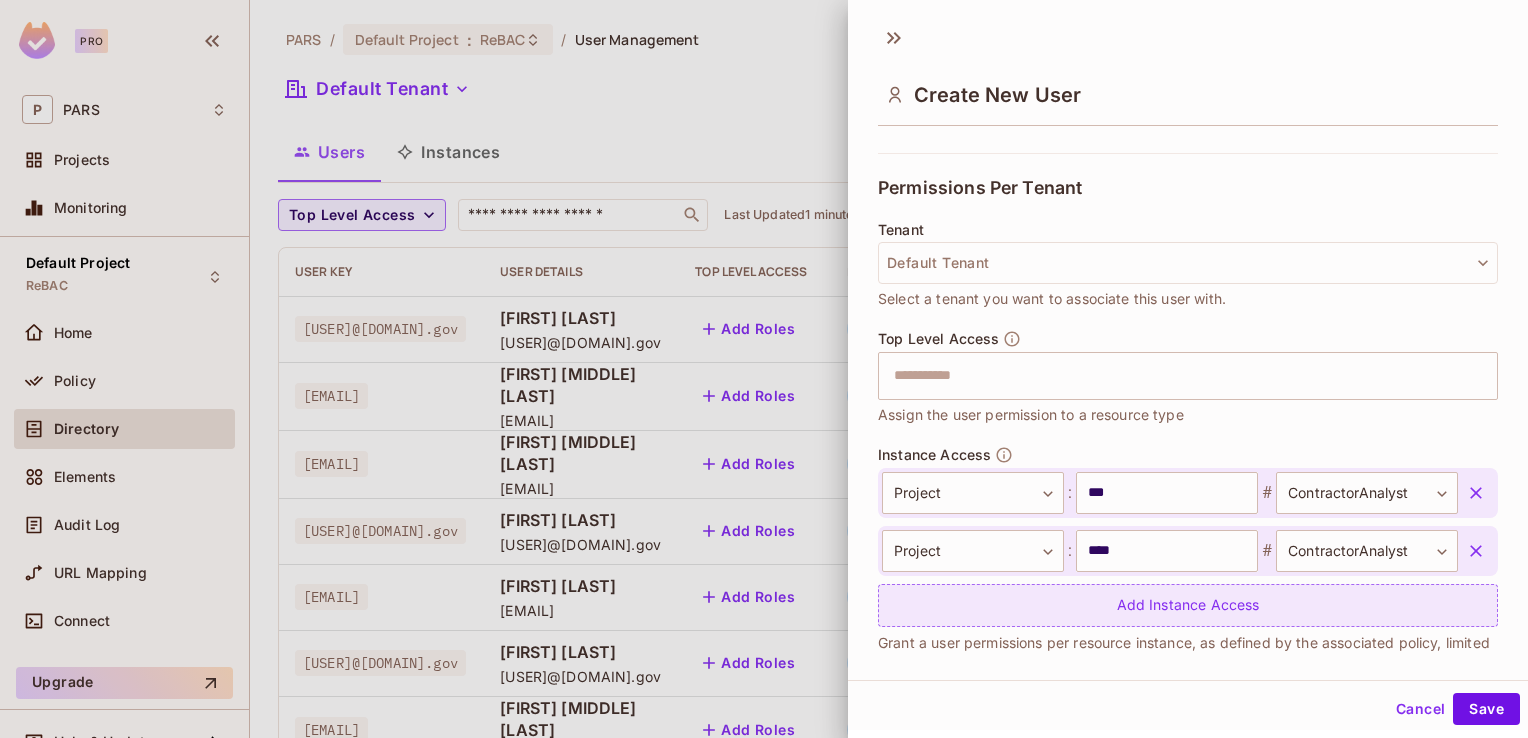 click on "Add Instance Access" at bounding box center [1188, 605] 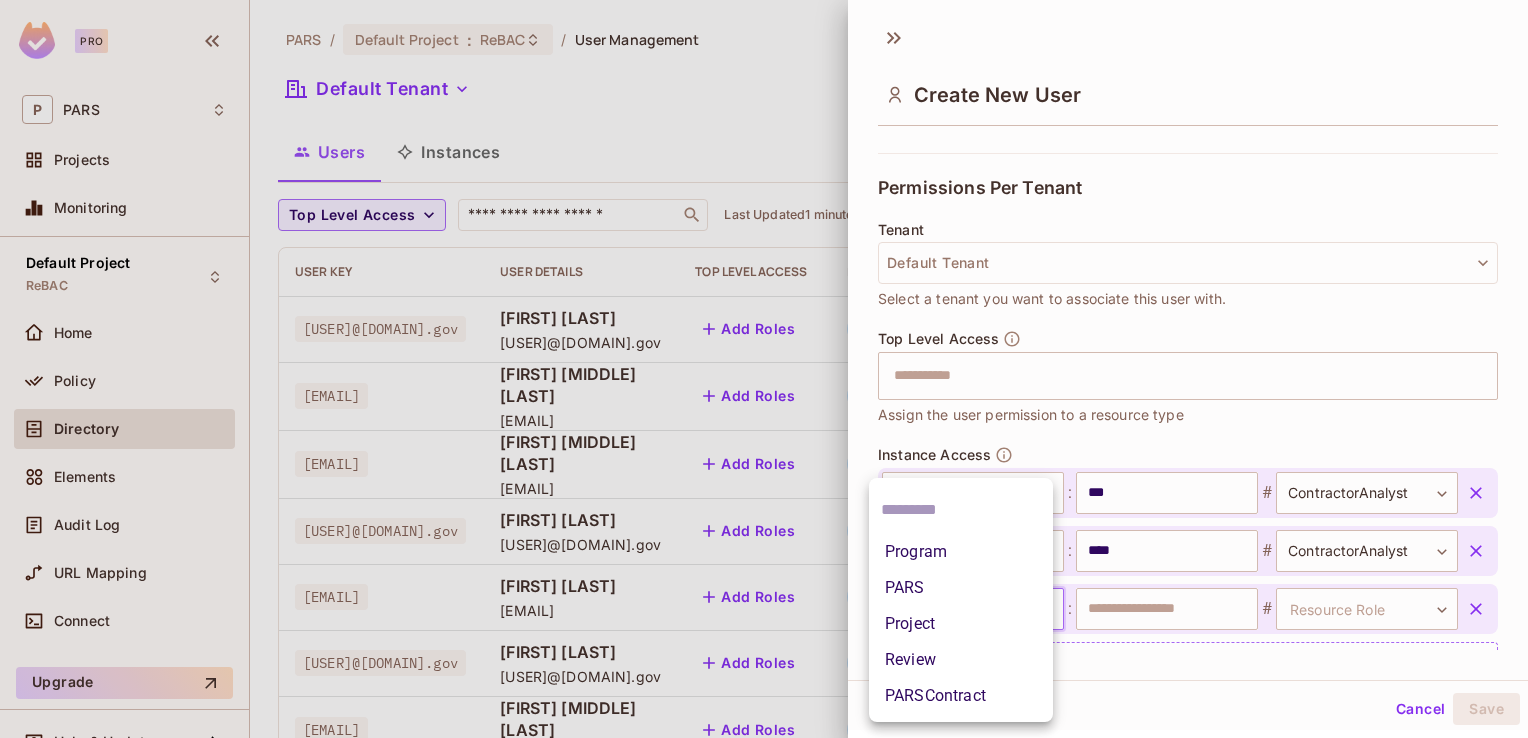 click on "Pro P PARS Projects Monitoring Default Project ReBAC Home Policy Directory Elements Audit Log URL Mapping Connect Upgrade Help & Updates PARS / Default Project : ReBAC / User Management Default Tenant Settings Users Instances Top Level Access ​ Last Updated  1 minute ago Add user User Key User Details Top Level Access Instance Access [EMAIL]  [FIRST] [LAST] [EMAIL] Add Roles Project:1089 # ContractorAnalyst Project:1121 # ContractorAnalyst [EMAIL]  [FIRST] [LAST] [EMAIL] Add Roles Program:EM # Viewer [EMAIL]  [FIRST] [MIDDLE] [LAST] [EMAIL] Add Roles PARS:production # Admin [EMAIL] [FIRST] [LAST] [EMAIL] Add Roles PARS:production # Admin [EMAIL]  [FIRST] [MIDDLE] [LAST] [EMAIL] Add Roles Project:1168 # FPD Project:1164 # FPD [EMAIL] [FIRST] [LAST] [EMAIL] Add Roles Project:1175 # ContractorAnalyst Project:518 # ContractorAnalyst +" at bounding box center (764, 369) 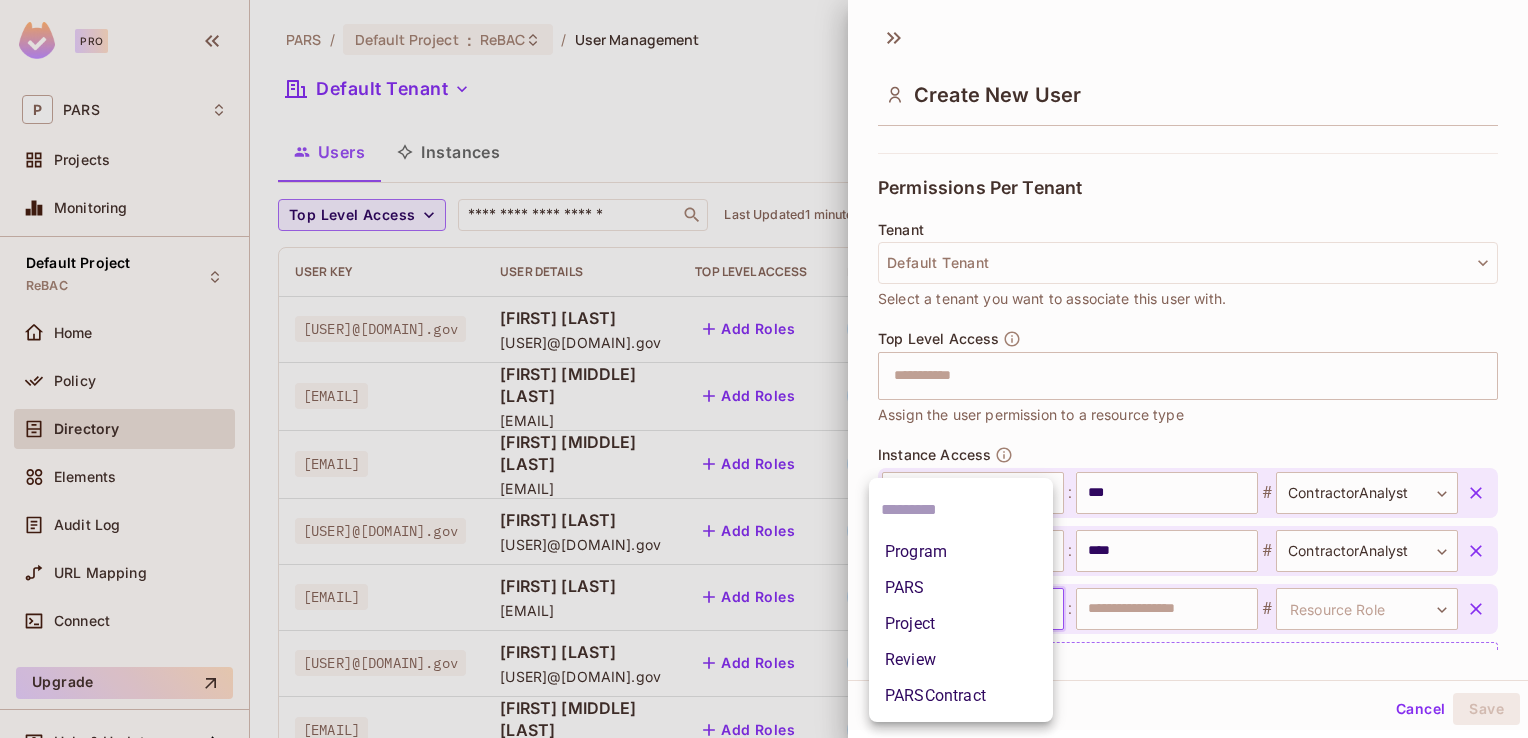 click on "Project" at bounding box center (961, 624) 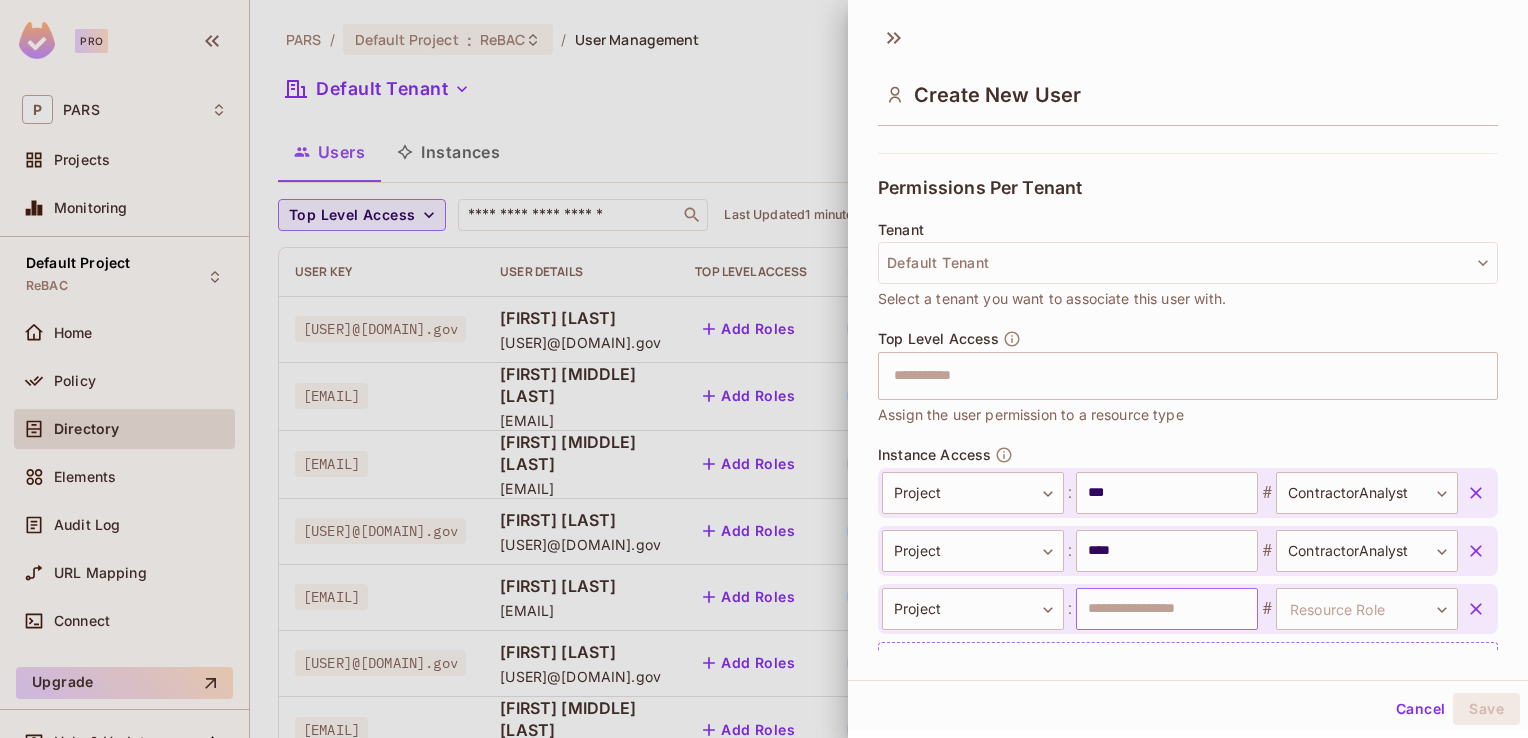 click at bounding box center [1167, 609] 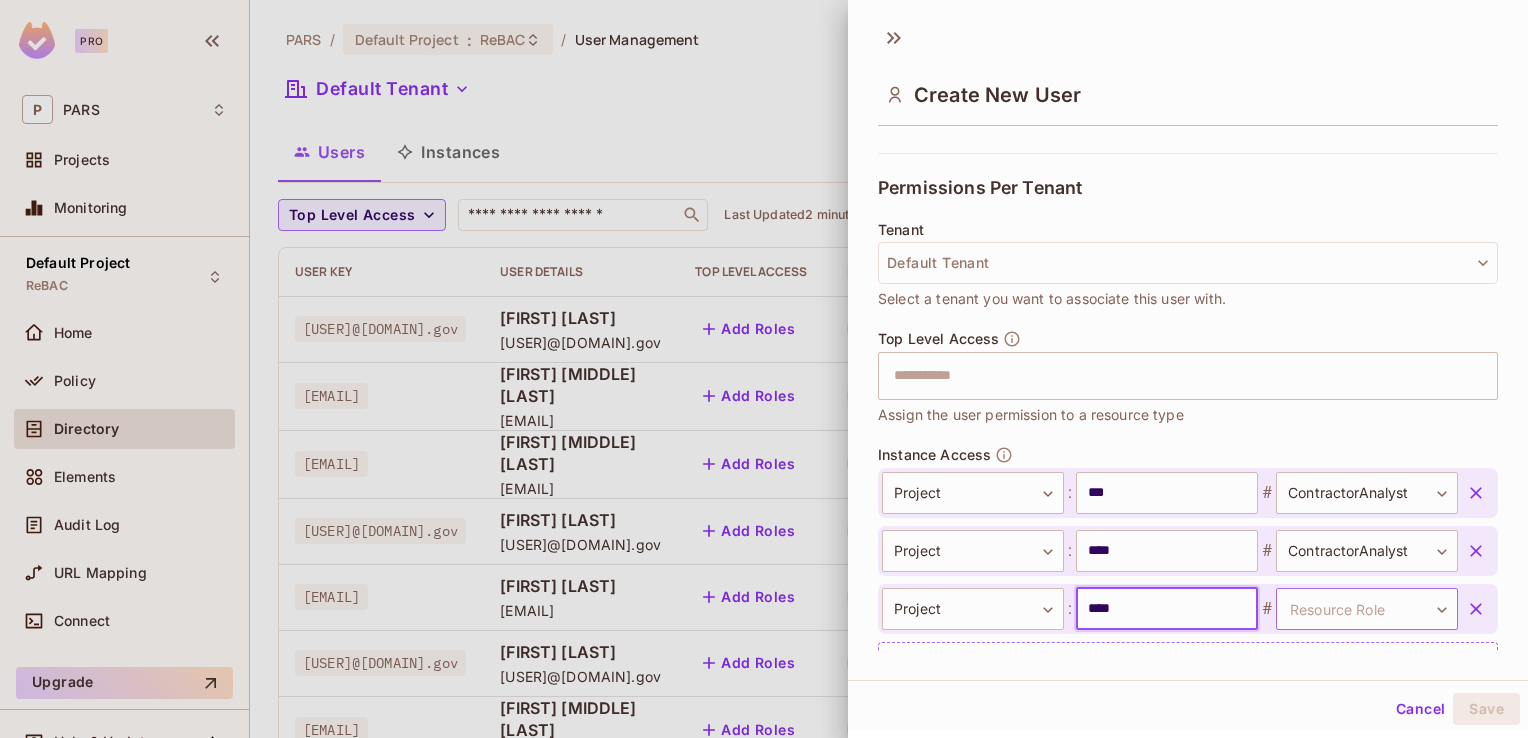 type on "****" 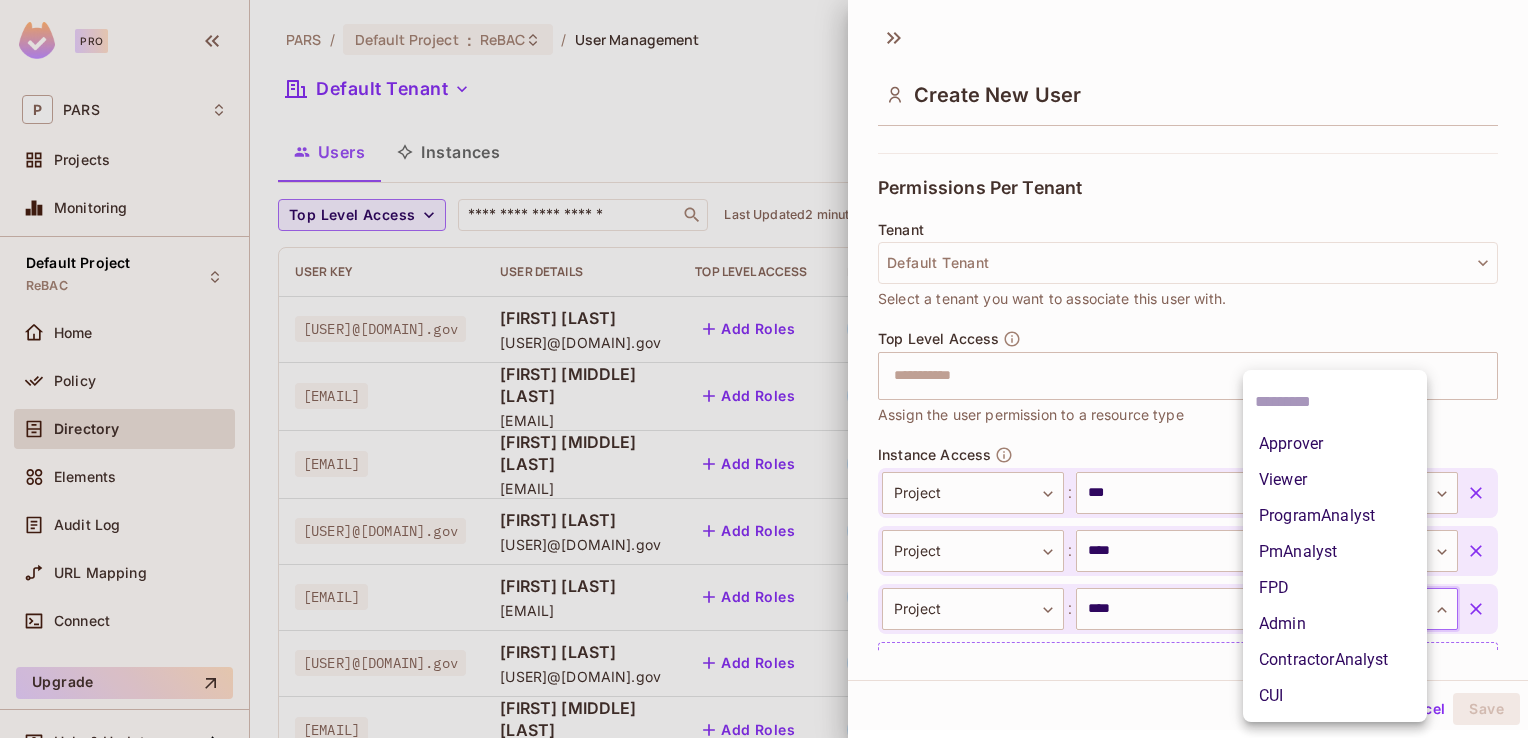 click on "Pro P PARS Projects Monitoring Default Project ReBAC Home Policy Directory Elements Audit Log URL Mapping Connect Upgrade Help & Updates PARS / Default Project : ReBAC / User Management Default Tenant Settings Users Instances Top Level Access ​ Last Updated  2 minutes ago Add user User Key User Details Top Level Access Instance Access [EMAIL]  [FIRST] [LAST] [EMAIL] Add Roles Project:1089 # ContractorAnalyst Project:1121 # ContractorAnalyst [EMAIL]  [FIRST] [LAST] [EMAIL] Add Roles Program:EM # Viewer [EMAIL]  [FIRST] [MIDDLE] [LAST] [EMAIL] Add Roles PARS:production # Admin [EMAIL] [FIRST] [LAST] [EMAIL] Add Roles PARS:production # Admin [EMAIL]  [FIRST] [MIDDLE] [LAST] [EMAIL] Add Roles Project:1168 # FPD Project:1164 # FPD [EMAIL] [FIRST] [LAST] [EMAIL] Add Roles Project:1175 # ContractorAnalyst Project:518 # ContractorAnalyst +" at bounding box center [764, 369] 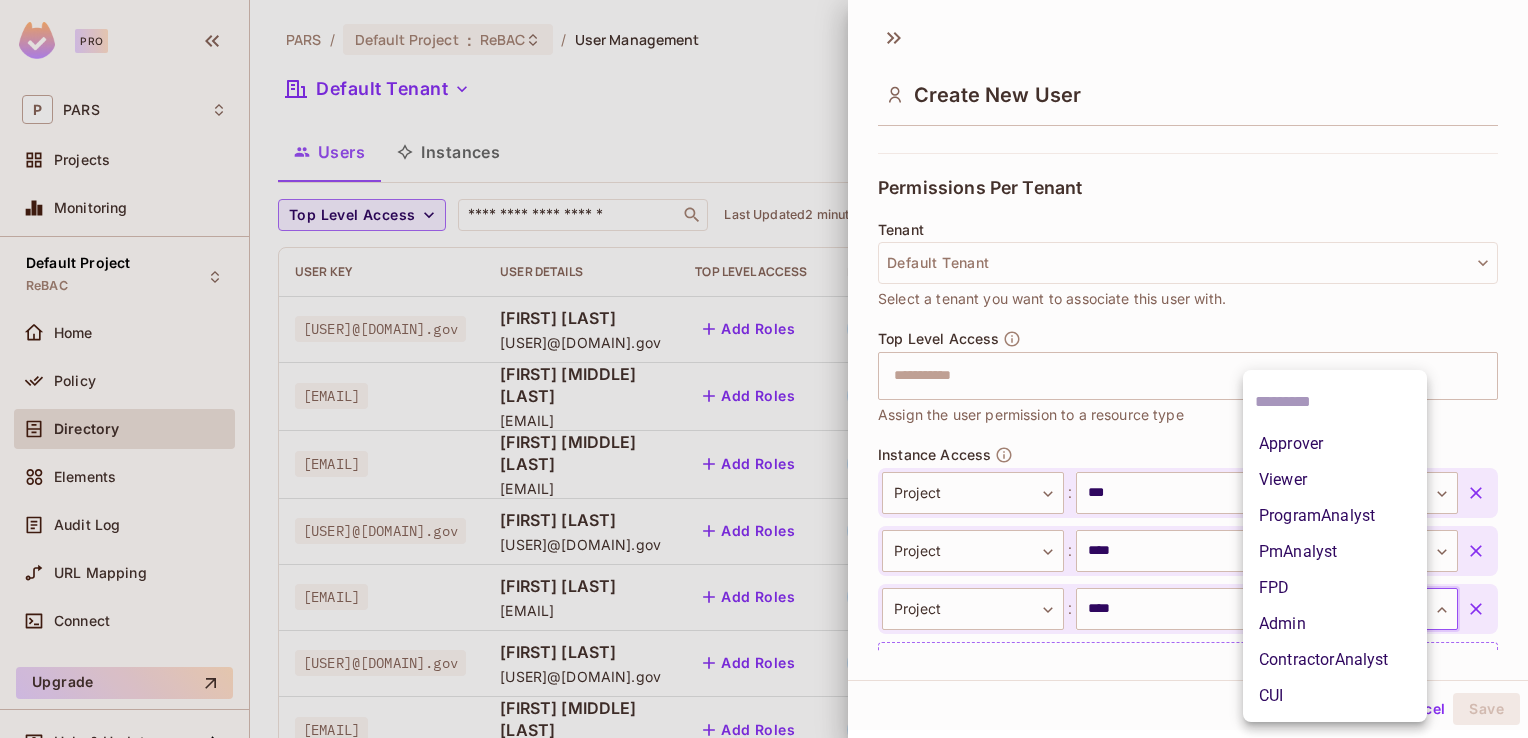 click on "ContractorAnalyst" at bounding box center [1335, 660] 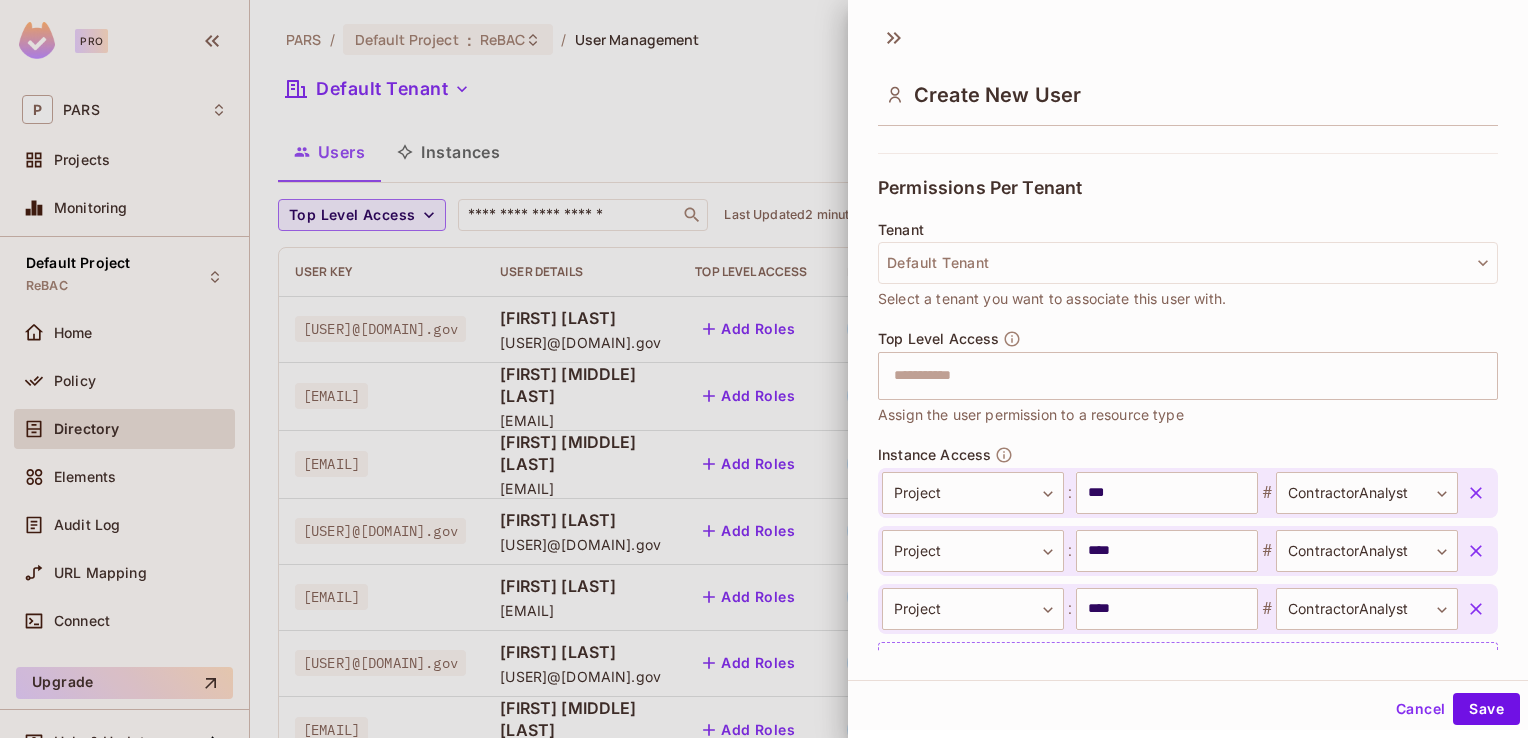 scroll, scrollTop: 488, scrollLeft: 0, axis: vertical 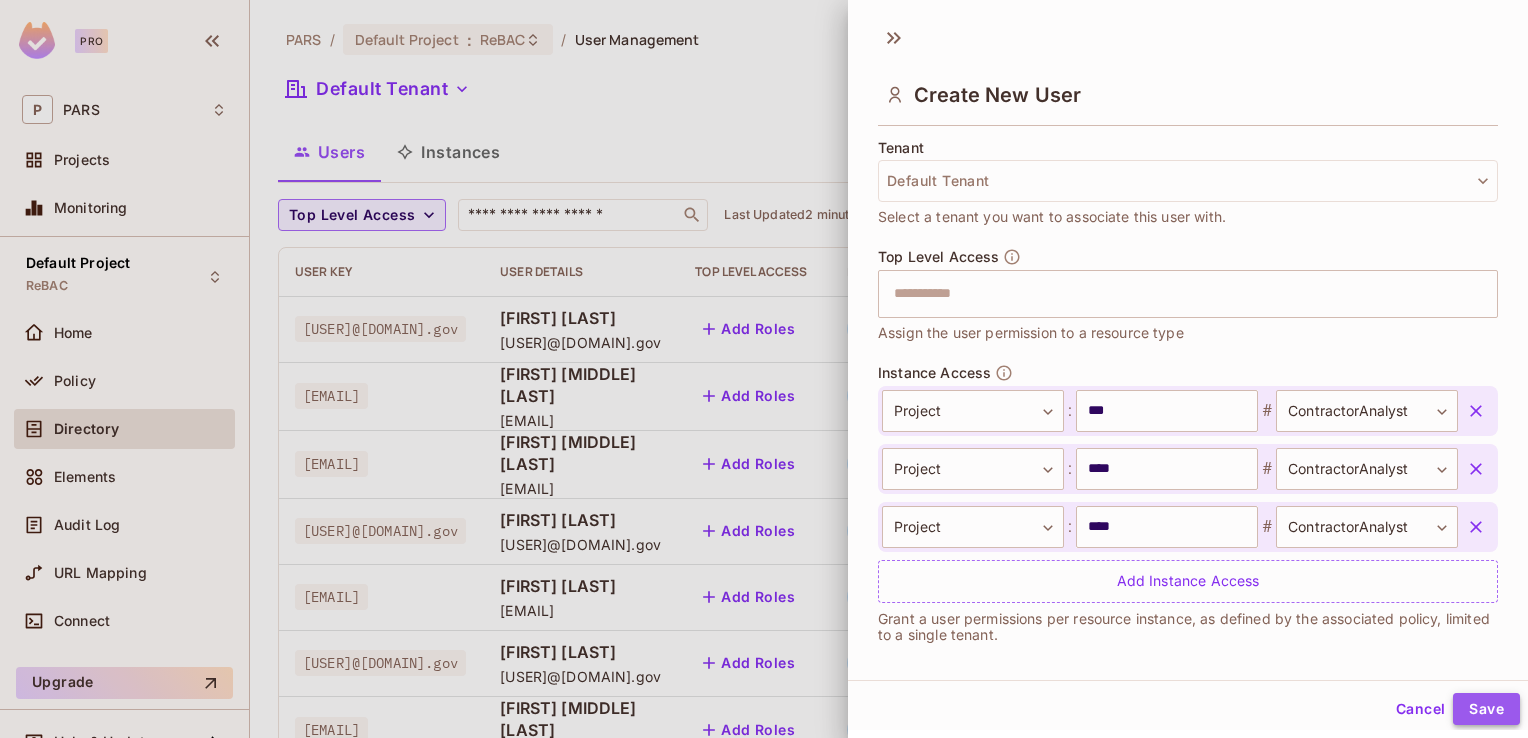click on "Save" at bounding box center (1486, 709) 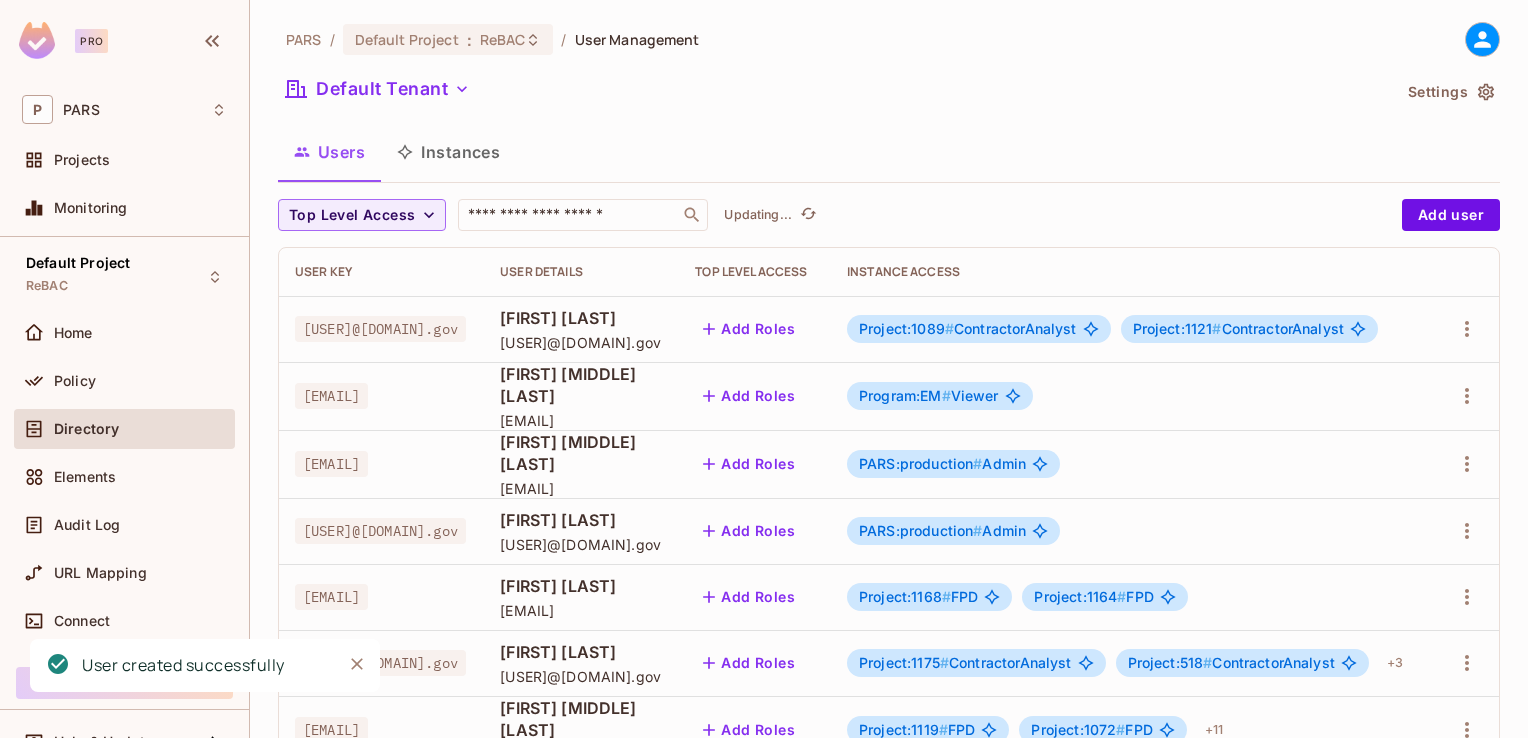 click on "Project:1119 # FPD Project:1072 # FPD + 11" at bounding box center (1132, 730) 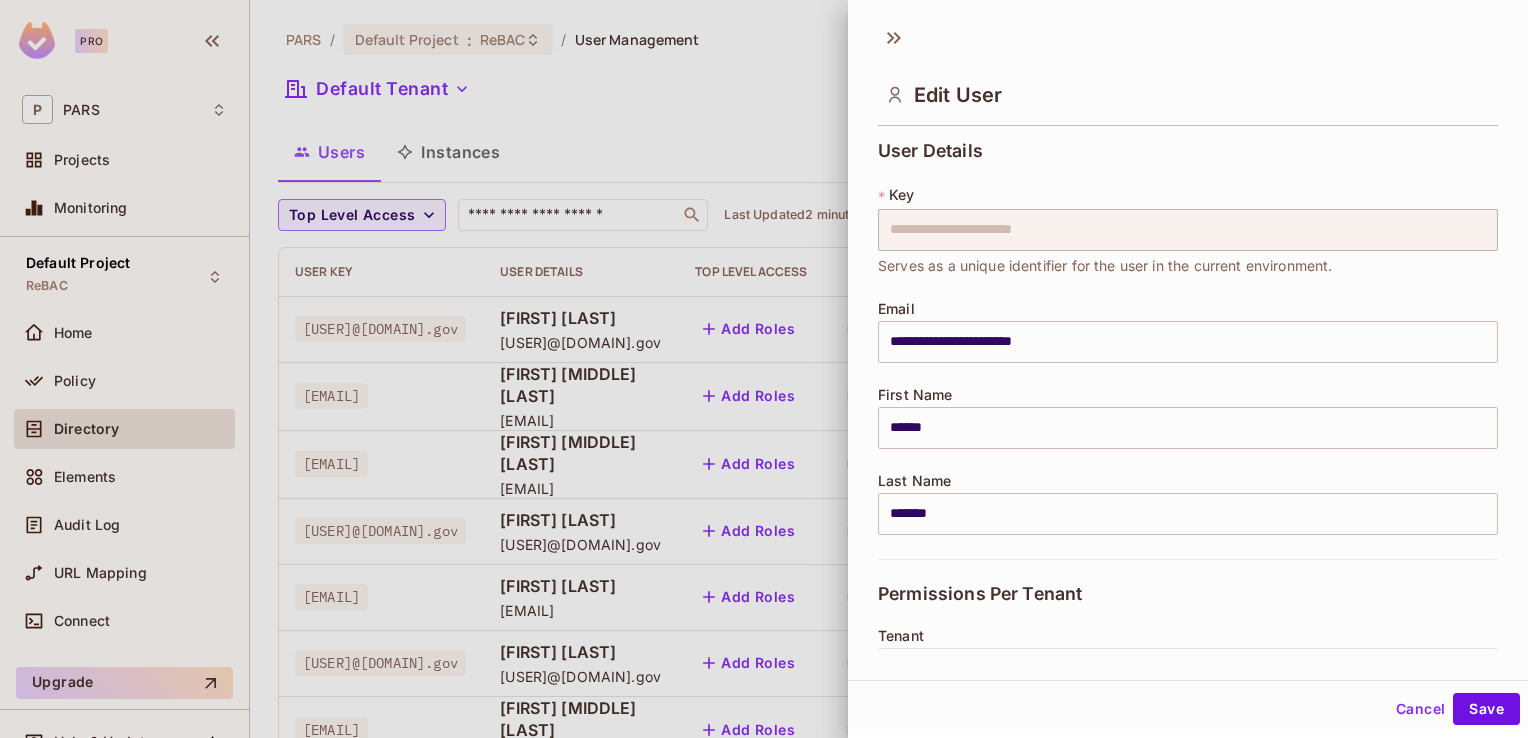 click on "Cancel" at bounding box center (1420, 709) 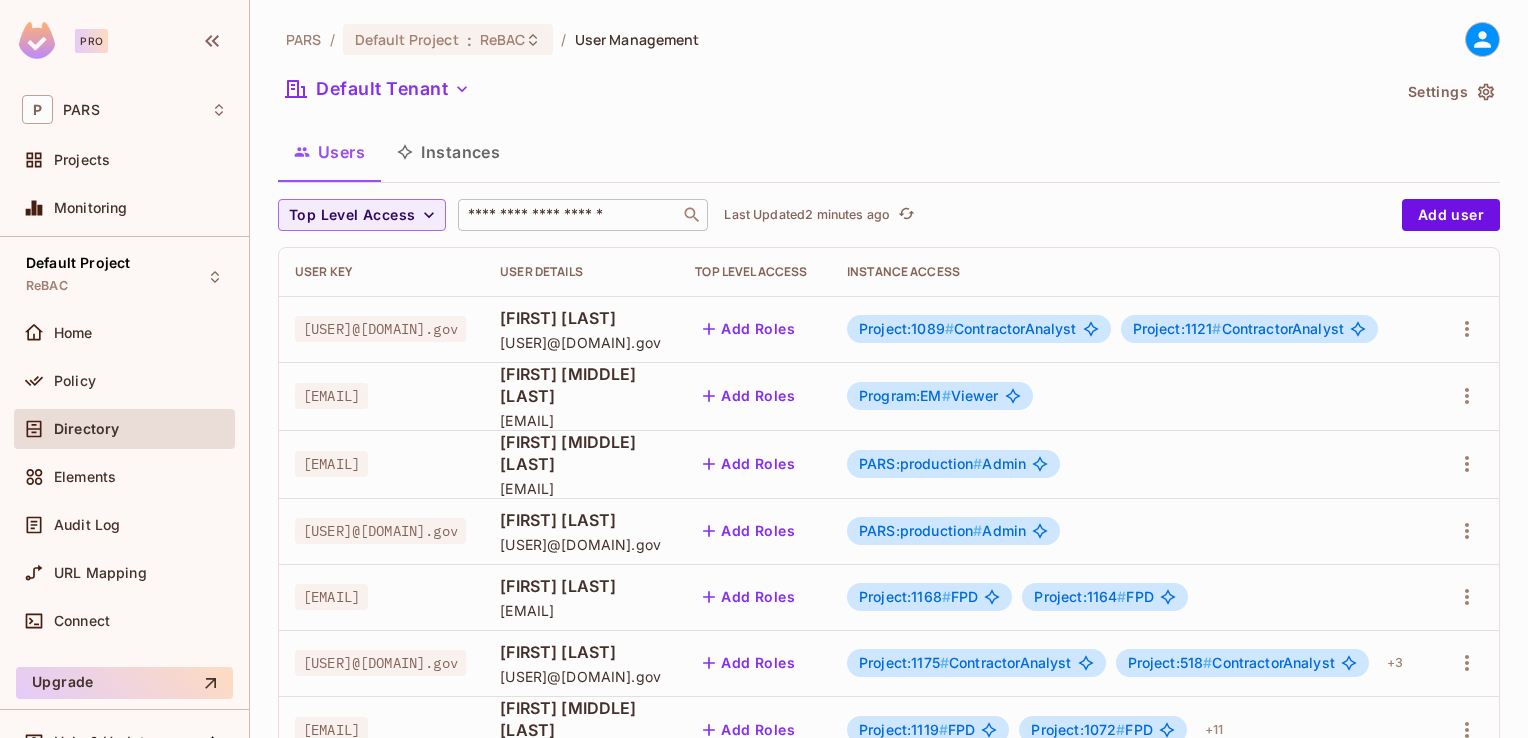 click at bounding box center [569, 215] 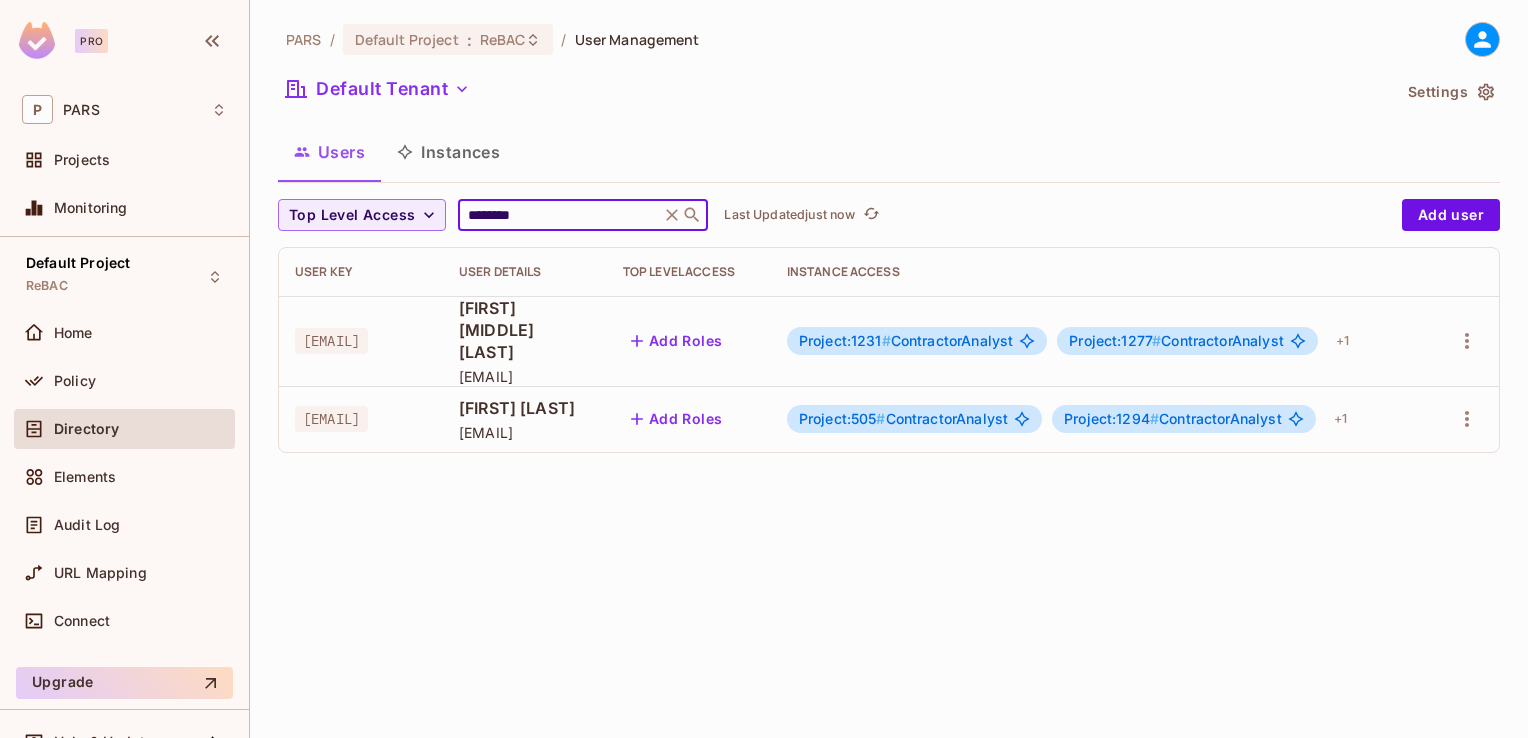 scroll, scrollTop: 0, scrollLeft: 110, axis: horizontal 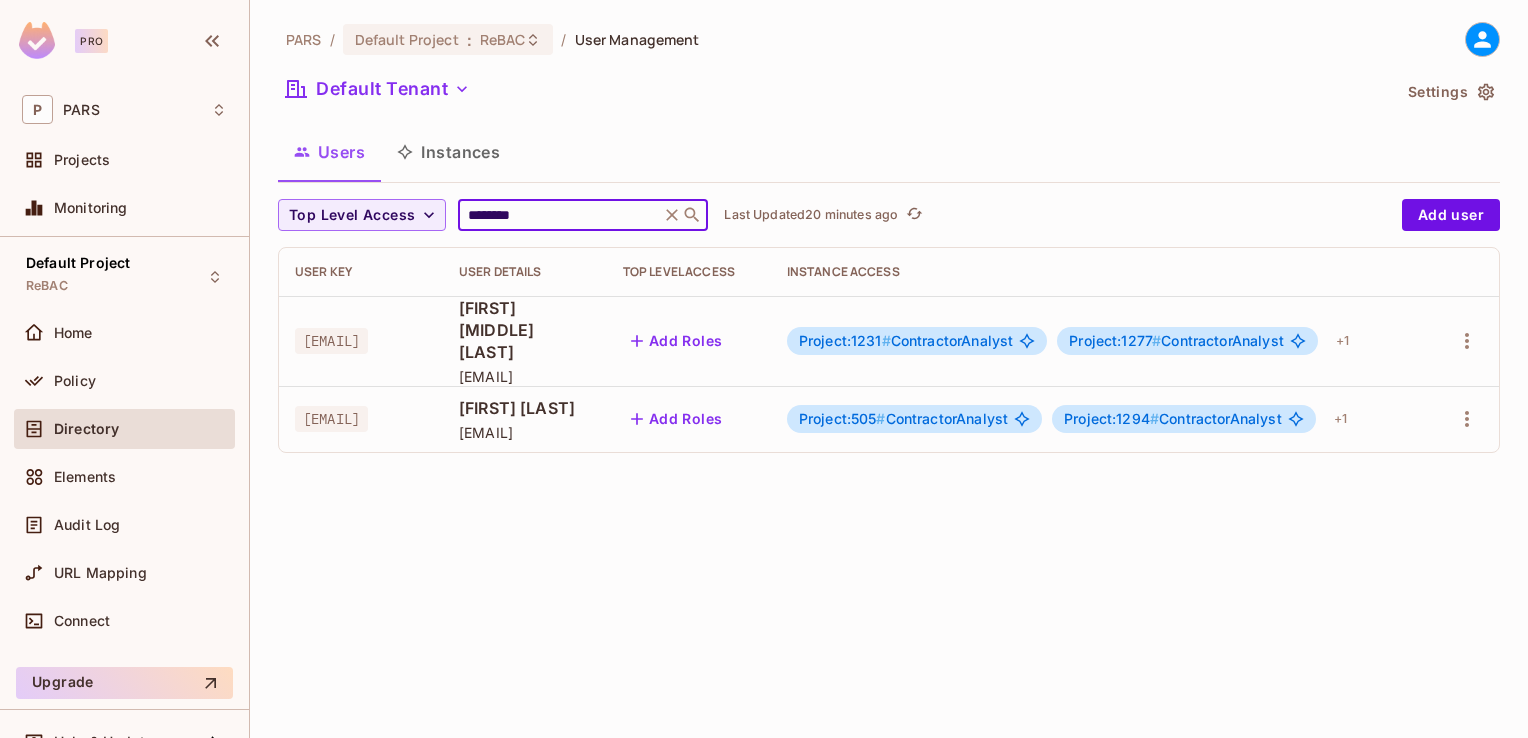 click 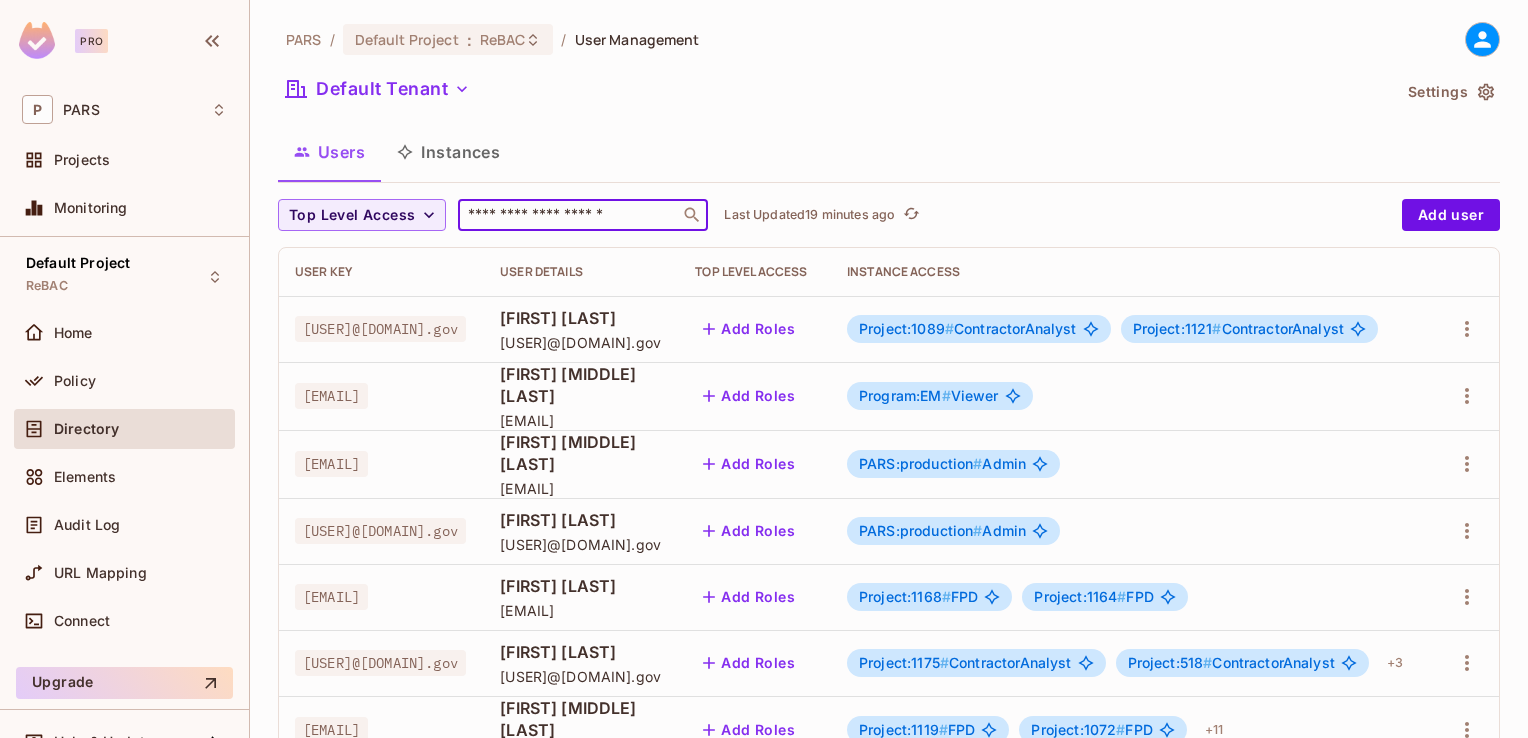 click at bounding box center (569, 215) 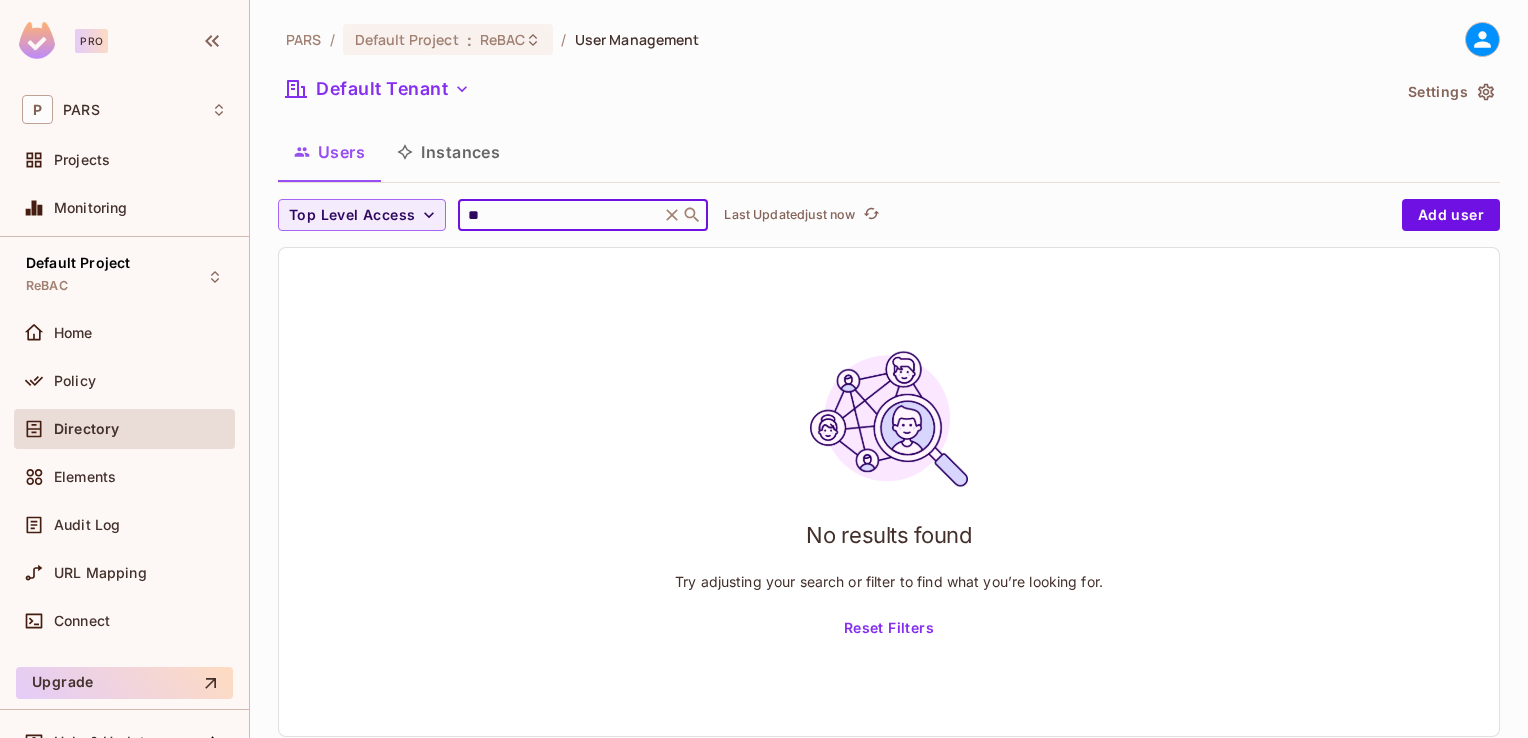 type on "*" 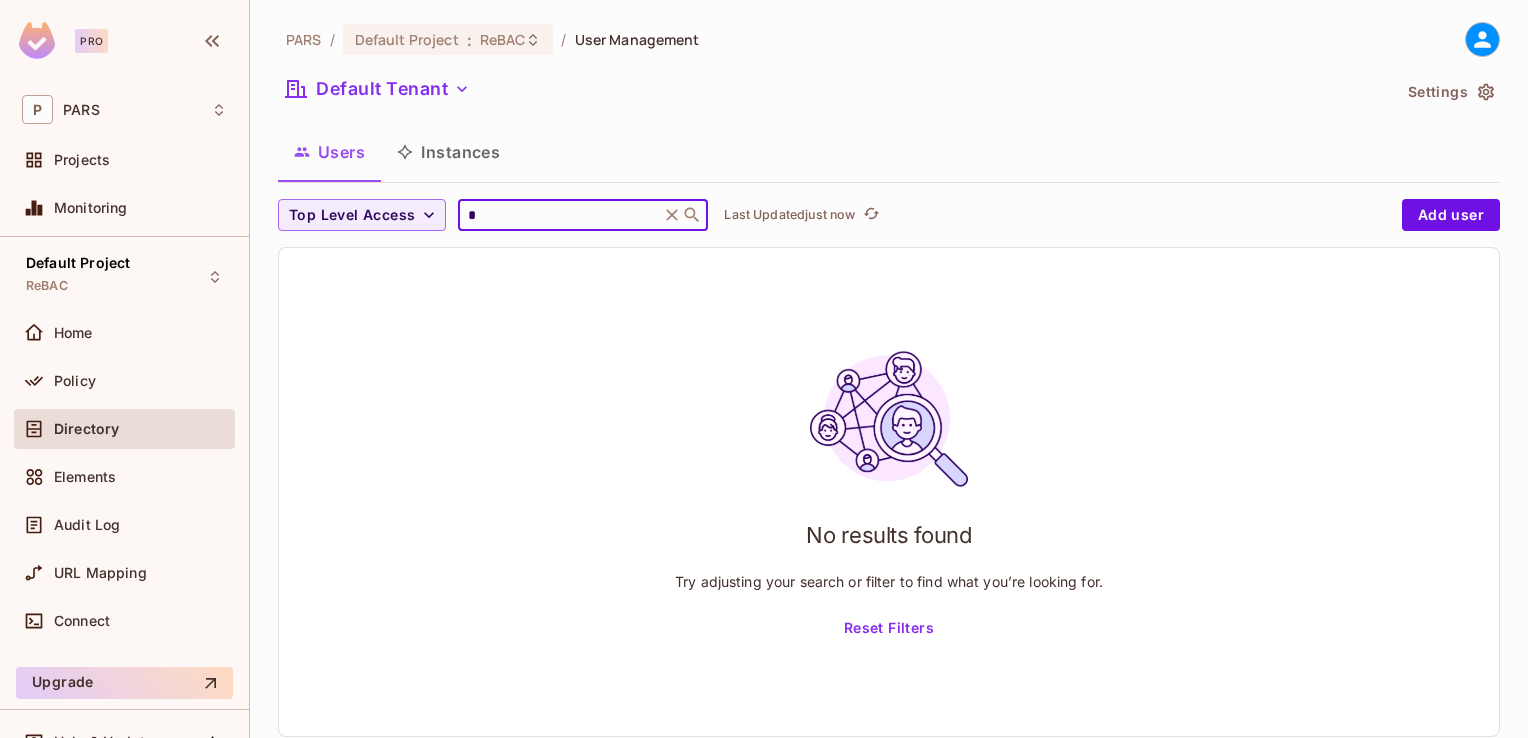 type 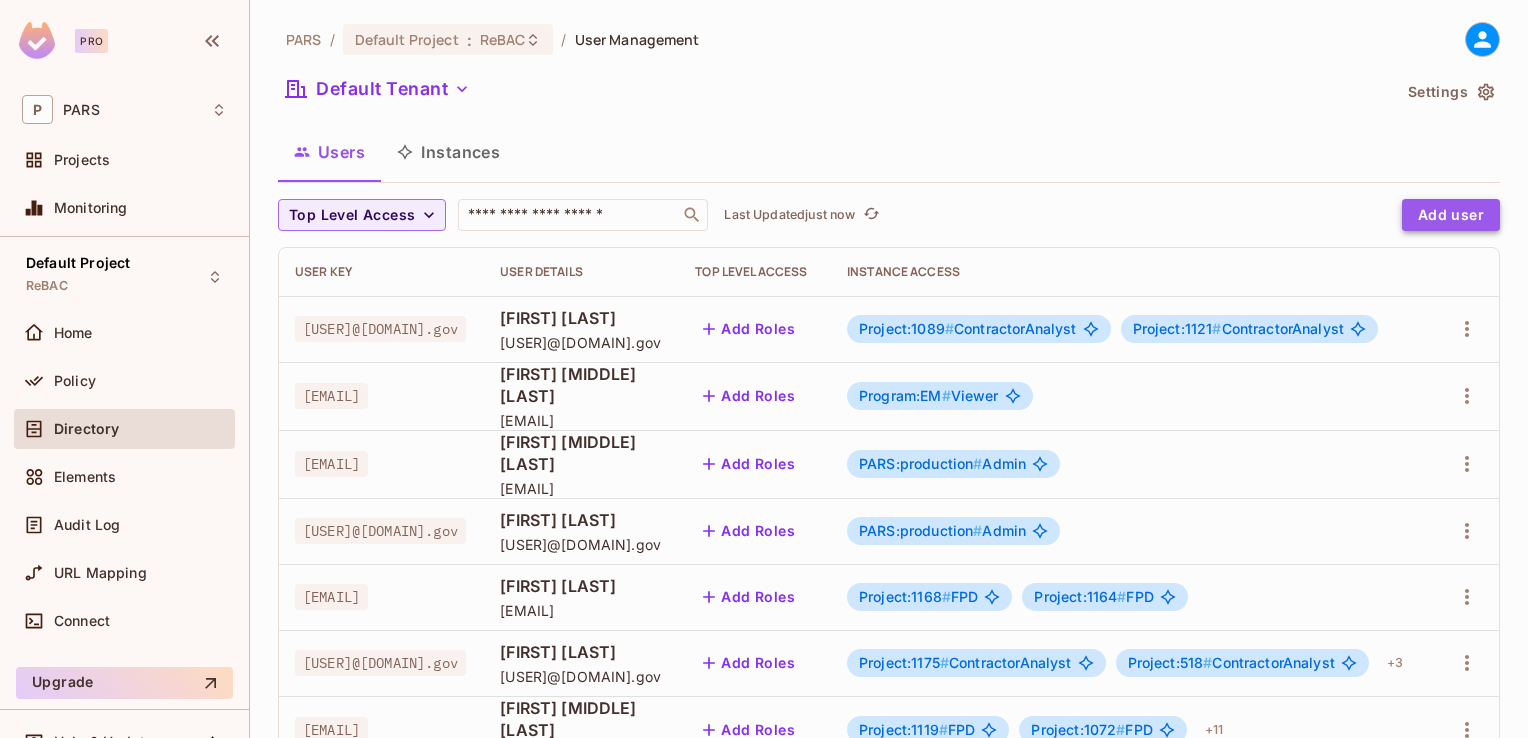 click on "Add user" at bounding box center [1451, 215] 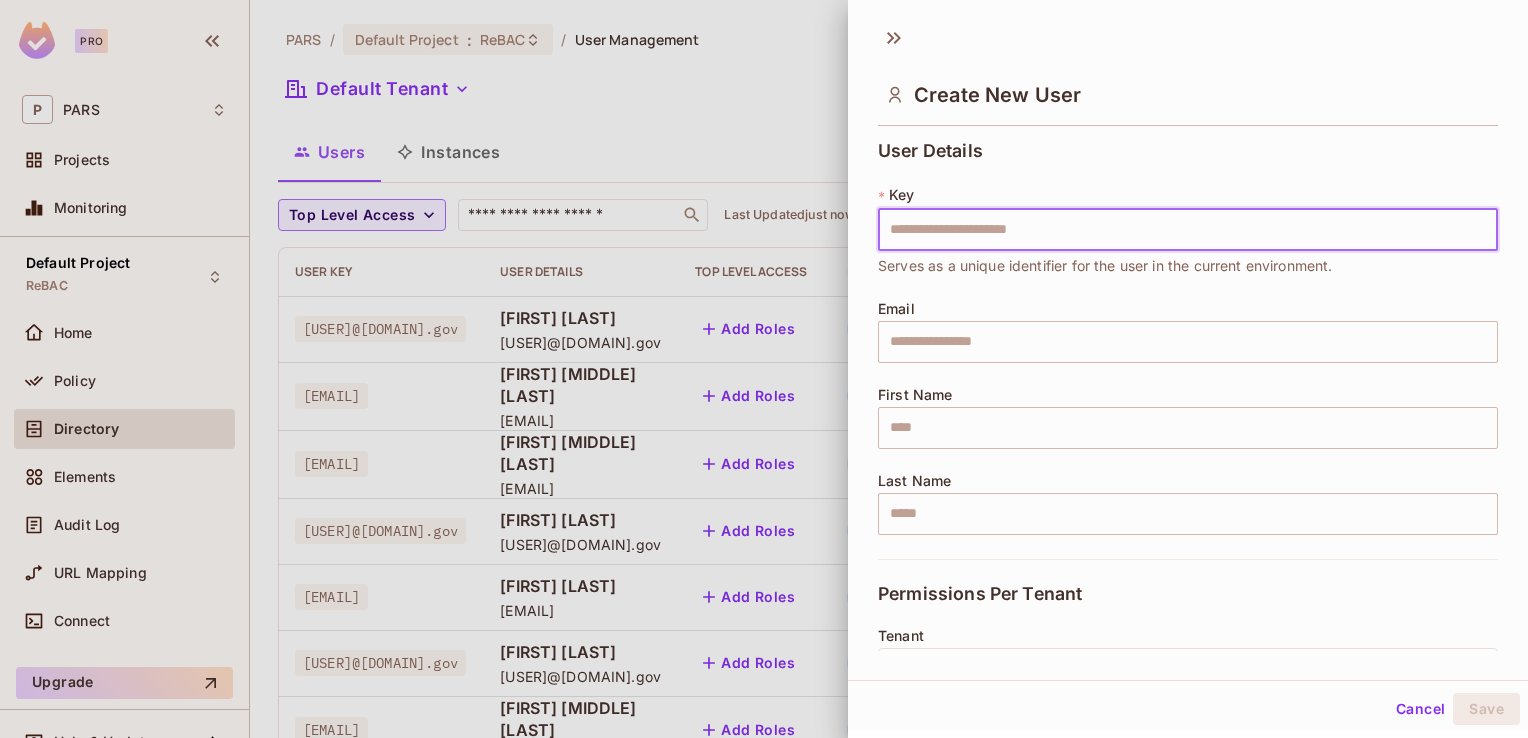 click at bounding box center (1188, 230) 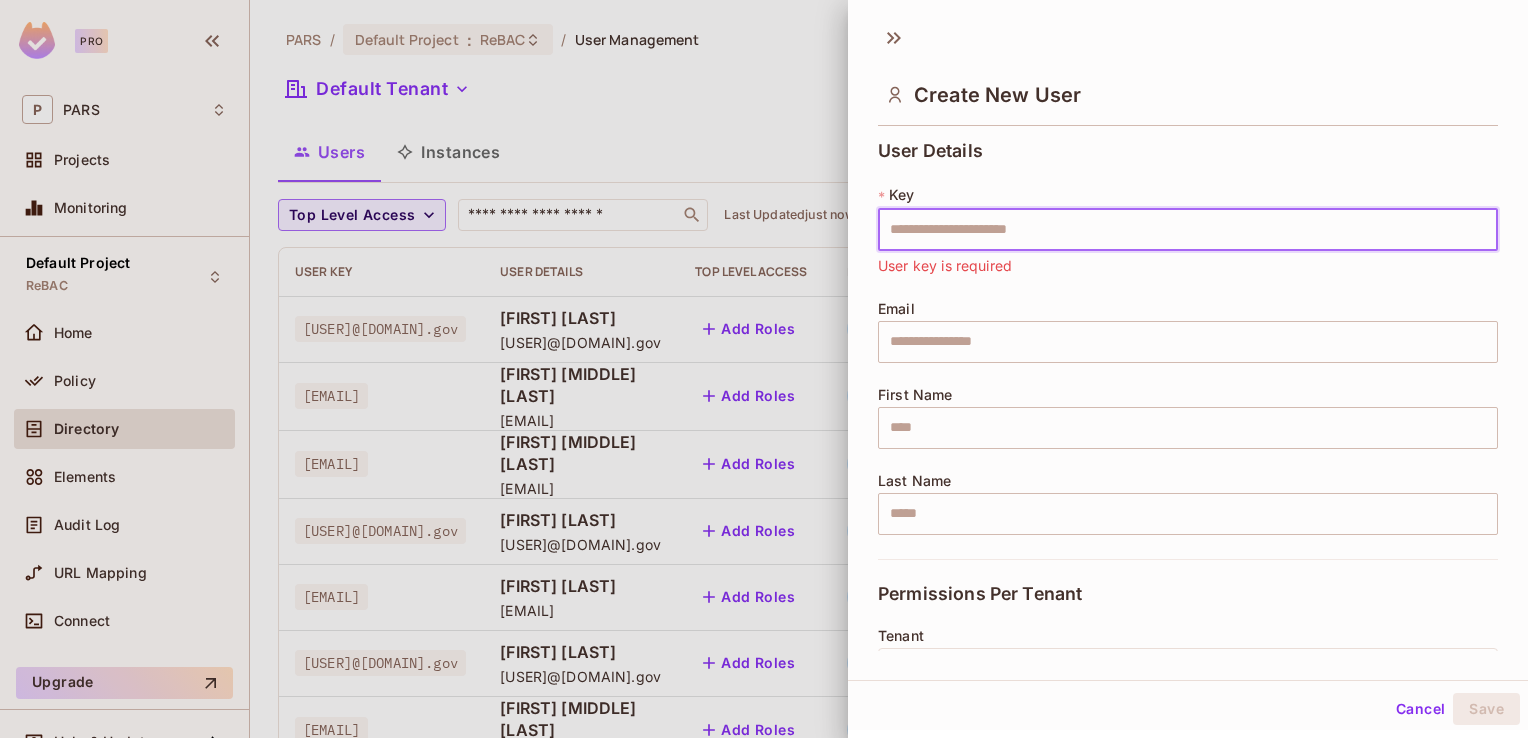 click at bounding box center (1188, 230) 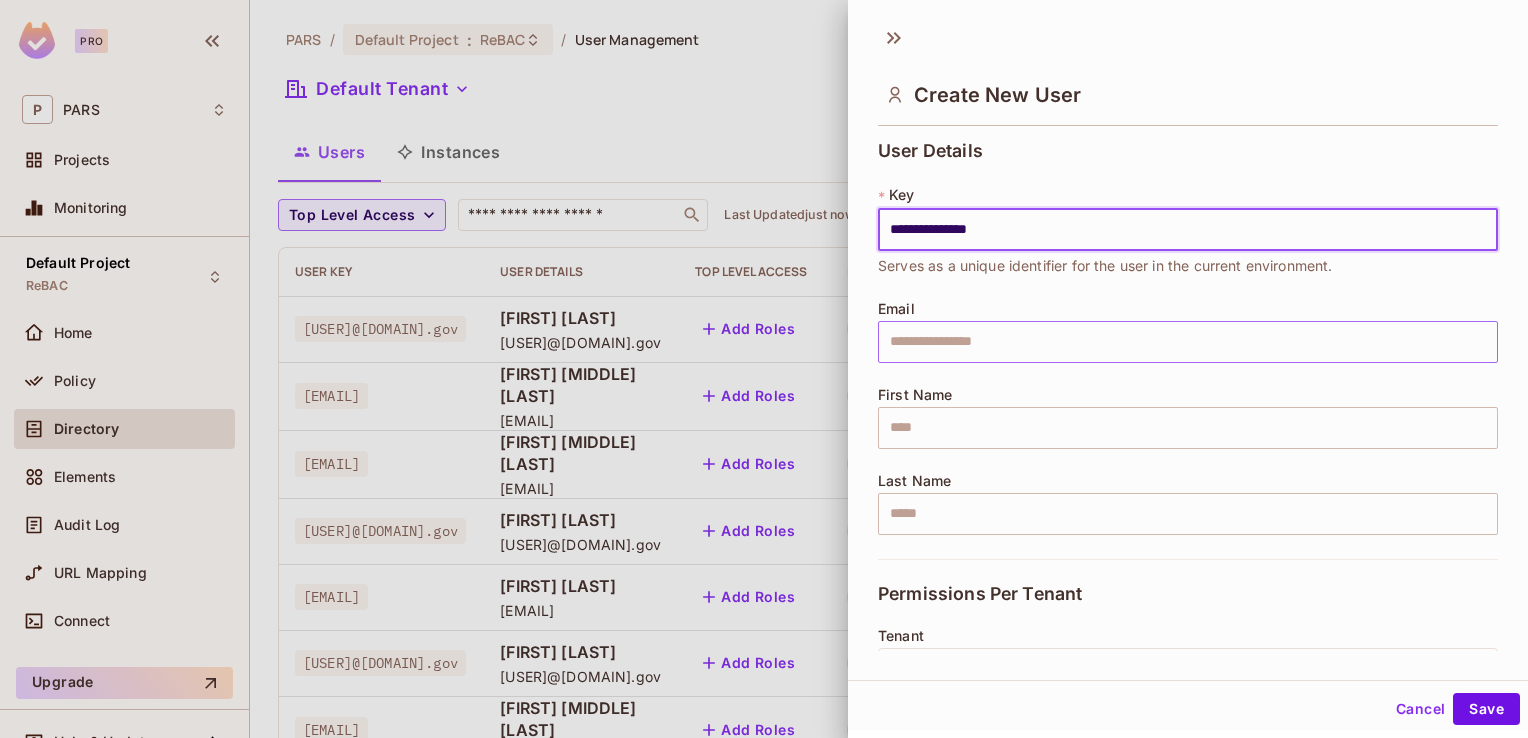 type on "**********" 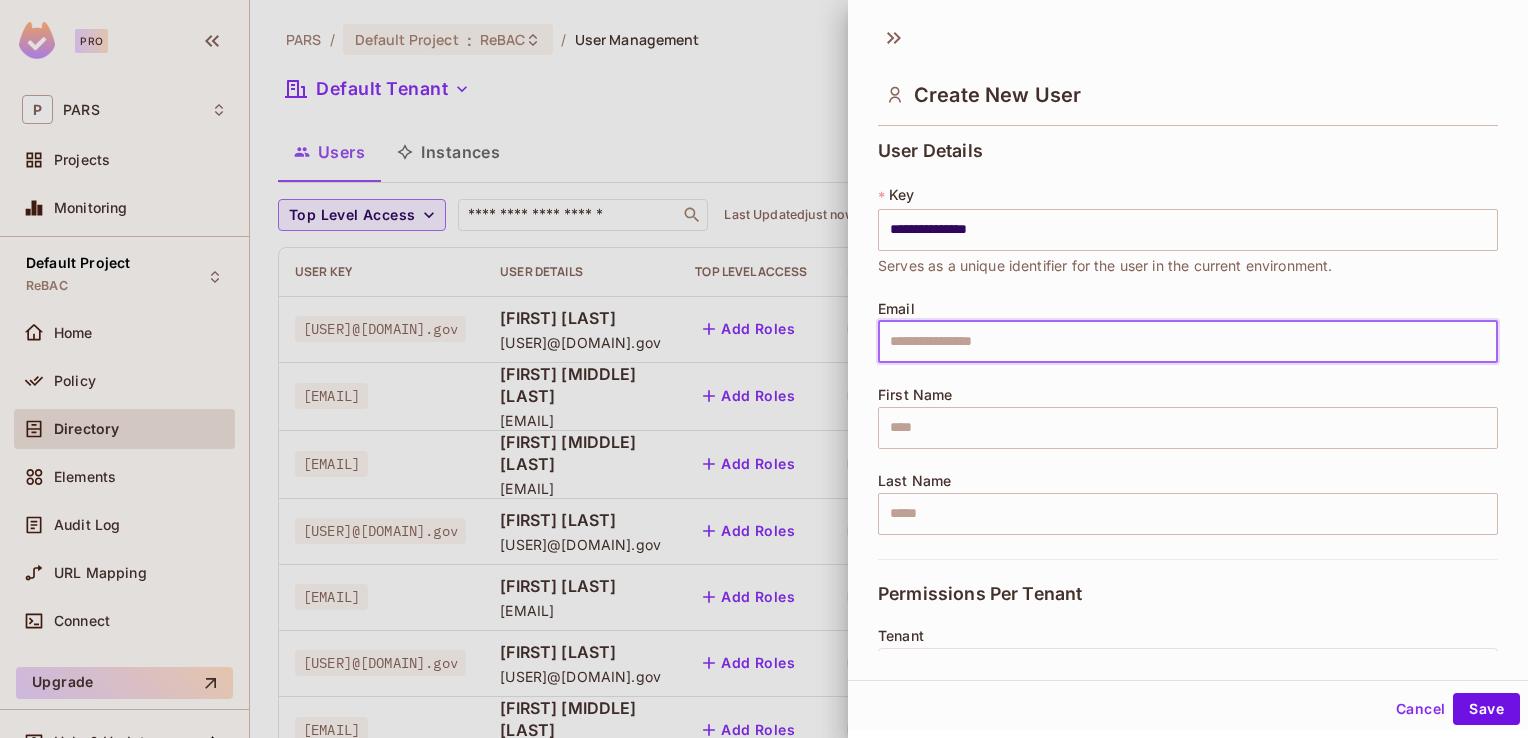 paste on "**********" 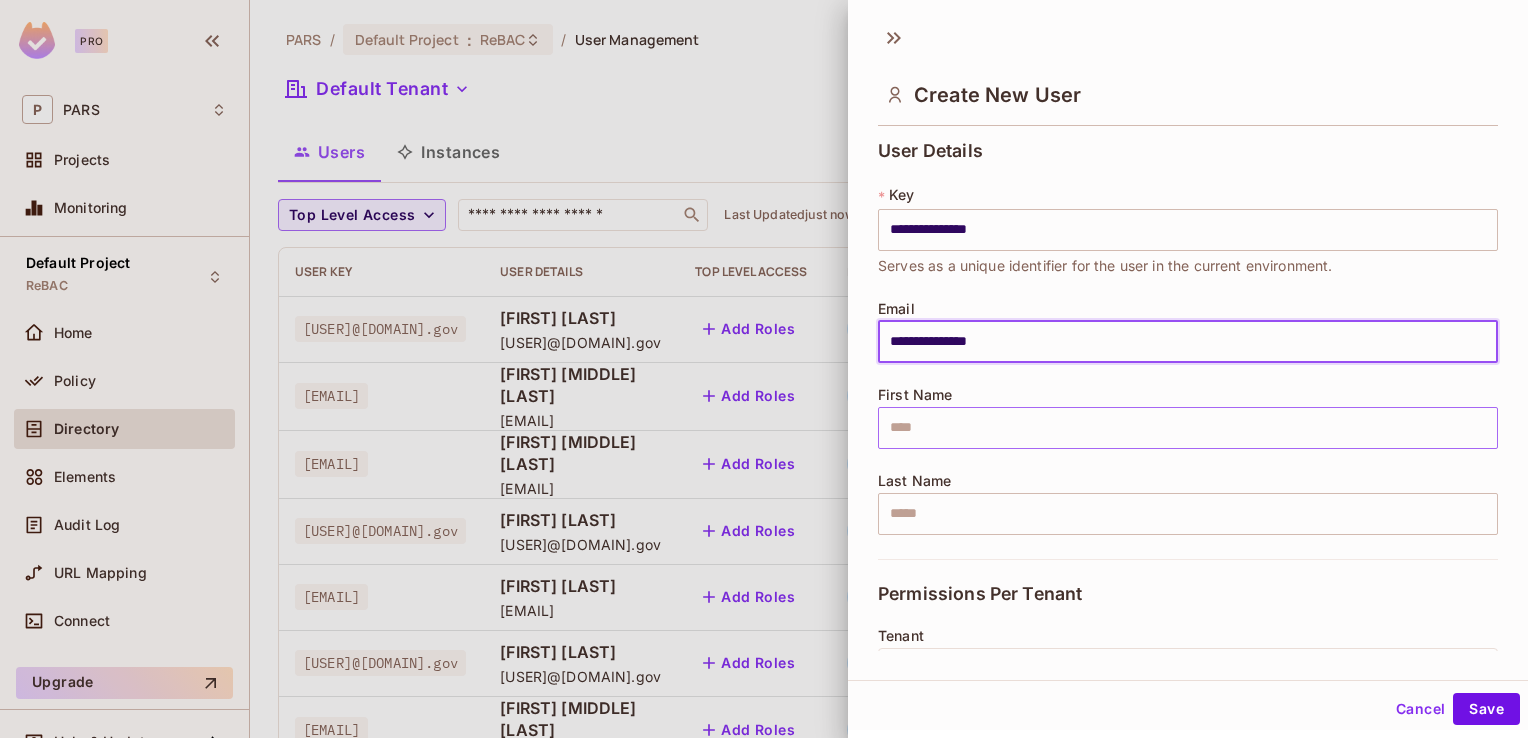 type on "**********" 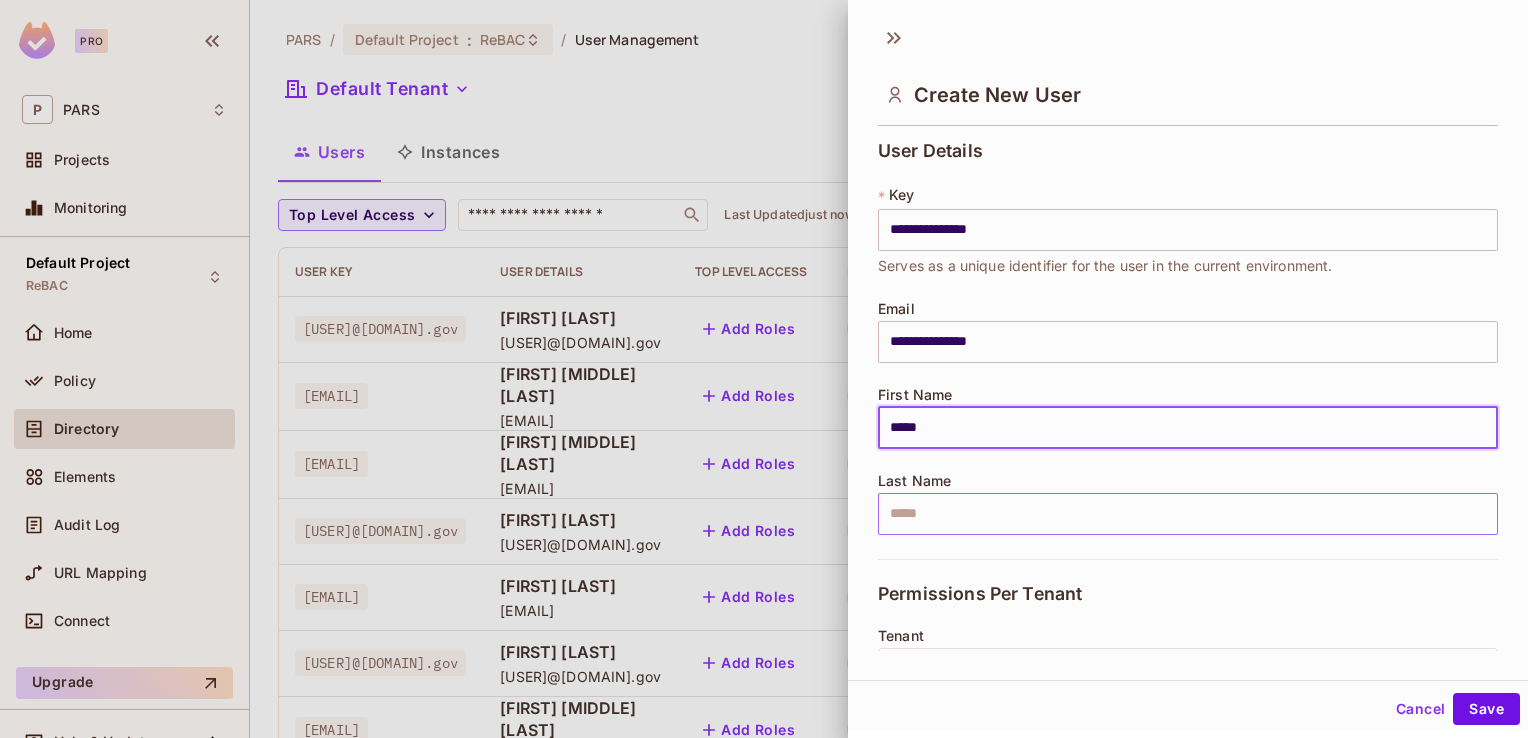 type on "*****" 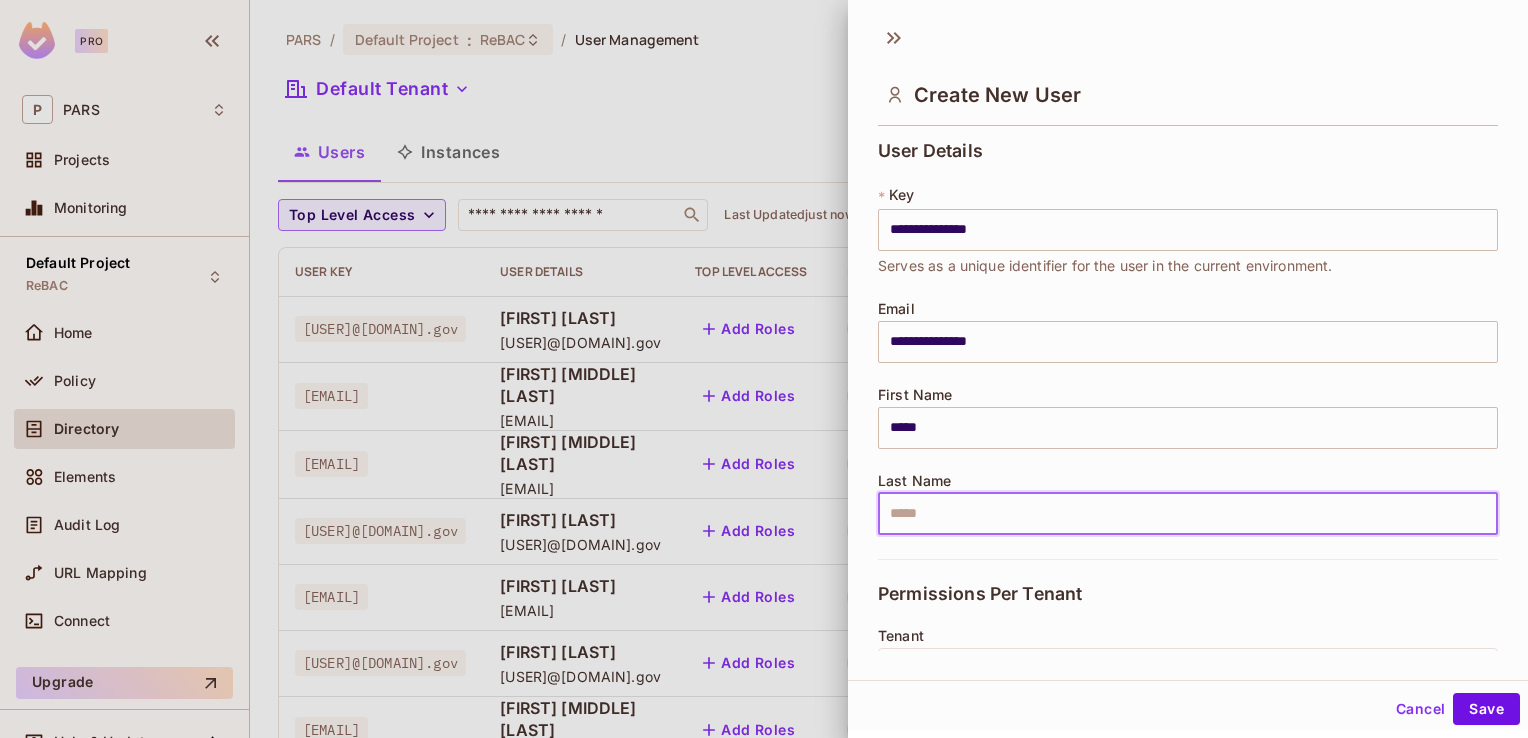 click at bounding box center (1188, 514) 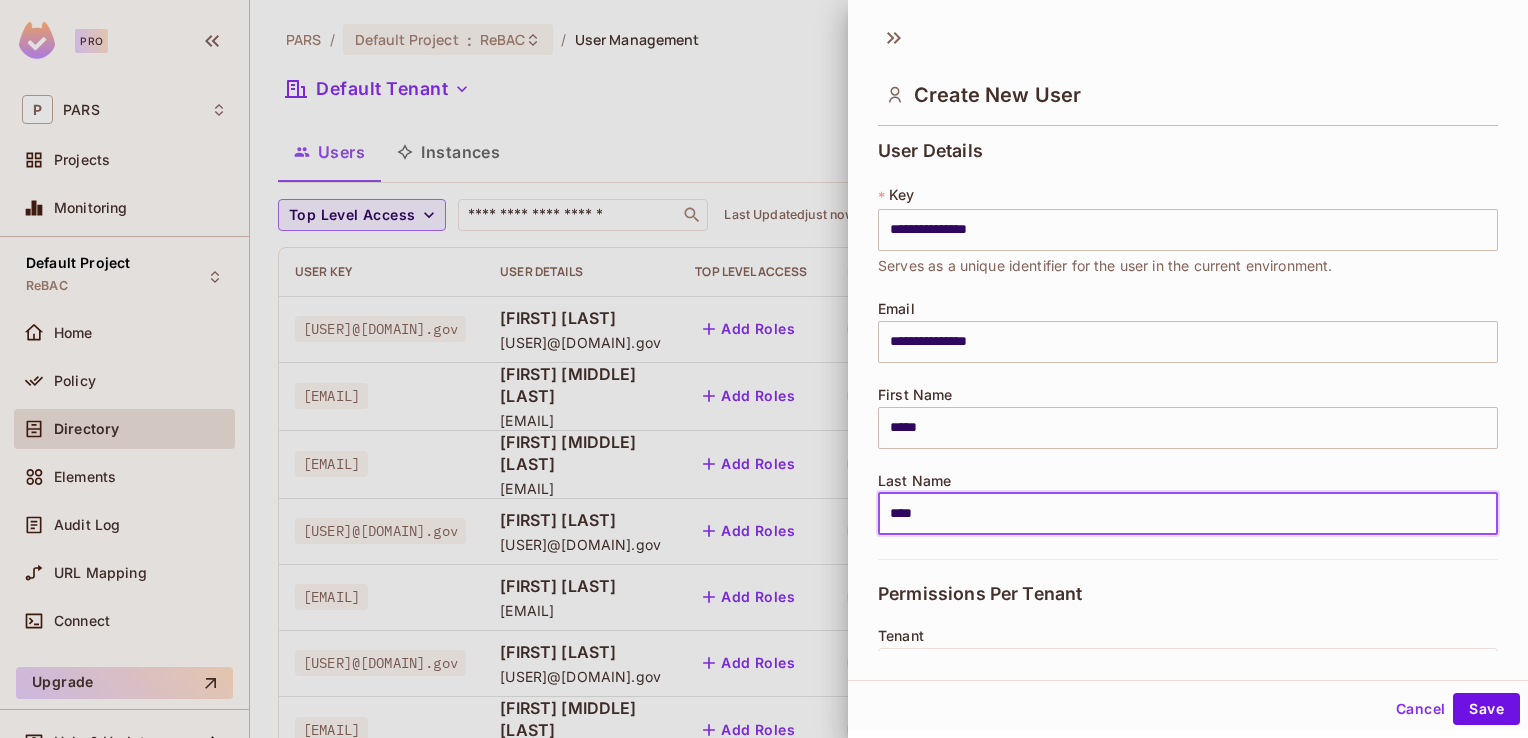 type on "****" 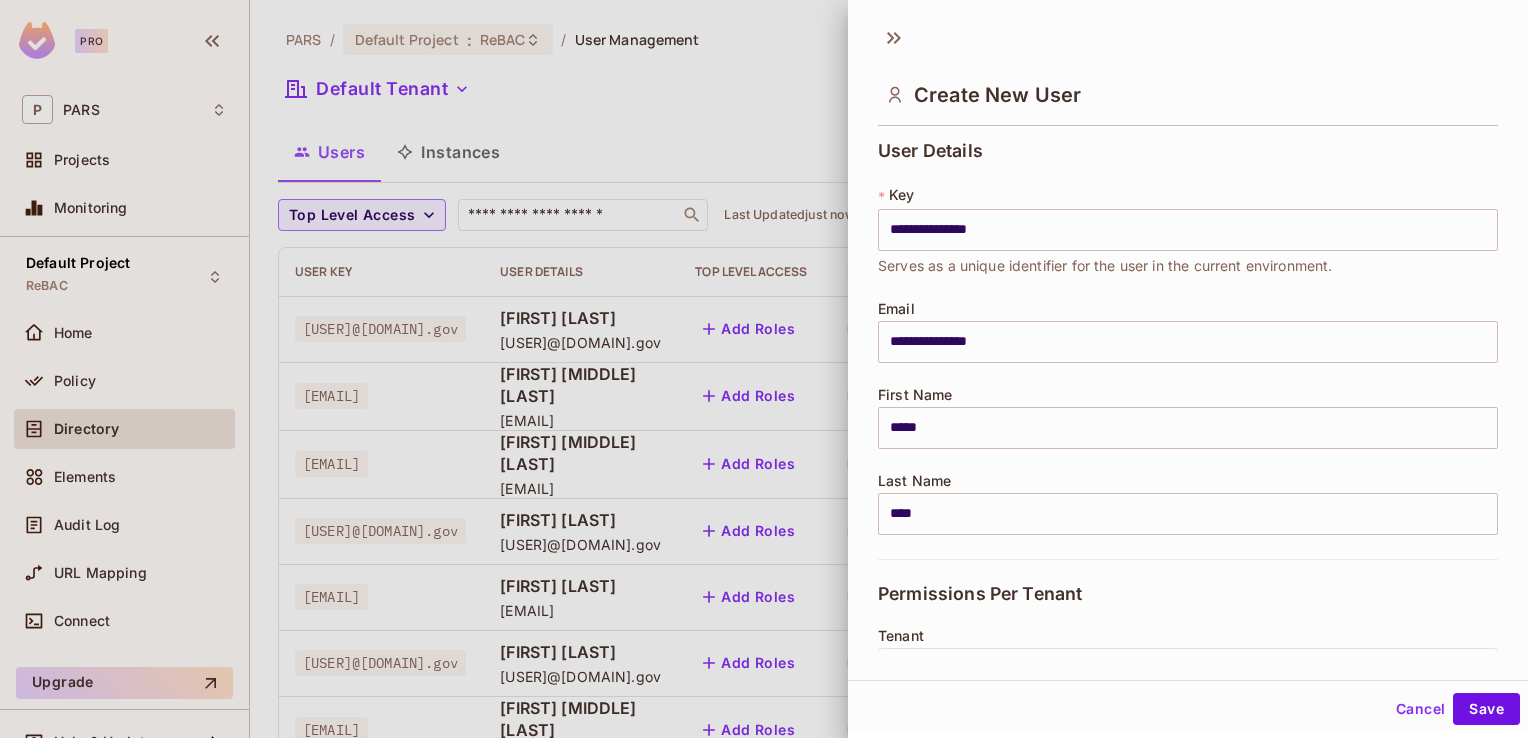 scroll, scrollTop: 0, scrollLeft: 0, axis: both 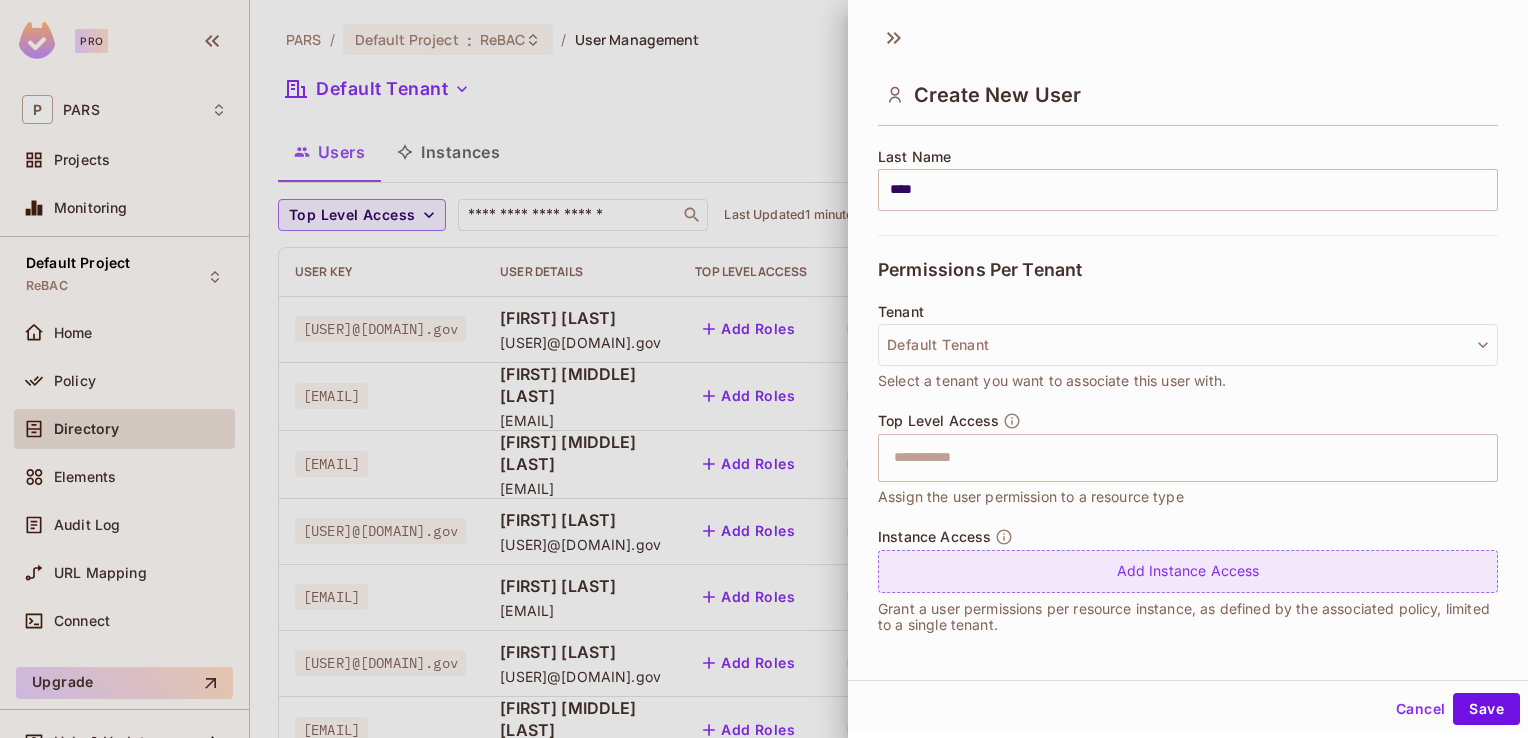 click on "Add Instance Access" at bounding box center (1188, 571) 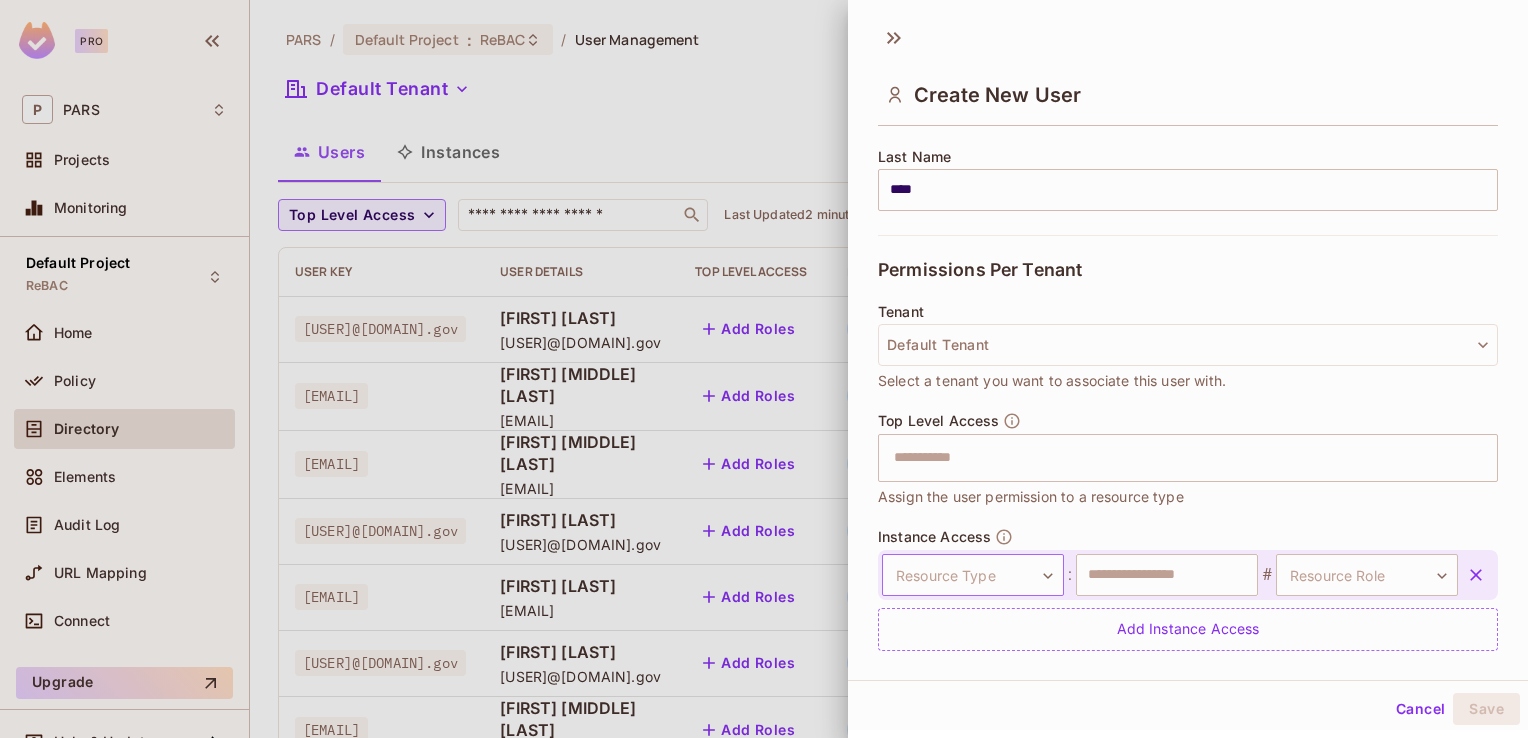 click on "Pro P PARS Projects Monitoring Default Project ReBAC Home Policy Directory Elements Audit Log URL Mapping Connect Upgrade Help & Updates PARS / Default Project : ReBAC / User Management Default Tenant Settings Users Instances Top Level Access ​ Last Updated  2 minutes ago Add user User Key User Details Top Level Access Instance Access [EMAIL]  [FIRST] [LAST] [EMAIL] Add Roles Project:1089 # ContractorAnalyst Project:1121 # ContractorAnalyst [EMAIL]  [FIRST] [LAST] [EMAIL] Add Roles Program:EM # Viewer [EMAIL]  [FIRST] [MIDDLE] [LAST] [EMAIL] Add Roles PARS:production # Admin [EMAIL] [FIRST] [LAST] [EMAIL] Add Roles PARS:production # Admin [EMAIL]  [FIRST] [MIDDLE] [LAST] [EMAIL] Add Roles Project:1168 # FPD Project:1164 # FPD [EMAIL] [FIRST] [LAST] [EMAIL] Add Roles Project:1175 # ContractorAnalyst Project:518 # ContractorAnalyst +" at bounding box center (764, 369) 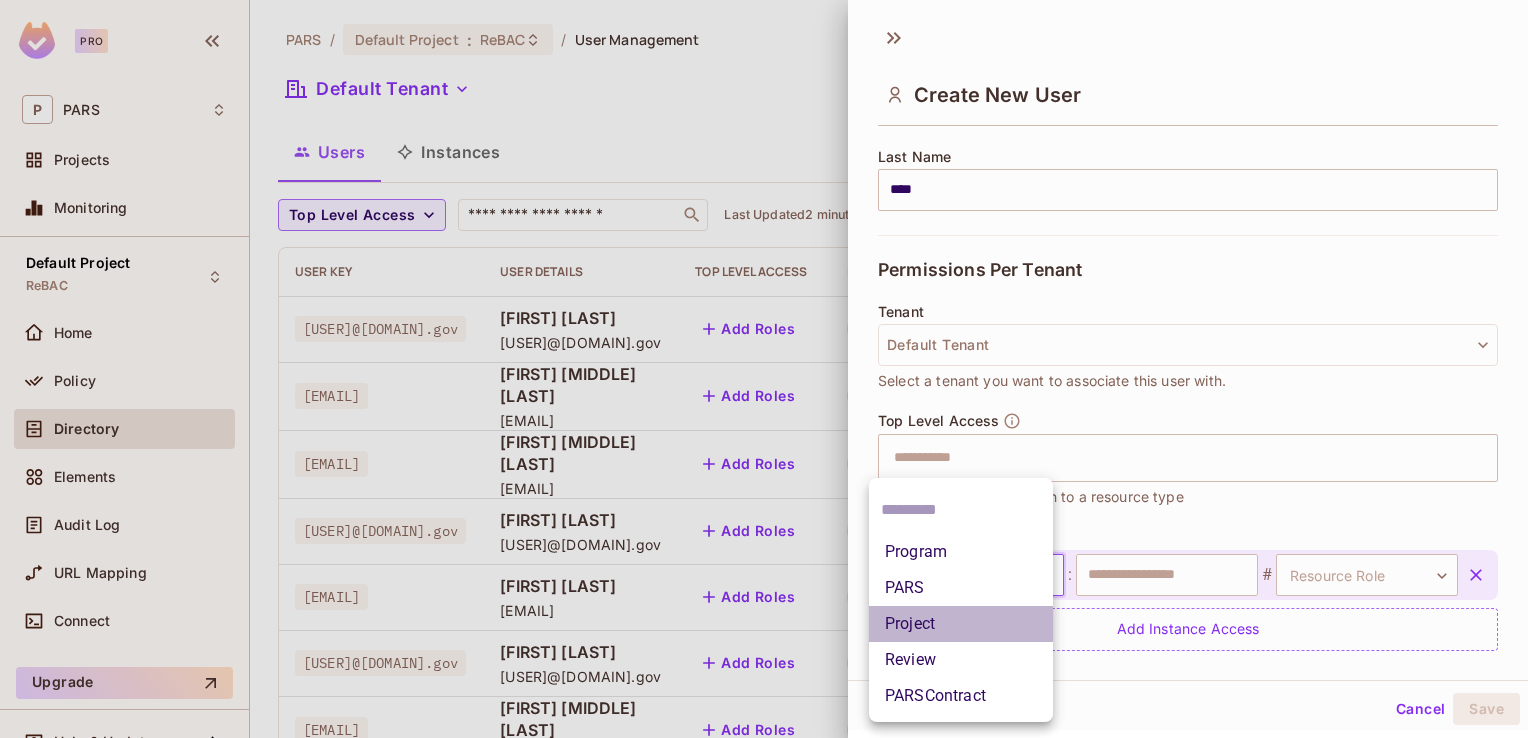 click on "Project" at bounding box center [961, 624] 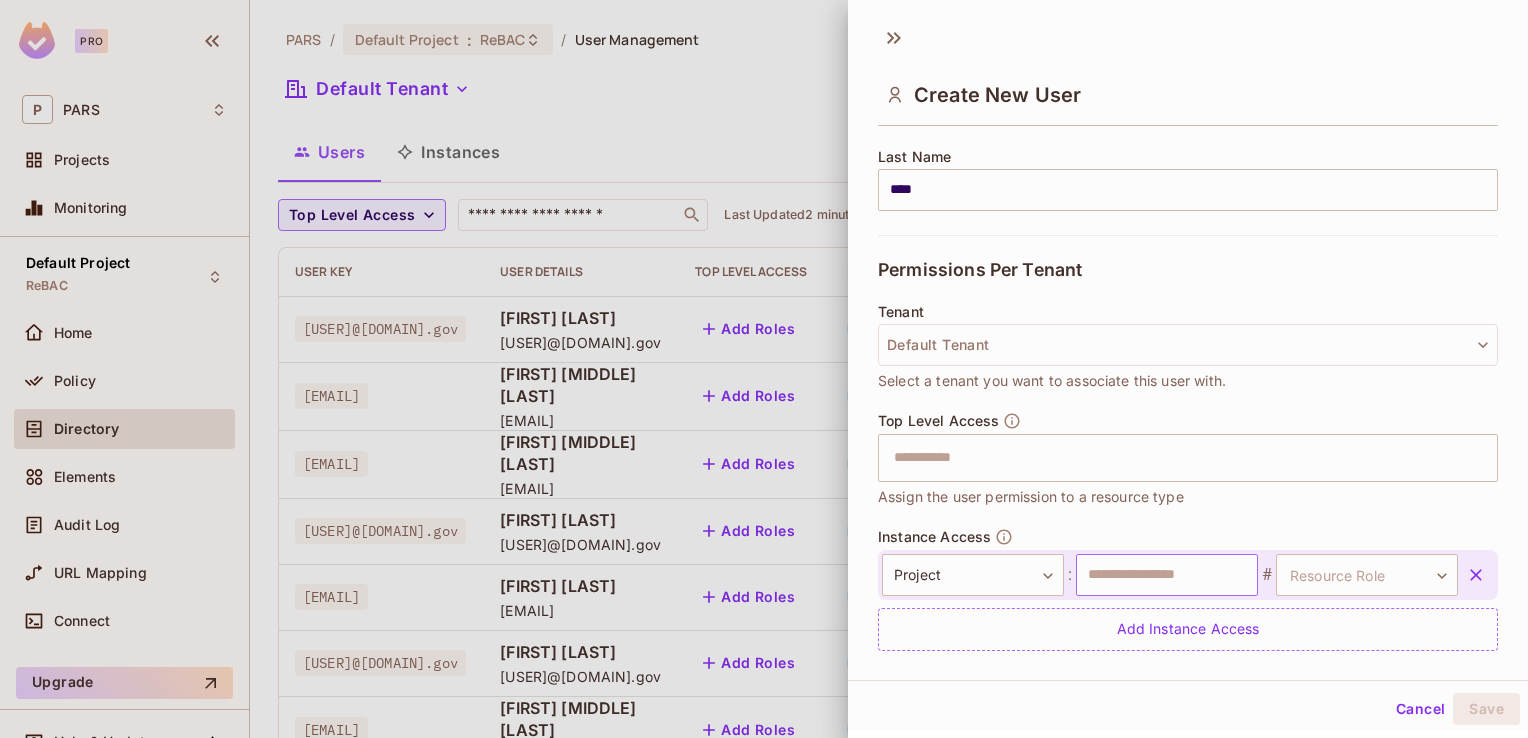 click at bounding box center (1167, 575) 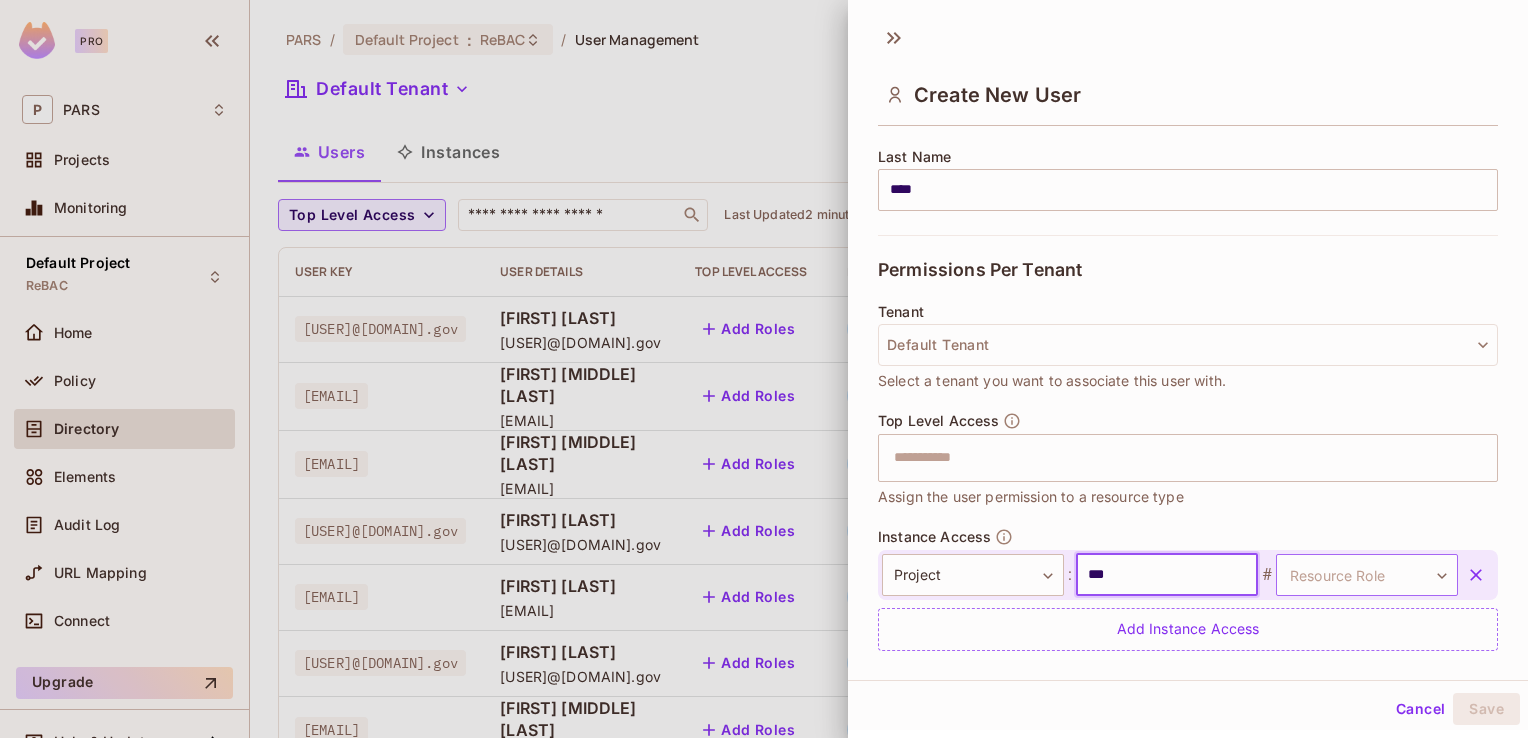 type on "***" 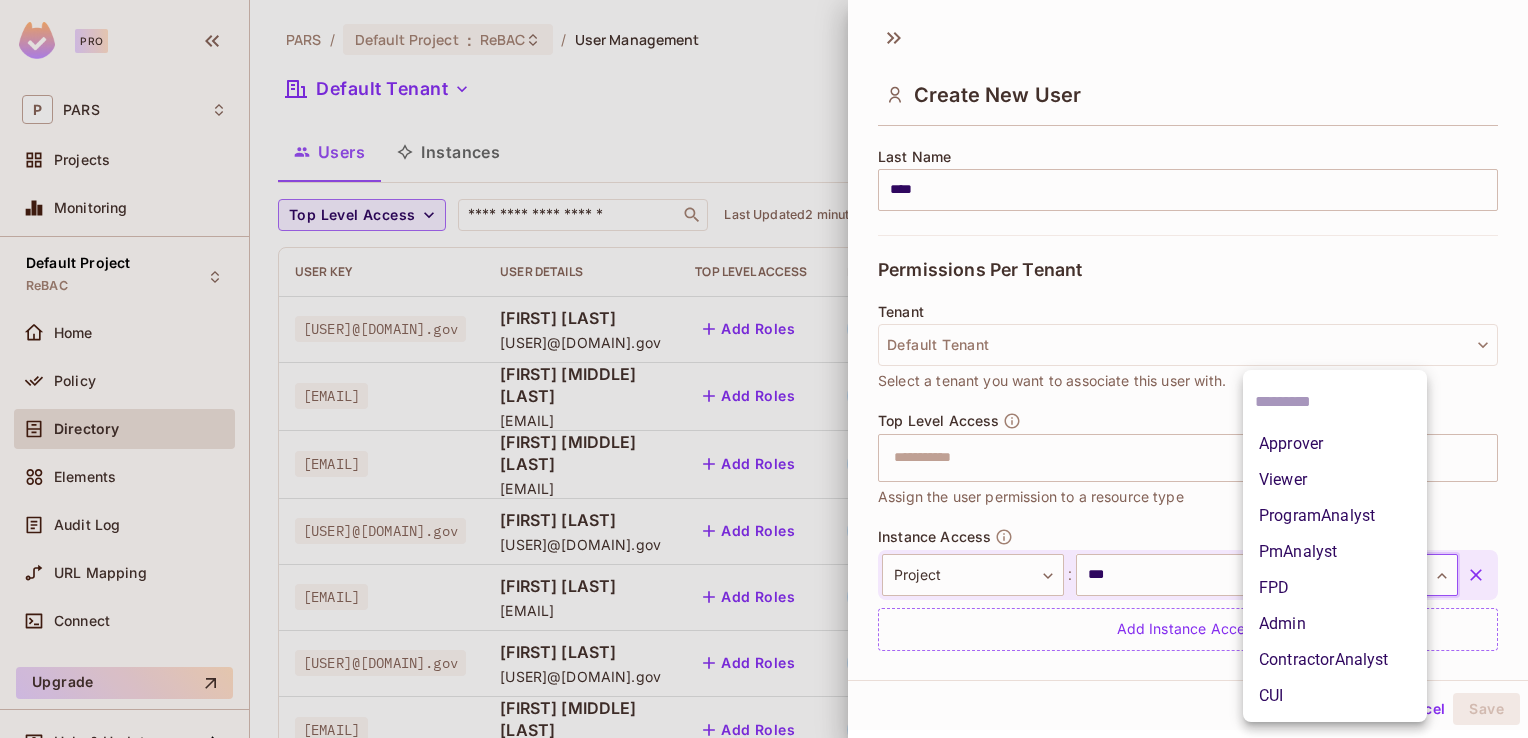 click on "ContractorAnalyst" at bounding box center (1335, 660) 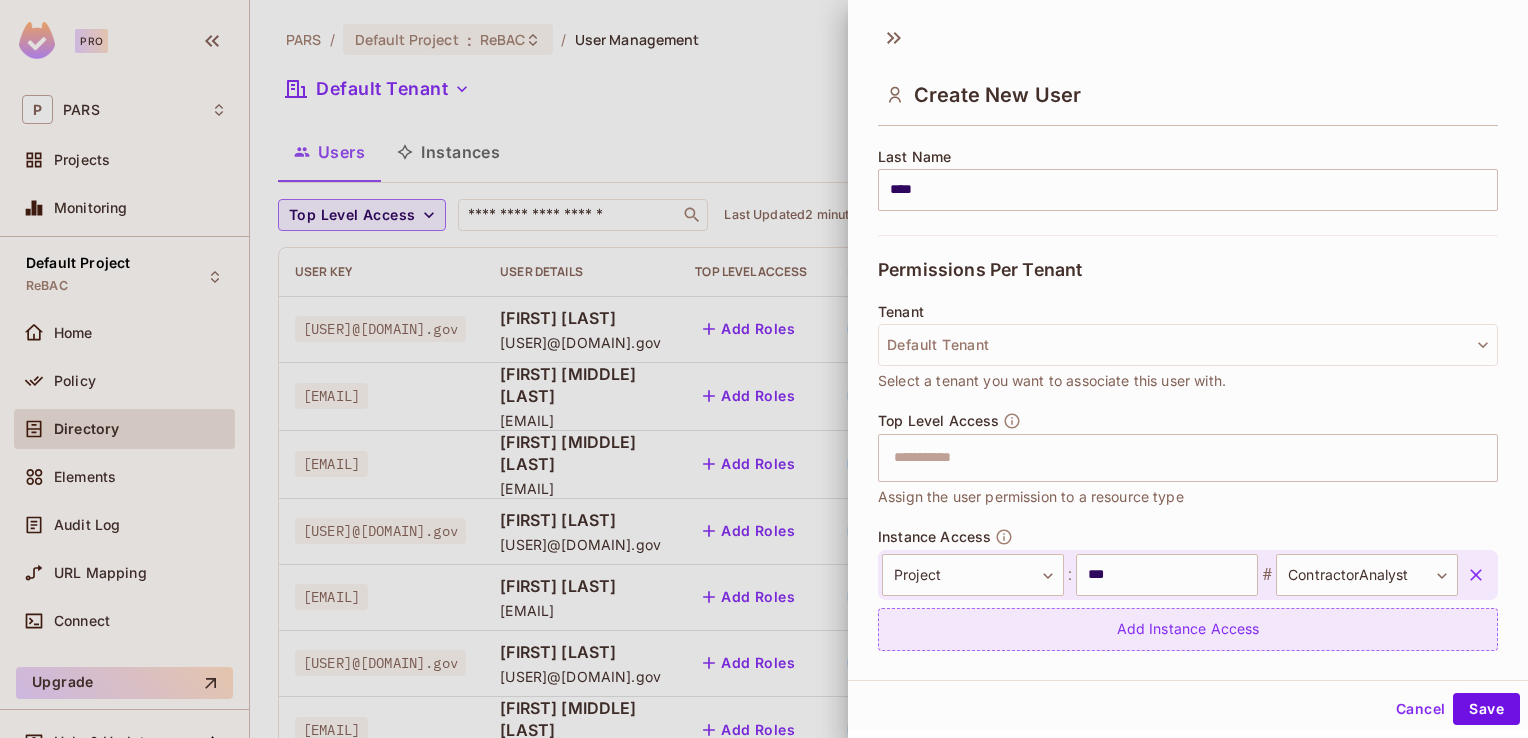 click on "Add Instance Access" at bounding box center [1188, 629] 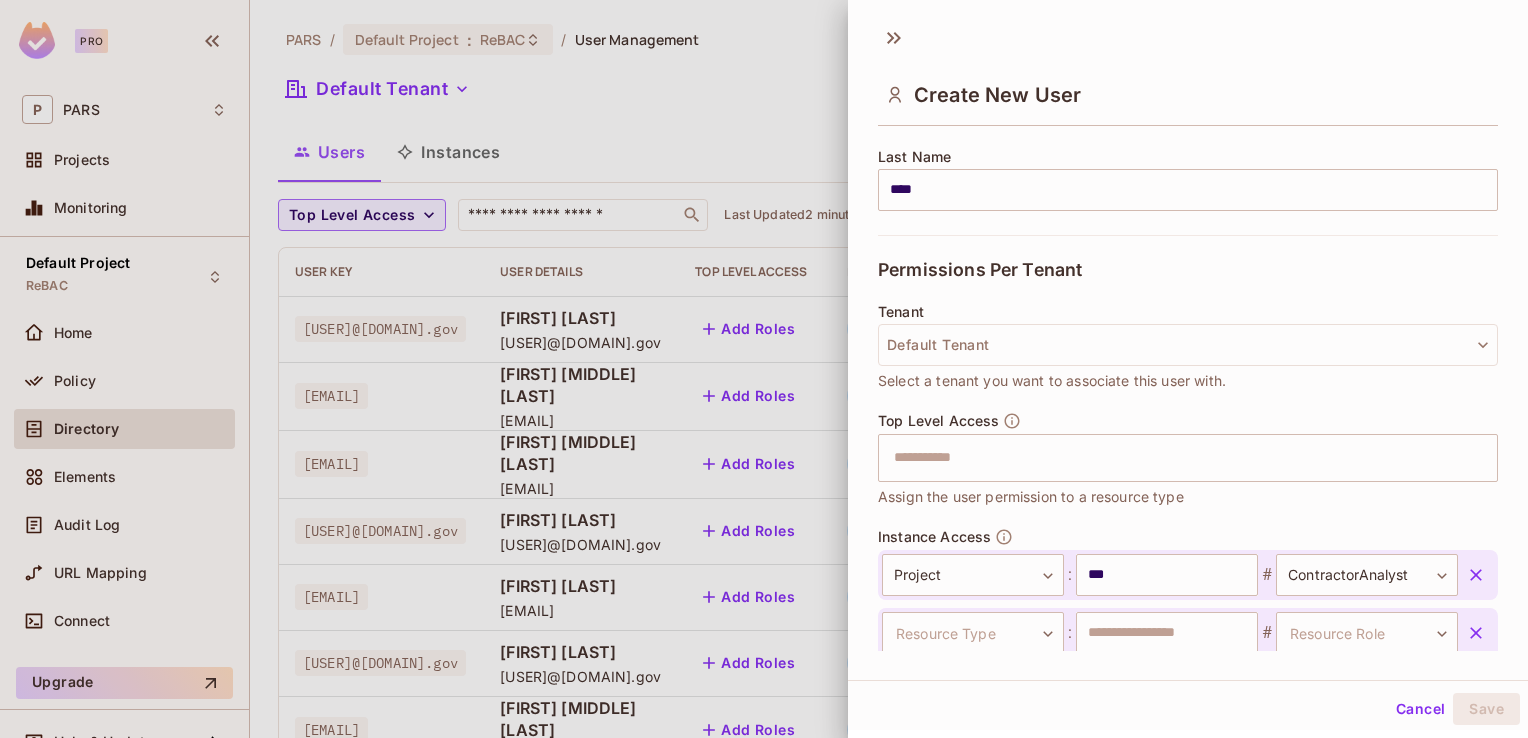 scroll, scrollTop: 326, scrollLeft: 0, axis: vertical 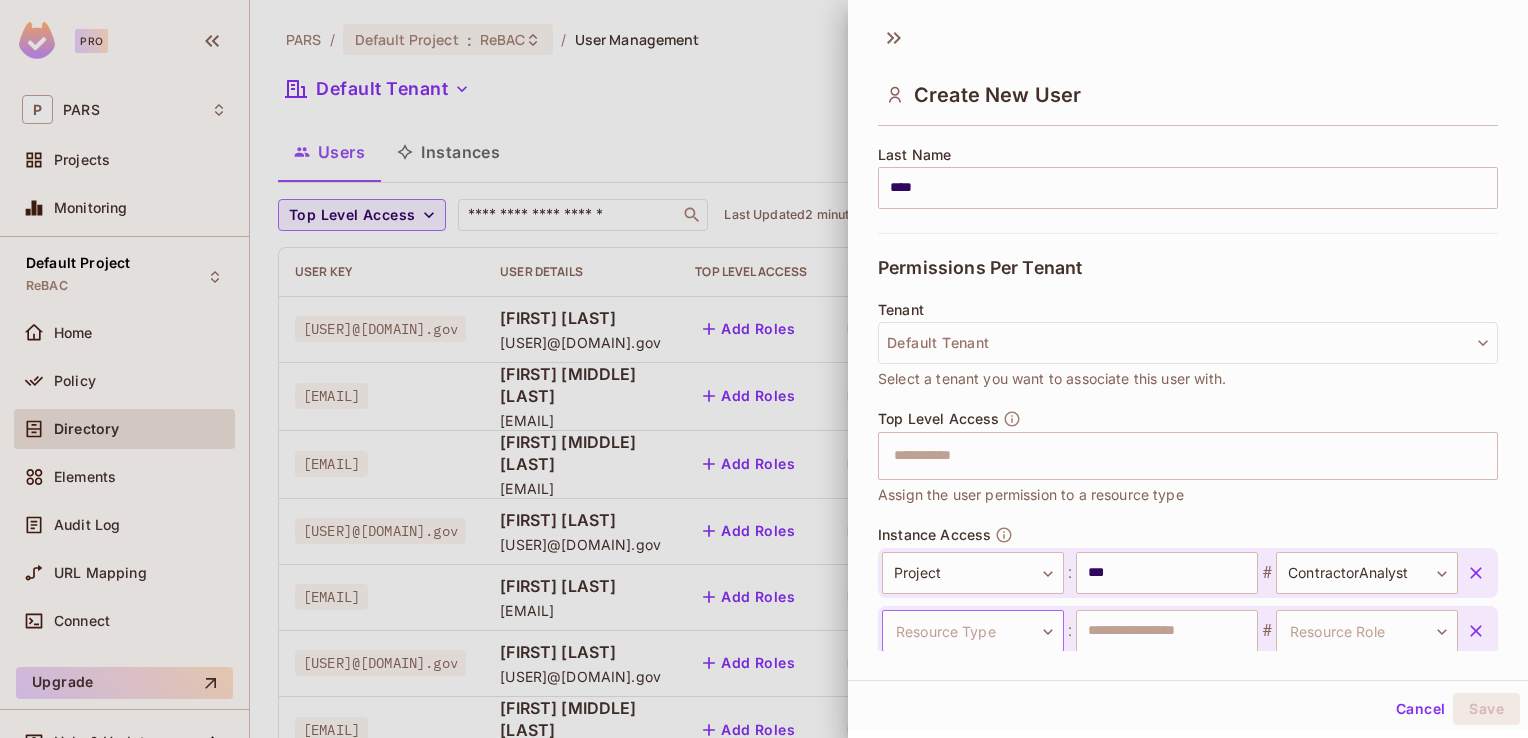 click on "Pro P PARS Projects Monitoring Default Project ReBAC Home Policy Directory Elements Audit Log URL Mapping Connect Upgrade Help & Updates PARS / Default Project : ReBAC / User Management Default Tenant Settings Users Instances Top Level Access ​ Last Updated  2 minutes ago Add user User Key User Details Top Level Access Instance Access [EMAIL]  [FIRST] [LAST] [EMAIL] Add Roles Project:1089 # ContractorAnalyst Project:1121 # ContractorAnalyst [EMAIL]  [FIRST] [LAST] [EMAIL] Add Roles Program:EM # Viewer [EMAIL]  [FIRST] [MIDDLE] [LAST] [EMAIL] Add Roles PARS:production # Admin [EMAIL] [FIRST] [LAST] [EMAIL] Add Roles PARS:production # Admin [EMAIL]  [FIRST] [MIDDLE] [LAST] [EMAIL] Add Roles Project:1168 # FPD Project:1164 # FPD [EMAIL] [FIRST] [LAST] [EMAIL] Add Roles Project:1175 # ContractorAnalyst Project:518 # ContractorAnalyst +" at bounding box center (764, 369) 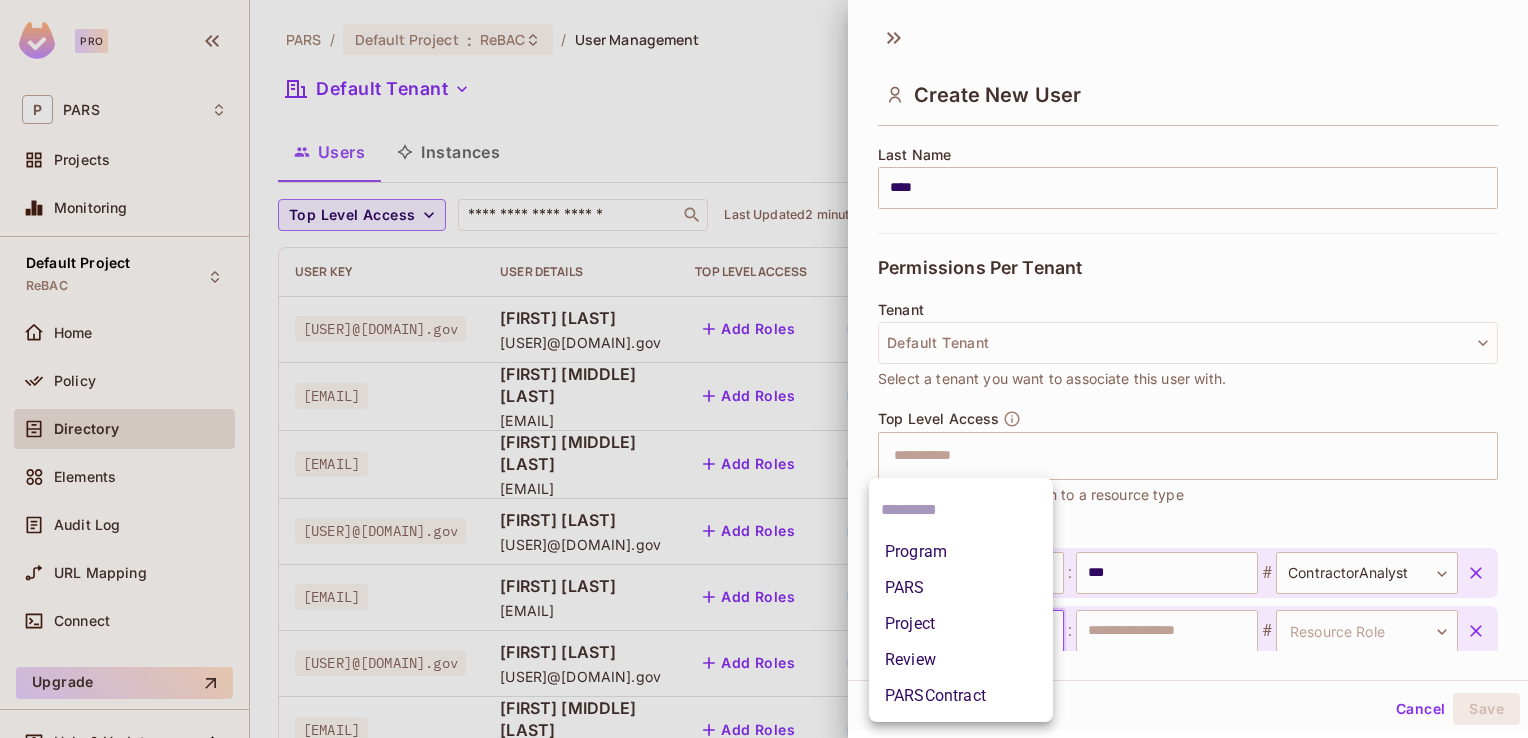 click on "Project" at bounding box center (961, 624) 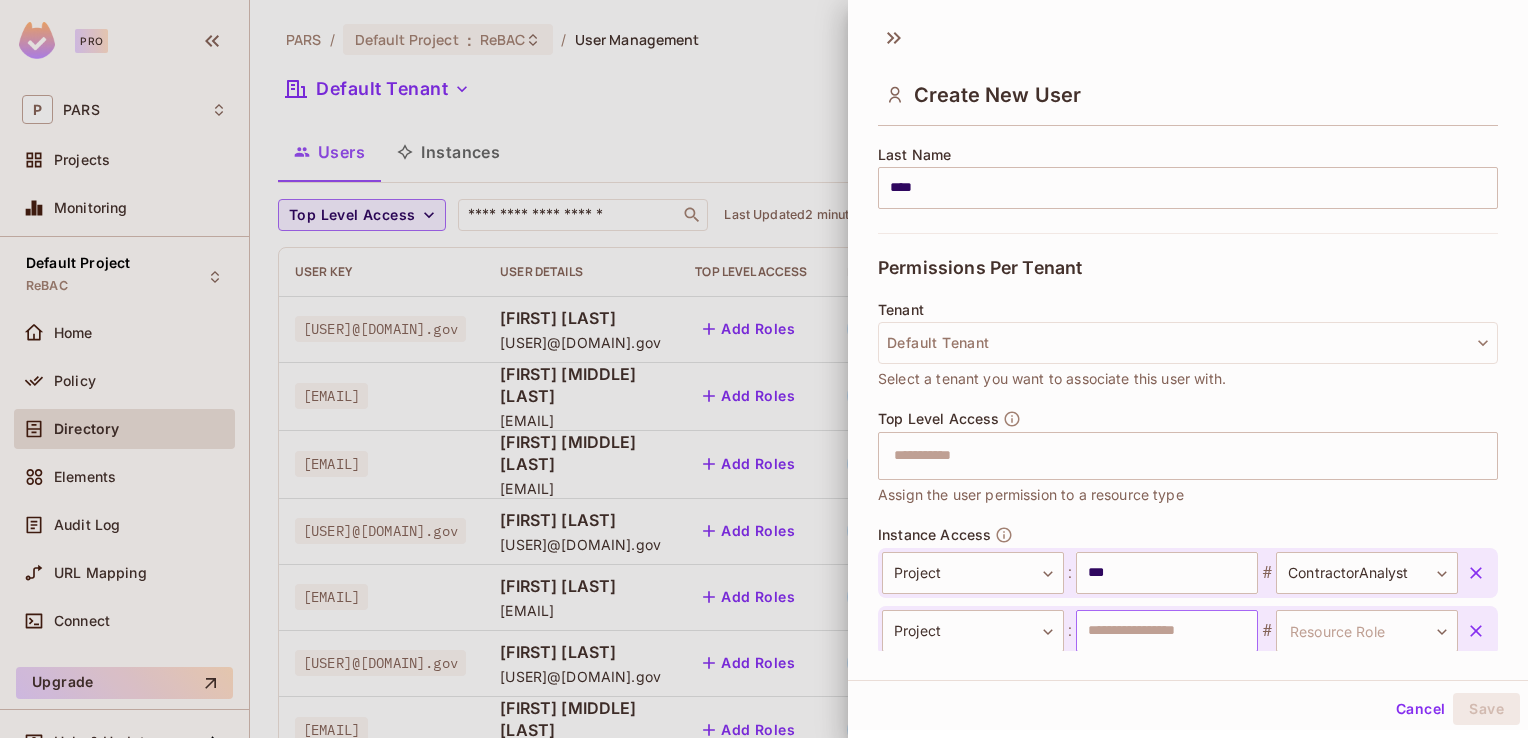 click at bounding box center (1167, 631) 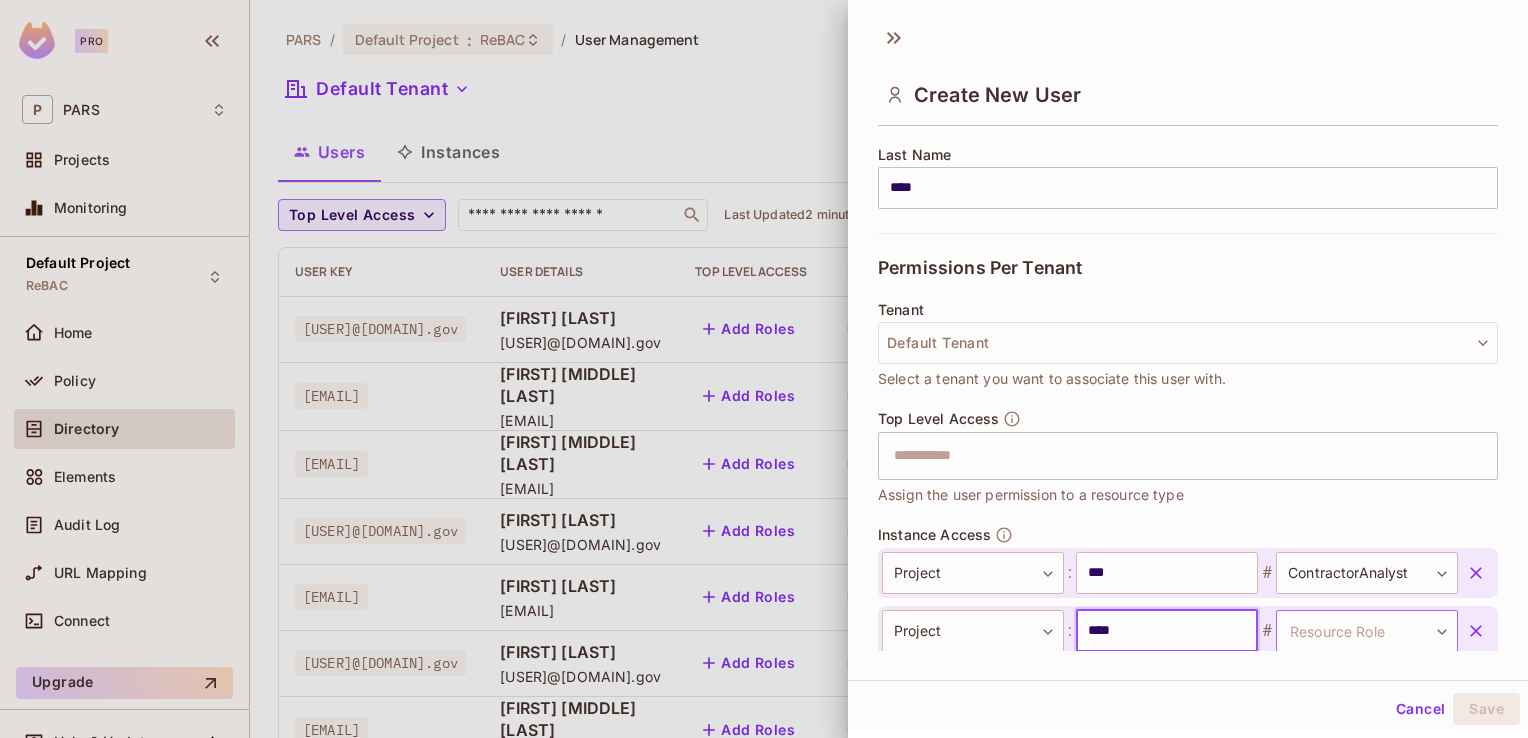 type on "****" 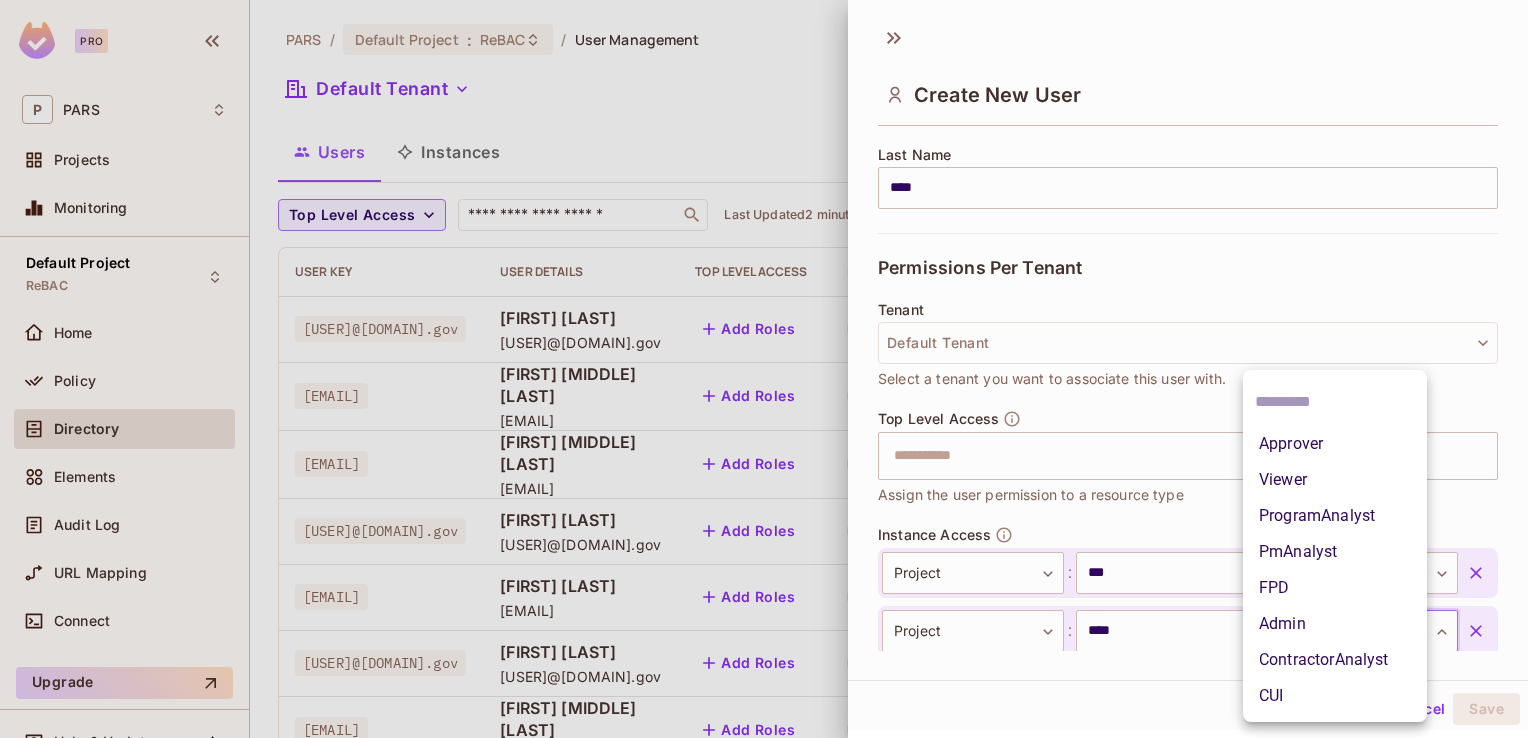 click on "Pro P PARS Projects Monitoring Default Project ReBAC Home Policy Directory Elements Audit Log URL Mapping Connect Upgrade Help & Updates PARS / Default Project : ReBAC / User Management Default Tenant Settings Users Instances Top Level Access ​ Last Updated  2 minutes ago Add user User Key User Details Top Level Access Instance Access [EMAIL]  [FIRST] [LAST] [EMAIL] Add Roles Project:1089 # ContractorAnalyst Project:1121 # ContractorAnalyst [EMAIL]  [FIRST] [LAST] [EMAIL] Add Roles Program:EM # Viewer [EMAIL]  [FIRST] [MIDDLE] [LAST] [EMAIL] Add Roles PARS:production # Admin [EMAIL] [FIRST] [LAST] [EMAIL] Add Roles PARS:production # Admin [EMAIL]  [FIRST] [MIDDLE] [LAST] [EMAIL] Add Roles Project:1168 # FPD Project:1164 # FPD [EMAIL] [FIRST] [LAST] [EMAIL] Add Roles Project:1175 # ContractorAnalyst Project:518 # ContractorAnalyst +" at bounding box center [764, 369] 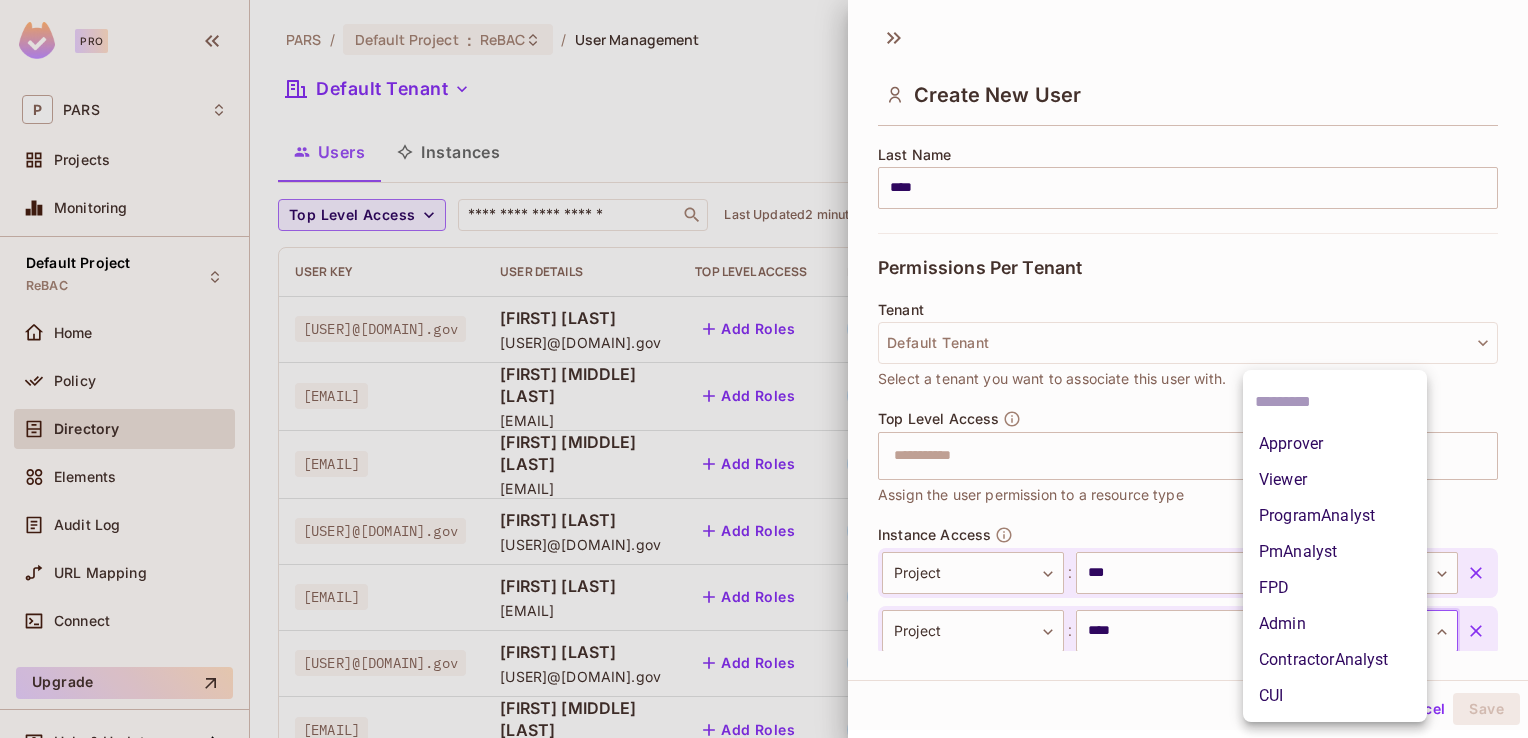 click on "ContractorAnalyst" at bounding box center (1335, 660) 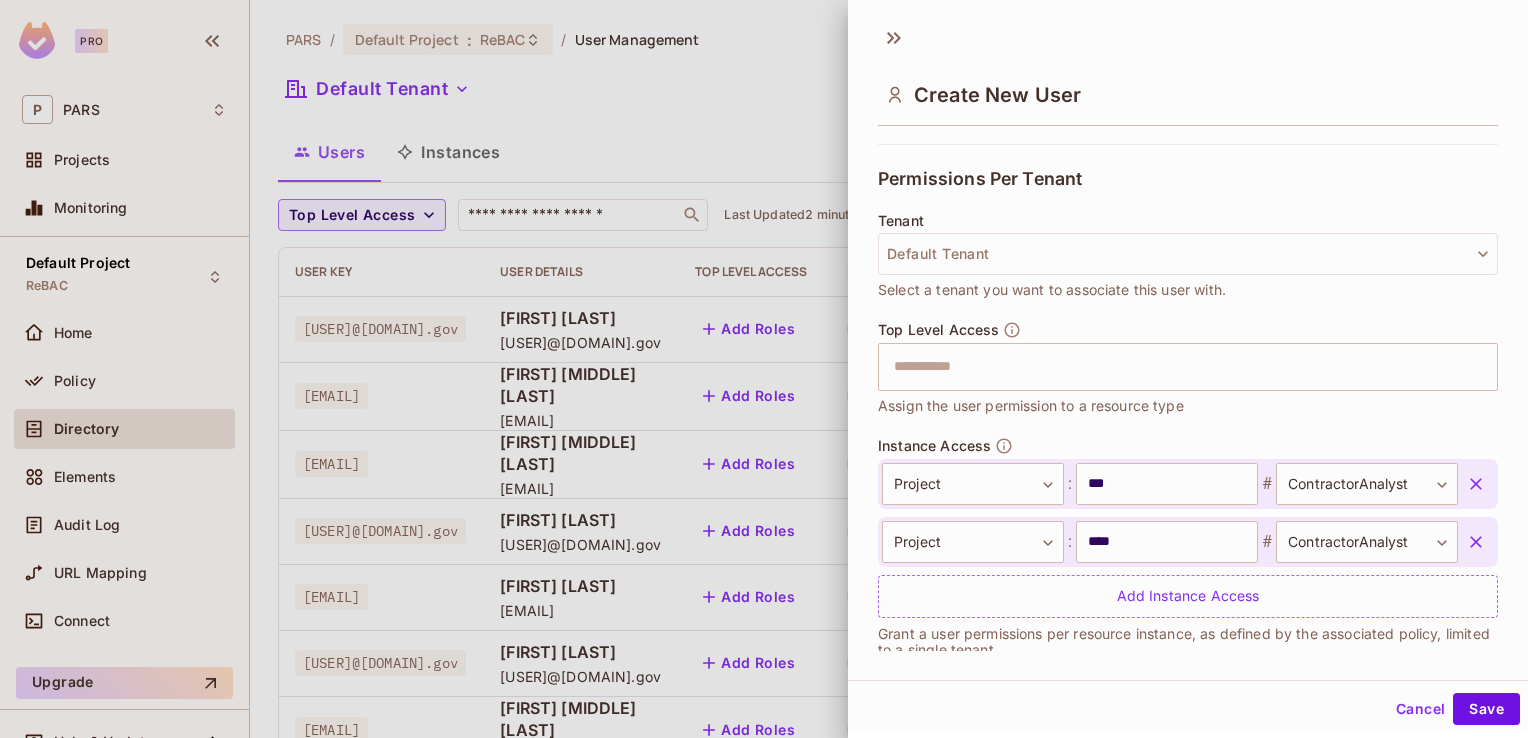 scroll, scrollTop: 440, scrollLeft: 0, axis: vertical 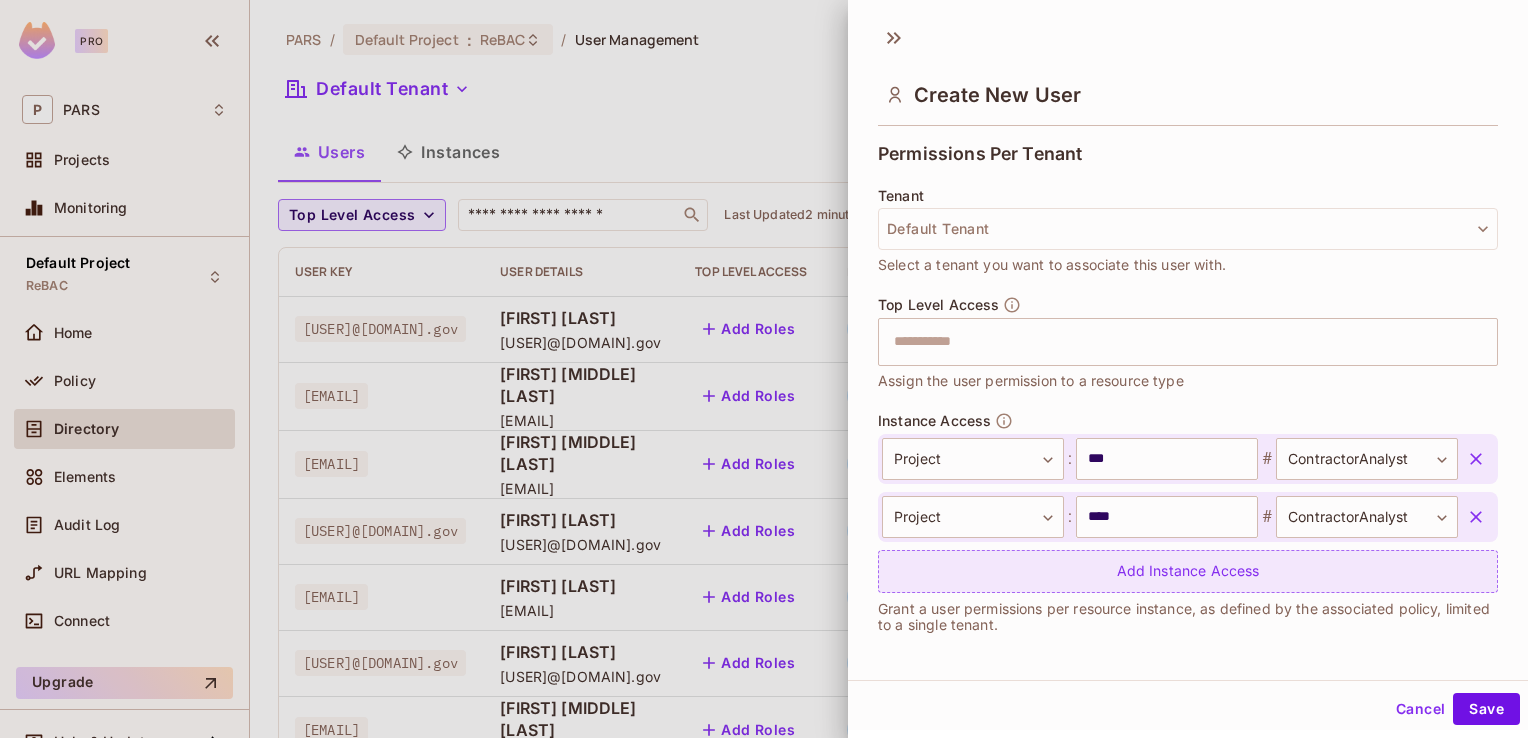click on "Add Instance Access" at bounding box center [1188, 571] 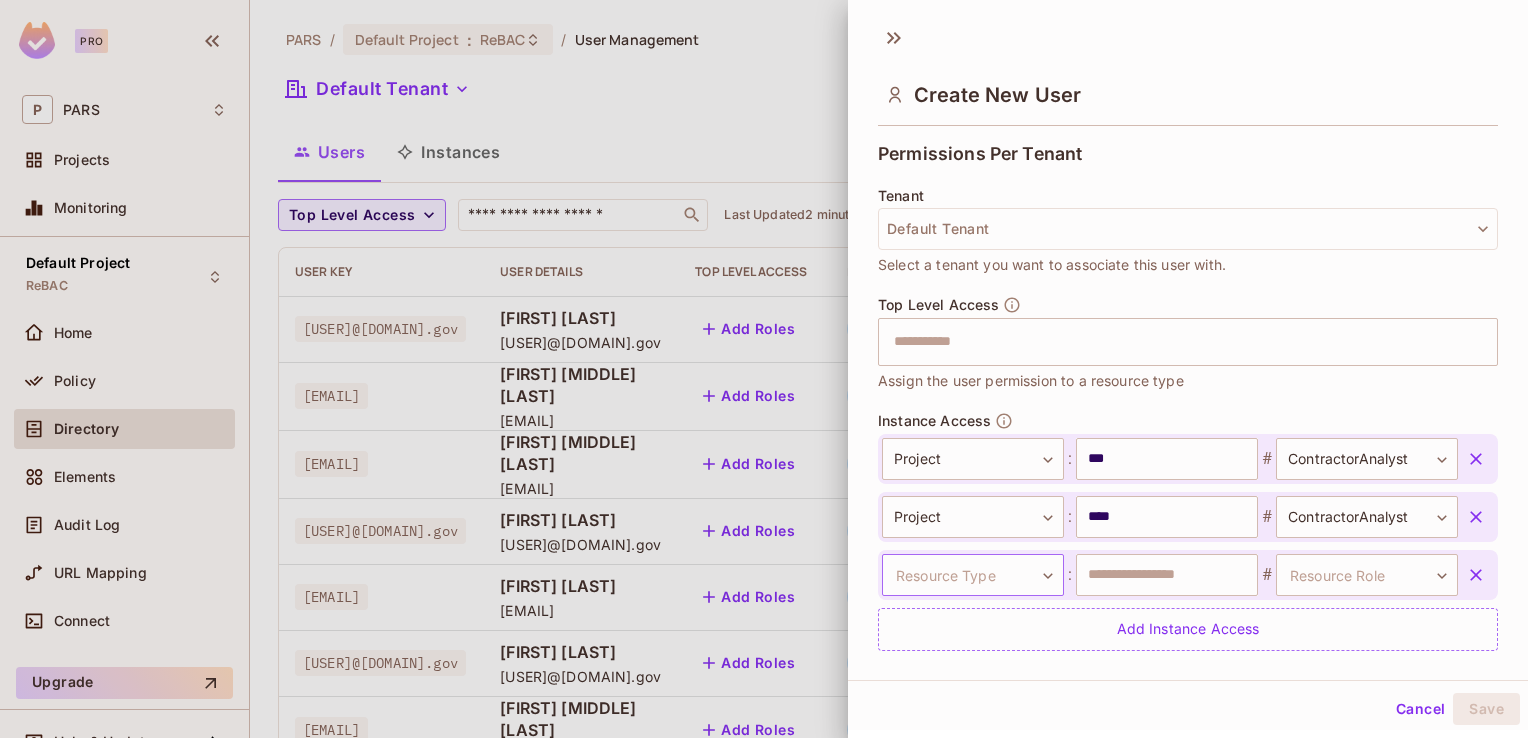 click on "Pro P PARS Projects Monitoring Default Project ReBAC Home Policy Directory Elements Audit Log URL Mapping Connect Upgrade Help & Updates PARS / Default Project : ReBAC / User Management Default Tenant Settings Users Instances Top Level Access ​ Last Updated  2 minutes ago Add user User Key User Details Top Level Access Instance Access [EMAIL]  [FIRST] [LAST] [EMAIL] Add Roles Project:1089 # ContractorAnalyst Project:1121 # ContractorAnalyst [EMAIL]  [FIRST] [LAST] [EMAIL] Add Roles Program:EM # Viewer [EMAIL]  [FIRST] [MIDDLE] [LAST] [EMAIL] Add Roles PARS:production # Admin [EMAIL] [FIRST] [LAST] [EMAIL] Add Roles PARS:production # Admin [EMAIL]  [FIRST] [MIDDLE] [LAST] [EMAIL] Add Roles Project:1168 # FPD Project:1164 # FPD [EMAIL] [FIRST] [LAST] [EMAIL] Add Roles Project:1175 # ContractorAnalyst Project:518 # ContractorAnalyst +" at bounding box center [764, 369] 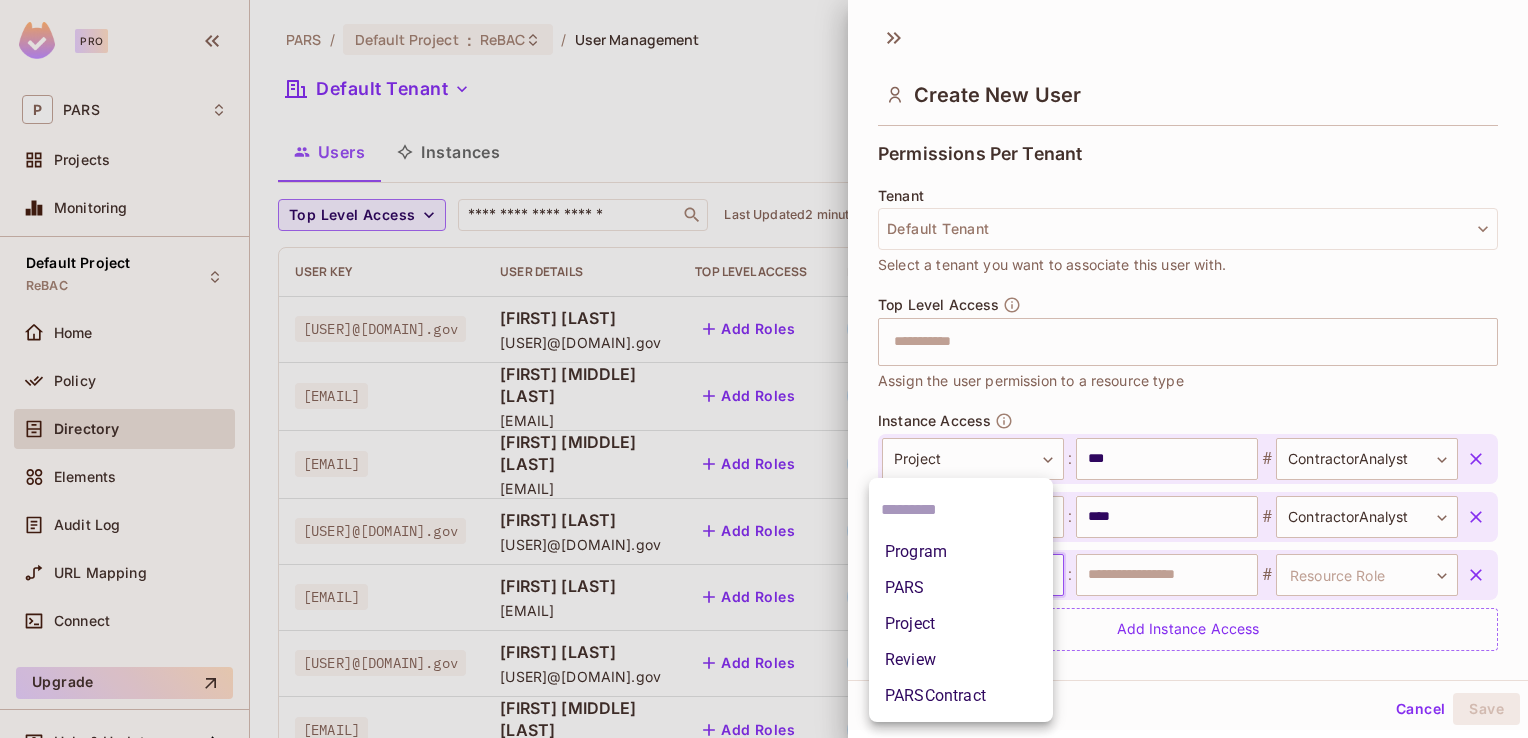 click on "Project" at bounding box center [961, 624] 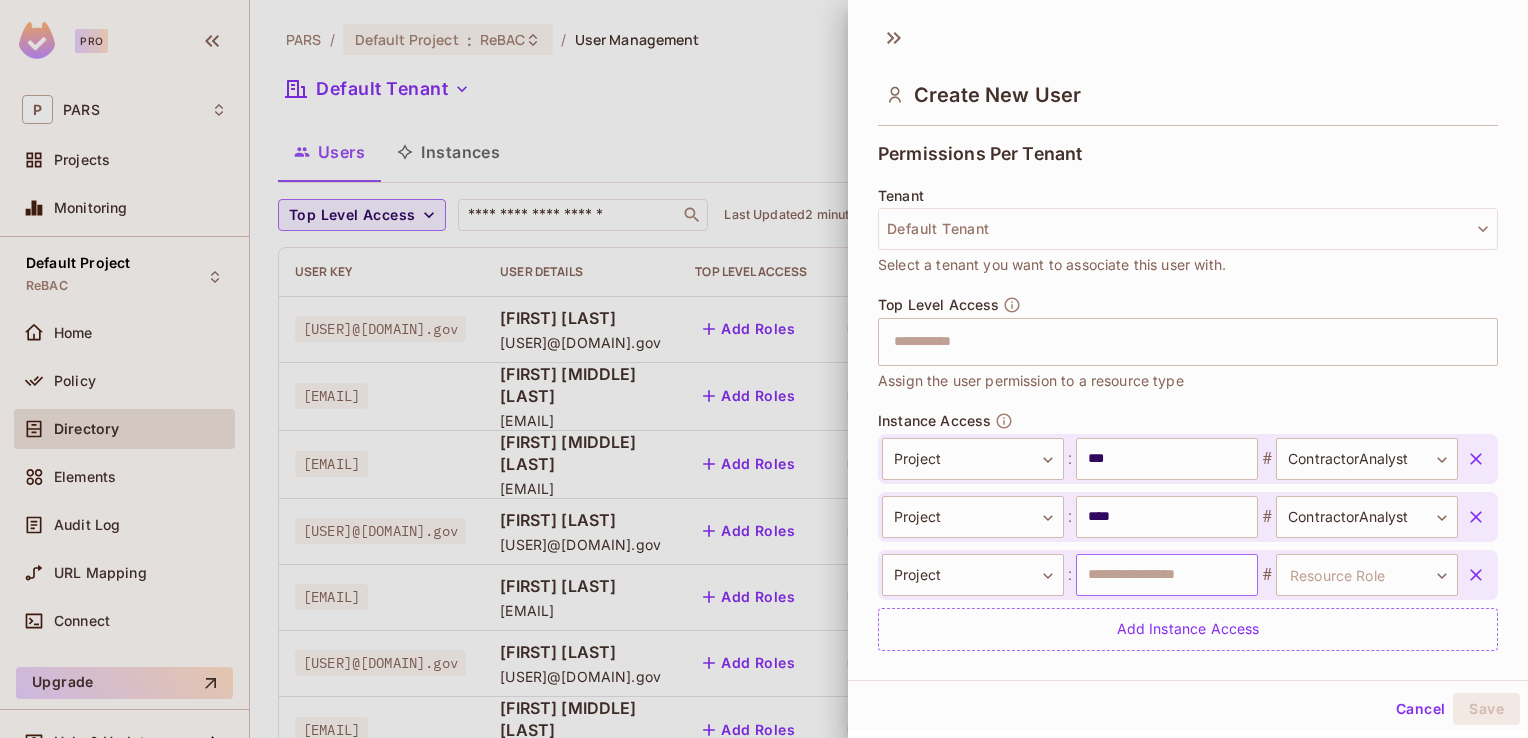 click at bounding box center [1167, 575] 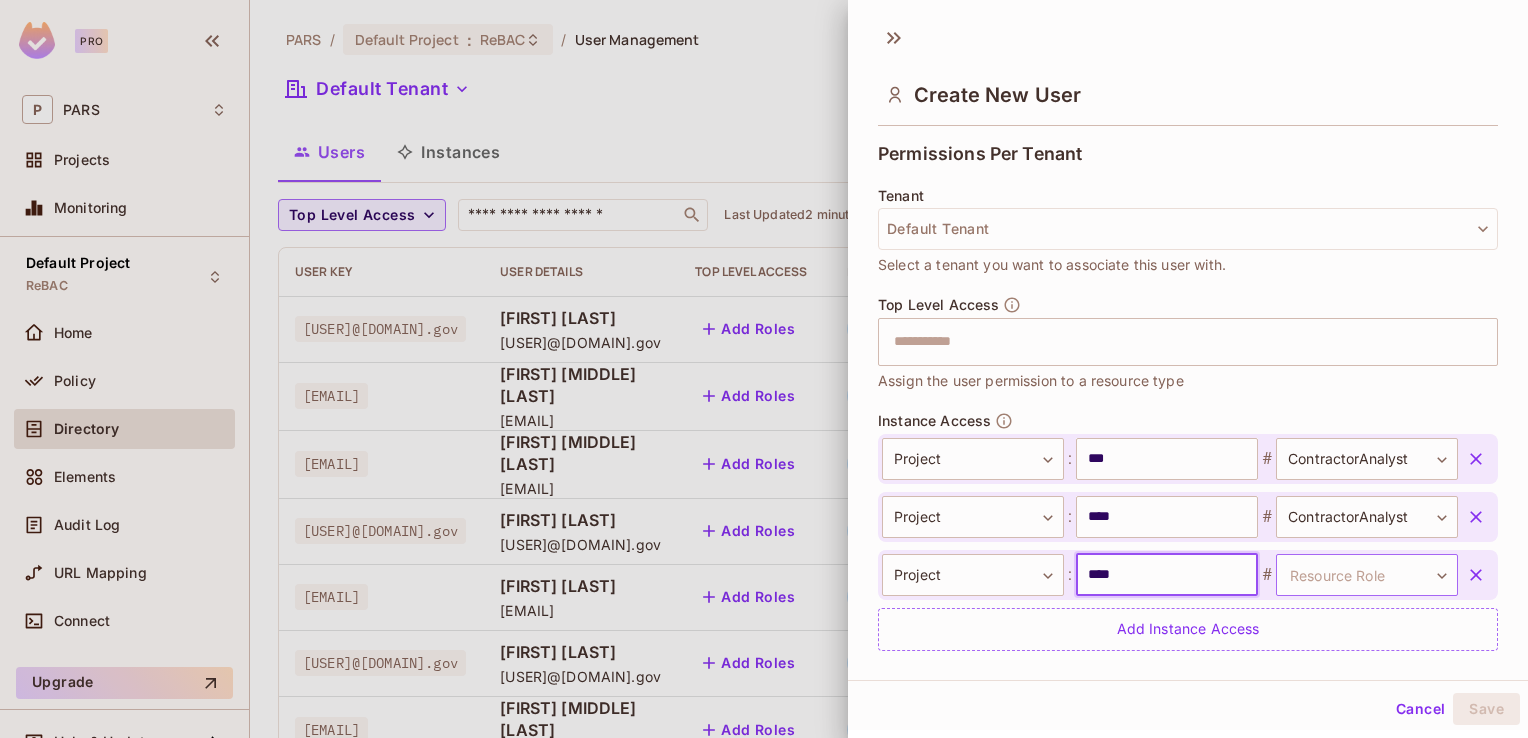 type on "****" 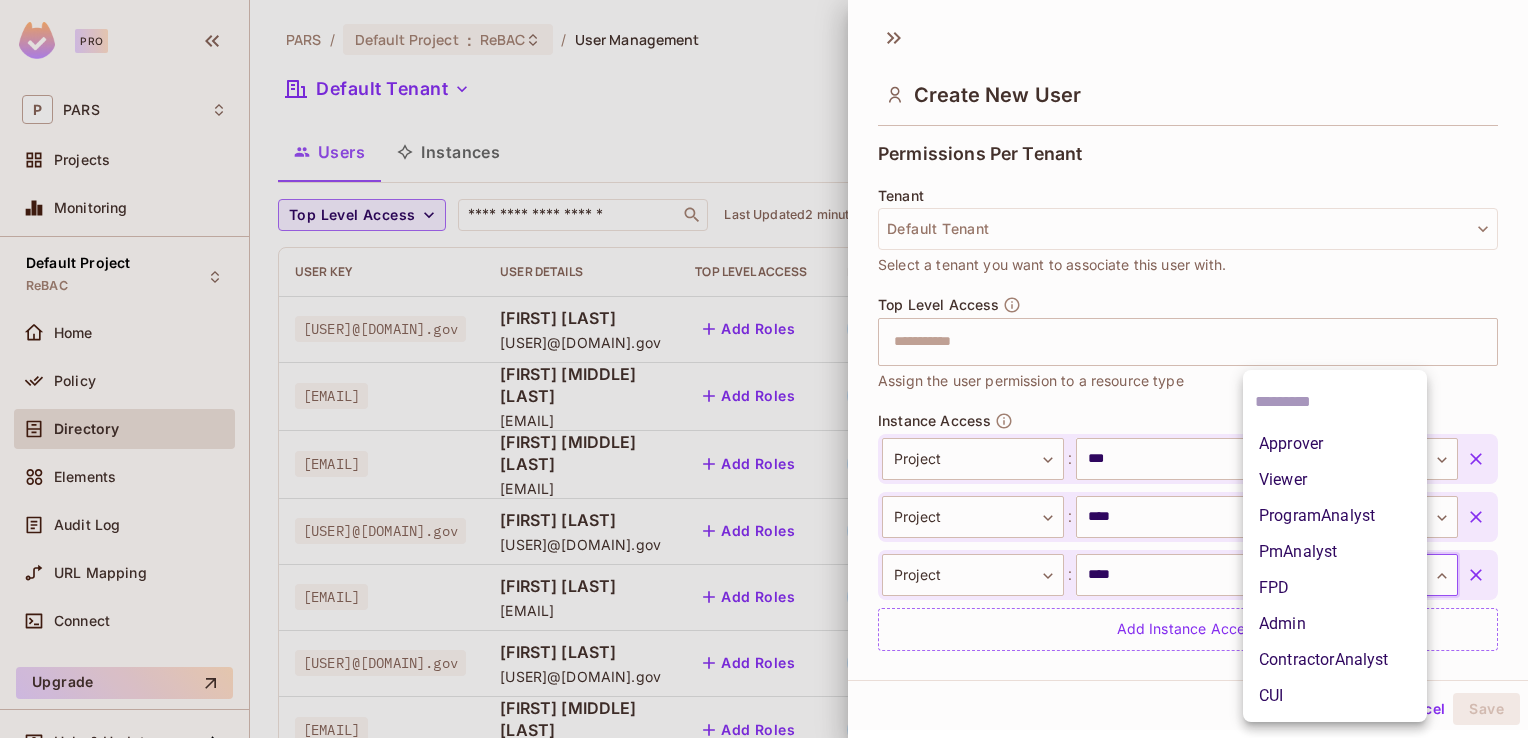click on "ContractorAnalyst" at bounding box center [1335, 660] 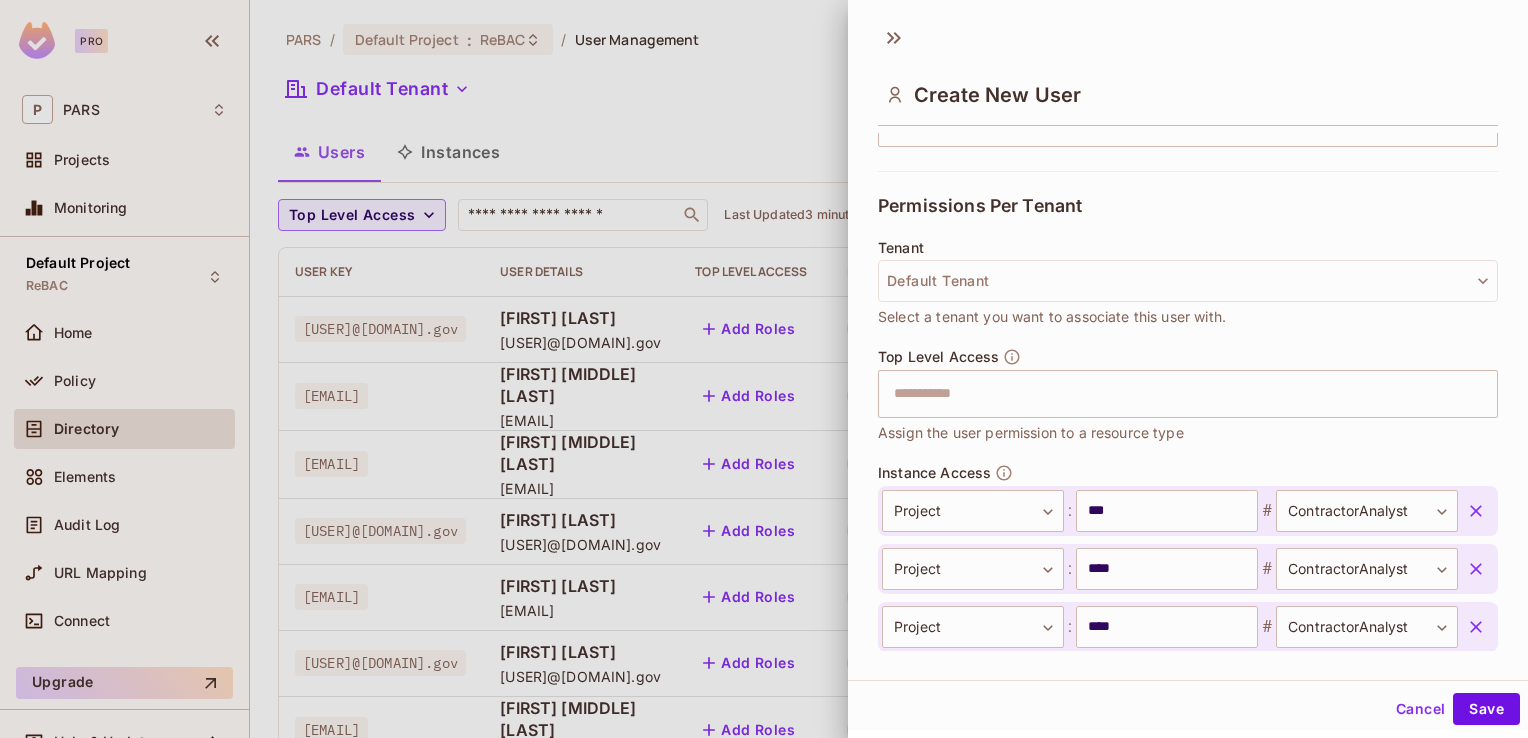 scroll, scrollTop: 480, scrollLeft: 0, axis: vertical 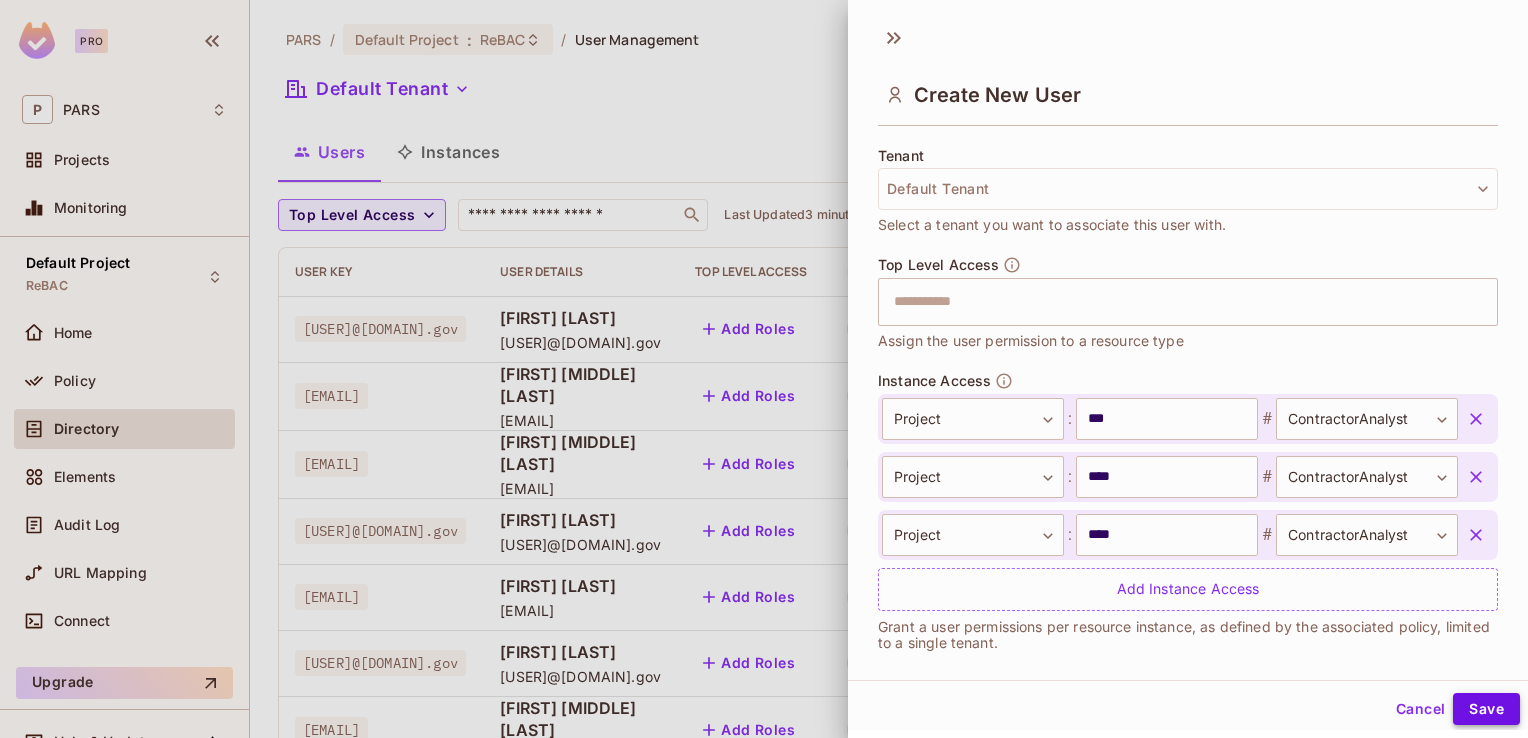 click on "Save" at bounding box center (1486, 709) 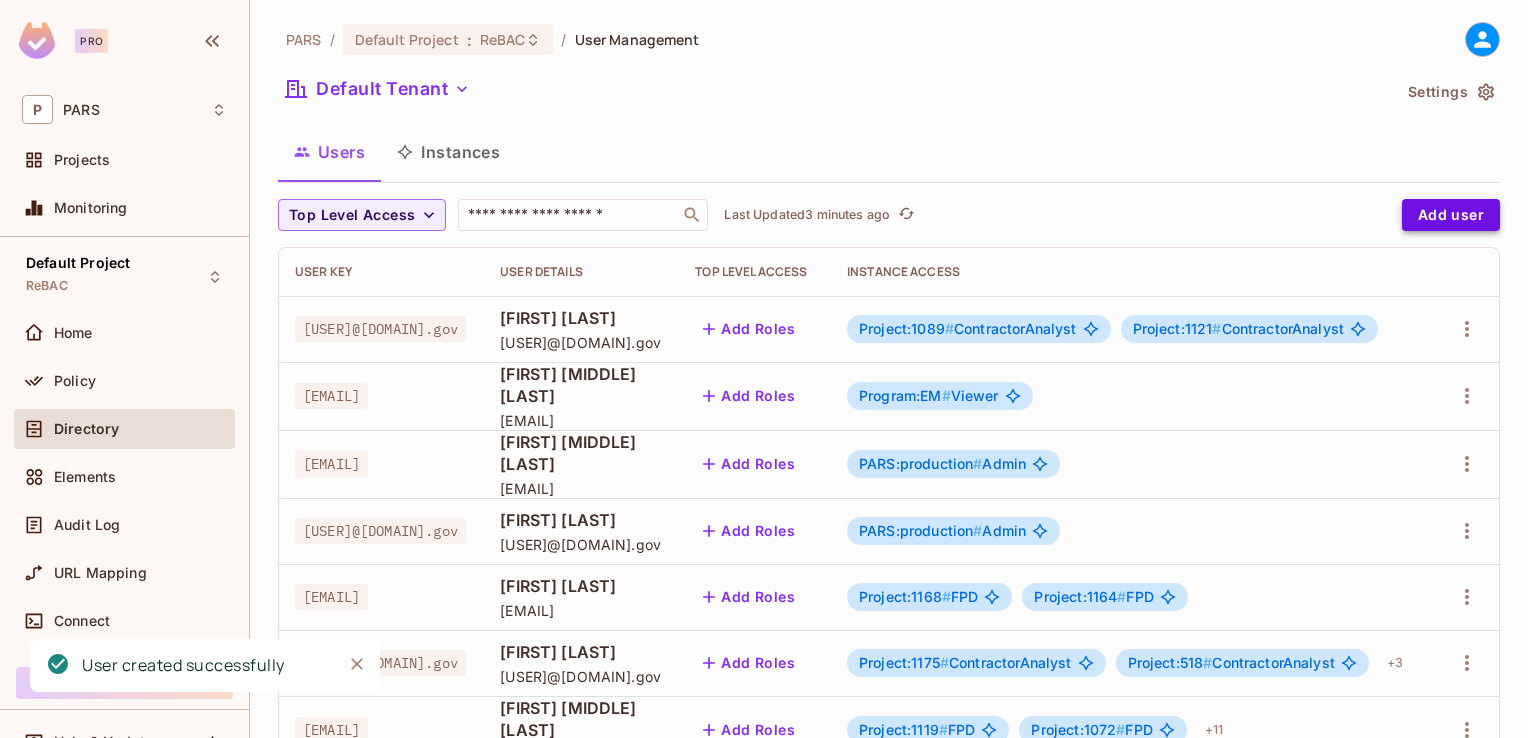 click on "Add user" at bounding box center (1451, 215) 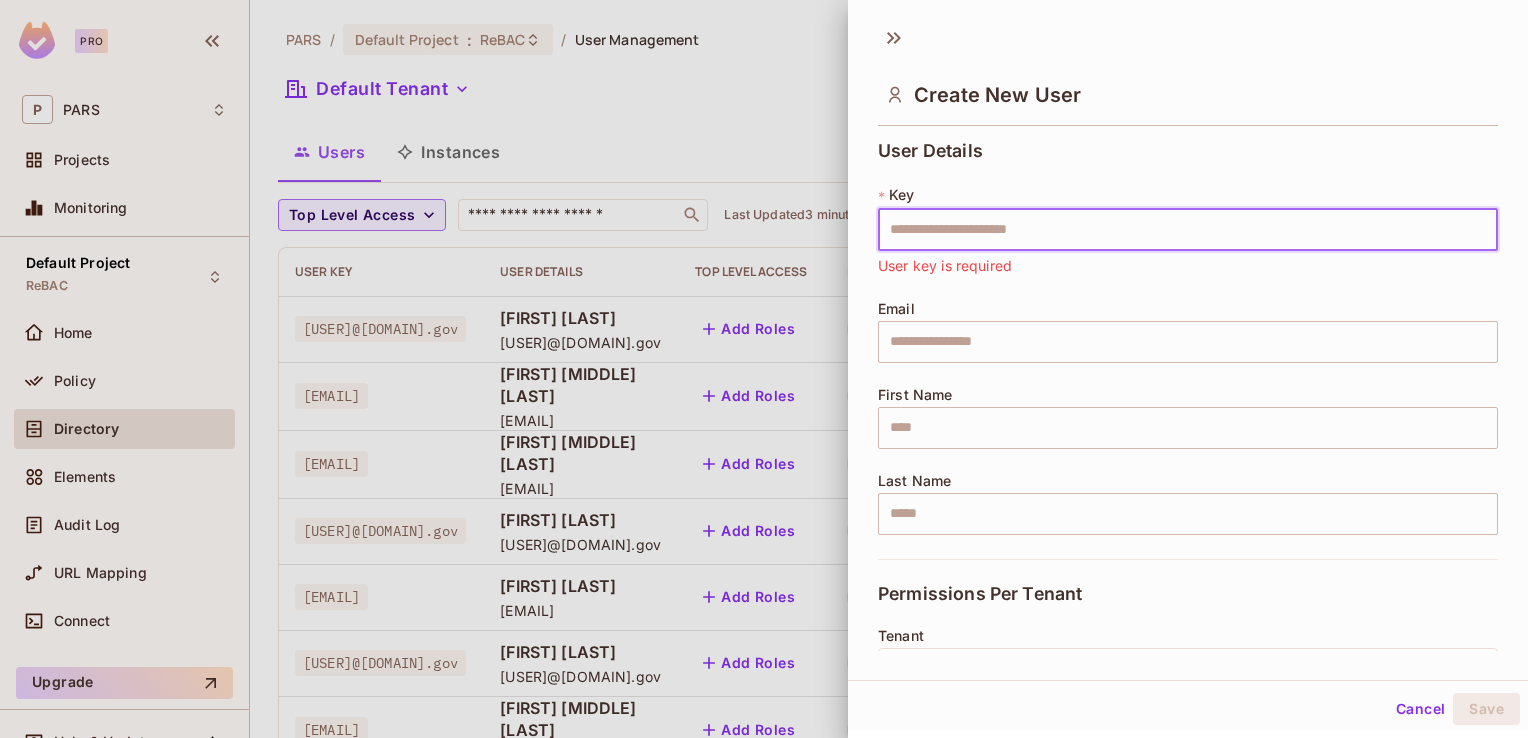 click at bounding box center [1188, 230] 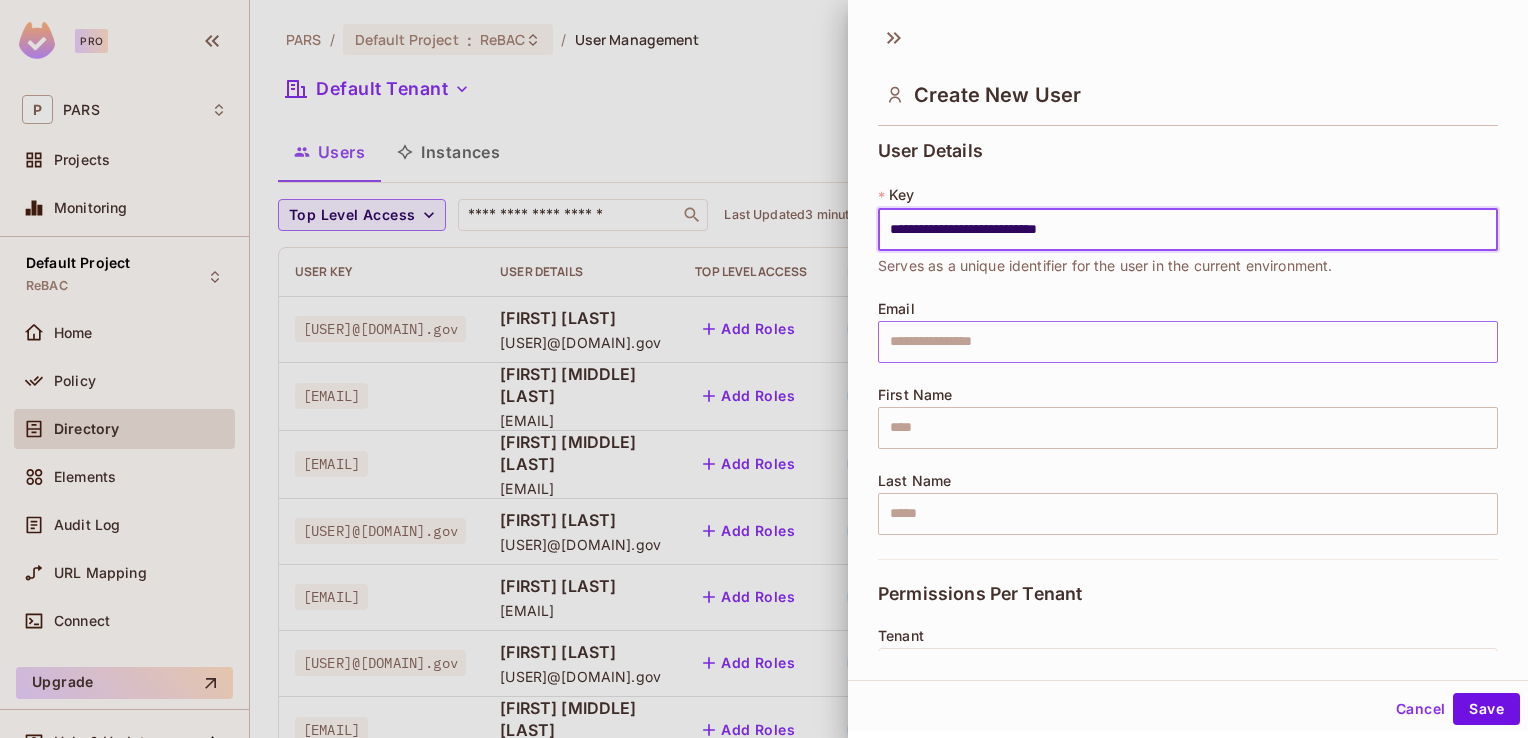 type on "**********" 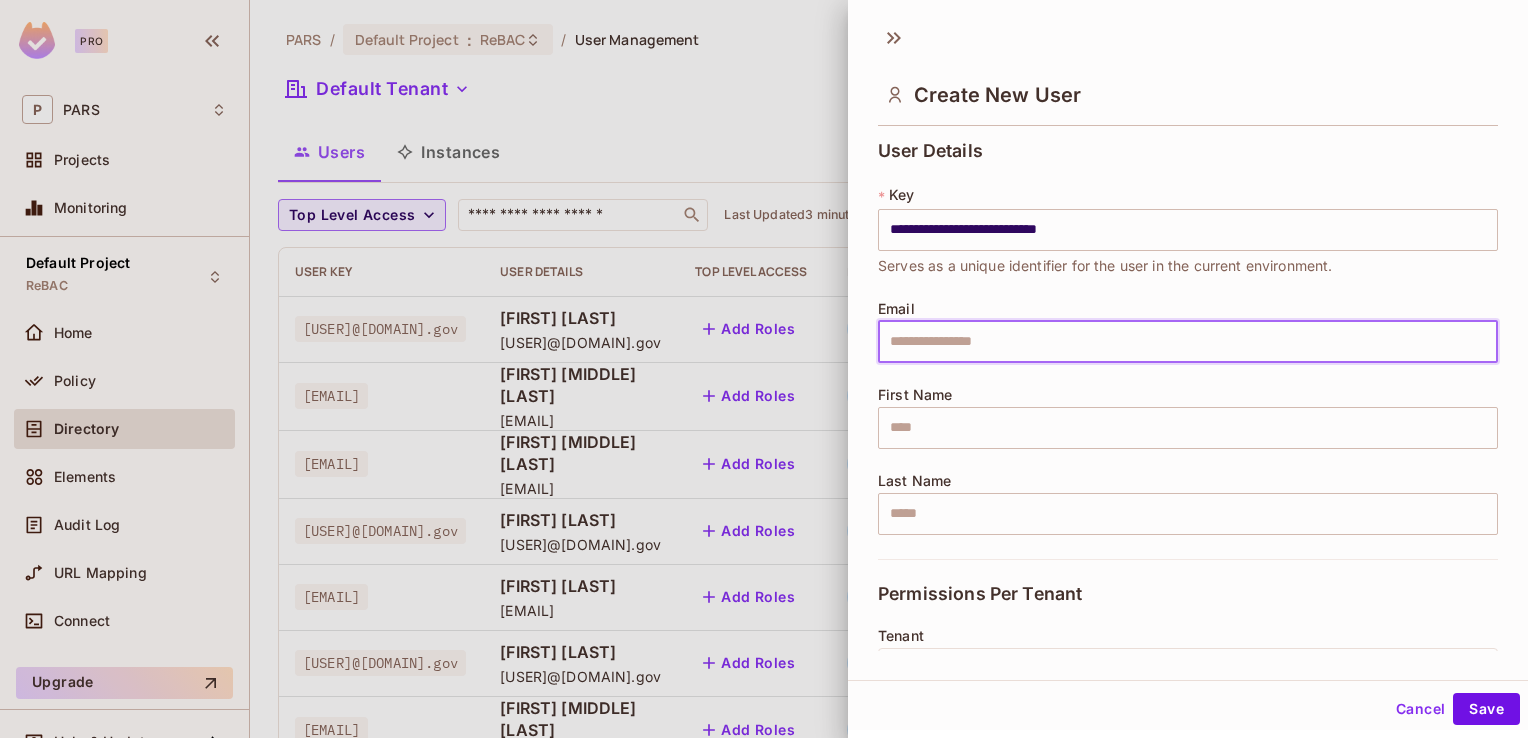 paste on "**********" 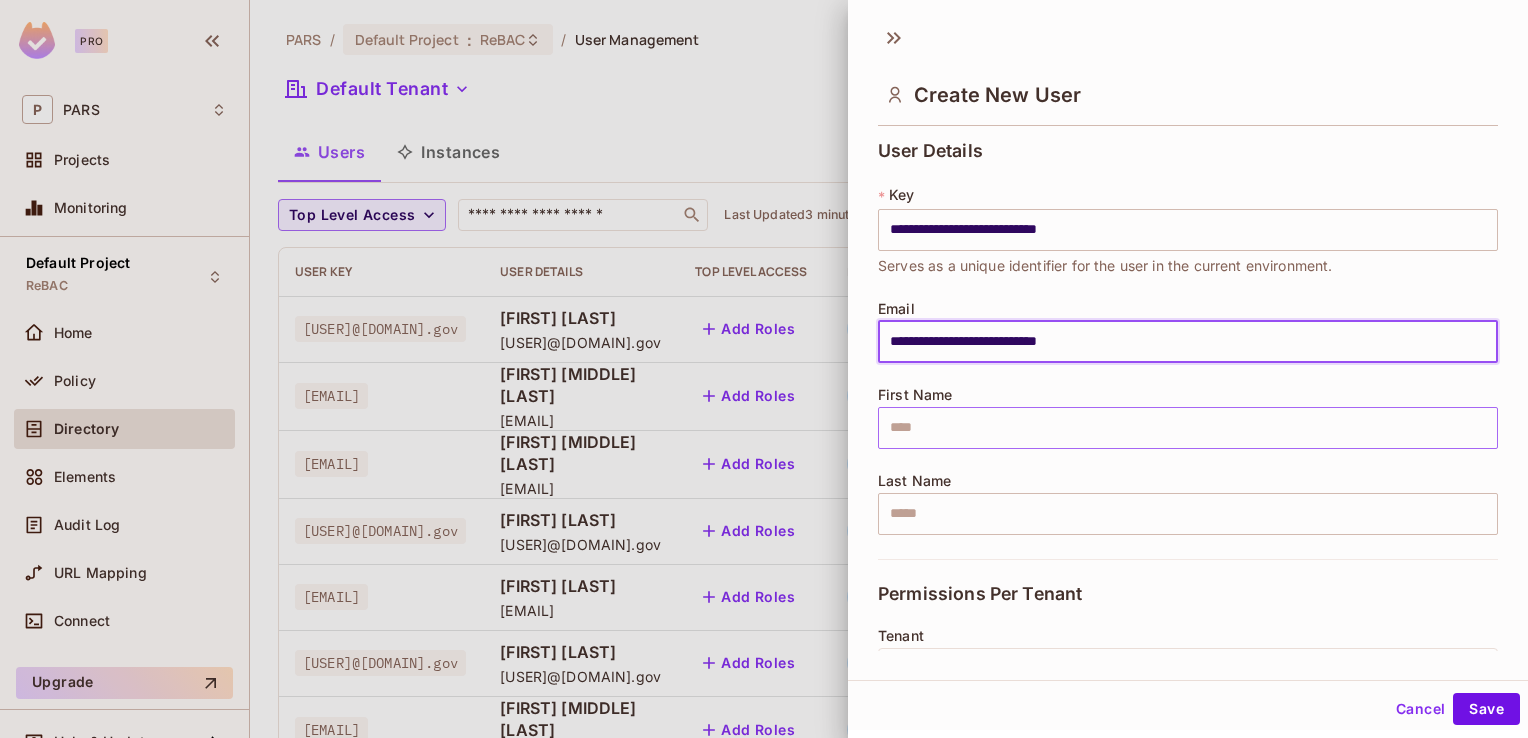 type on "**********" 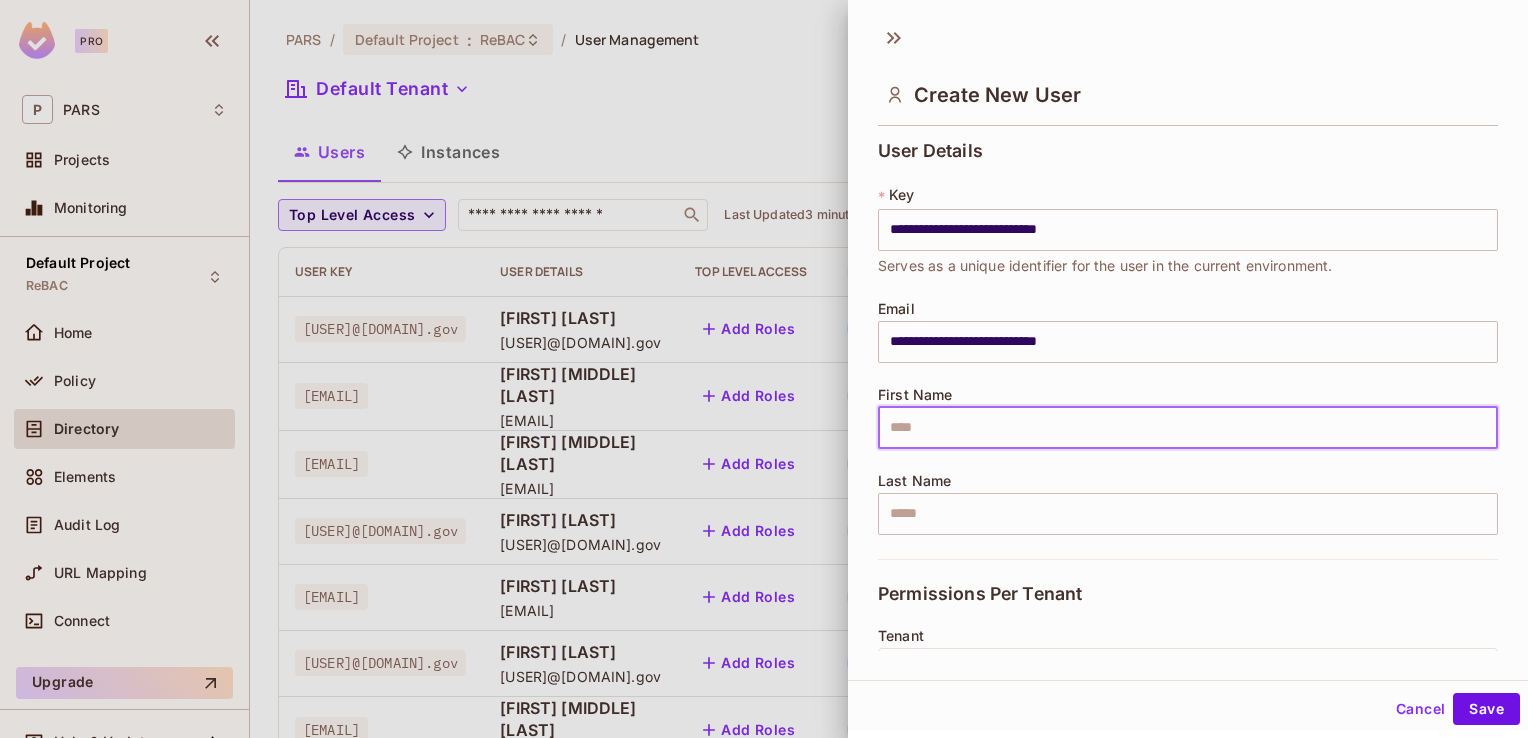 click at bounding box center (1188, 428) 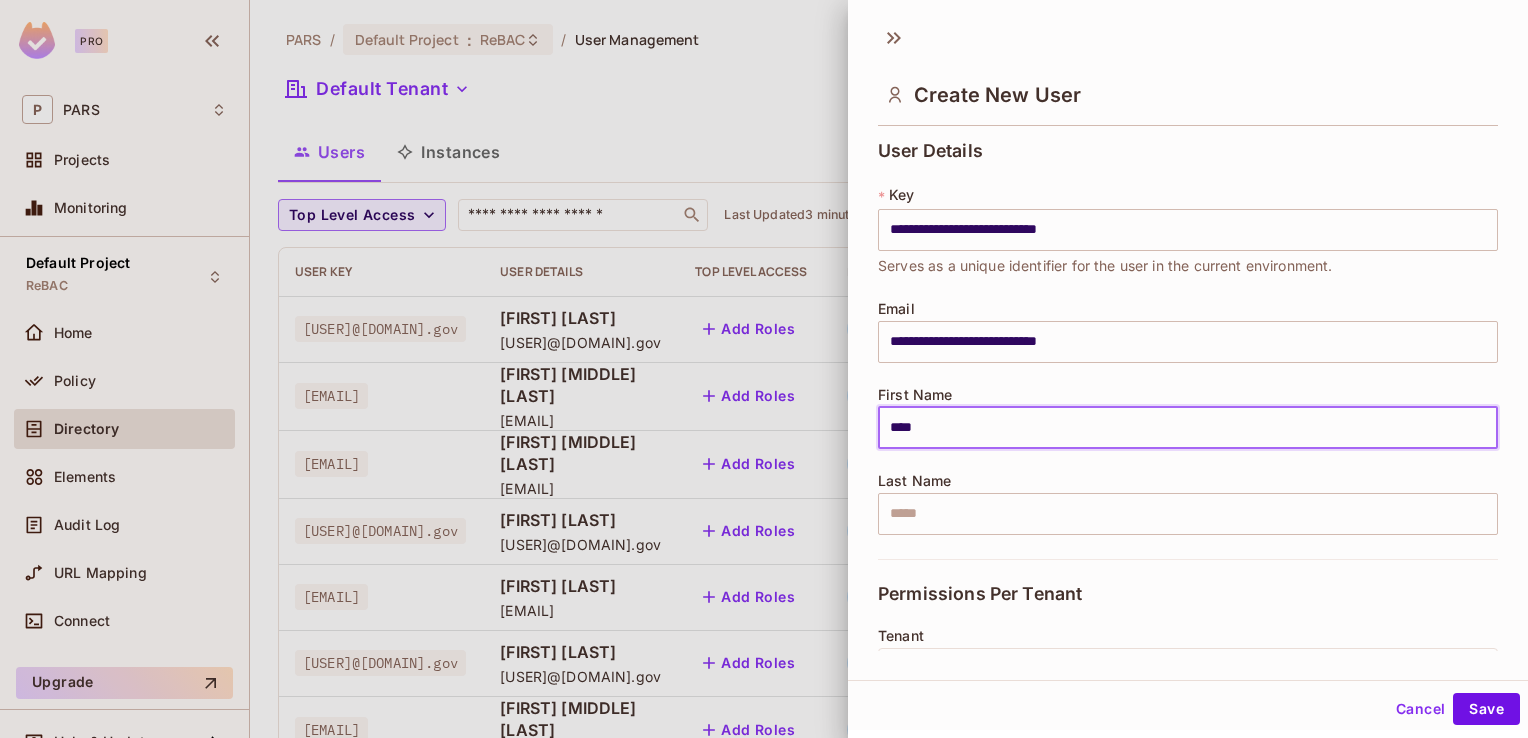 type on "****" 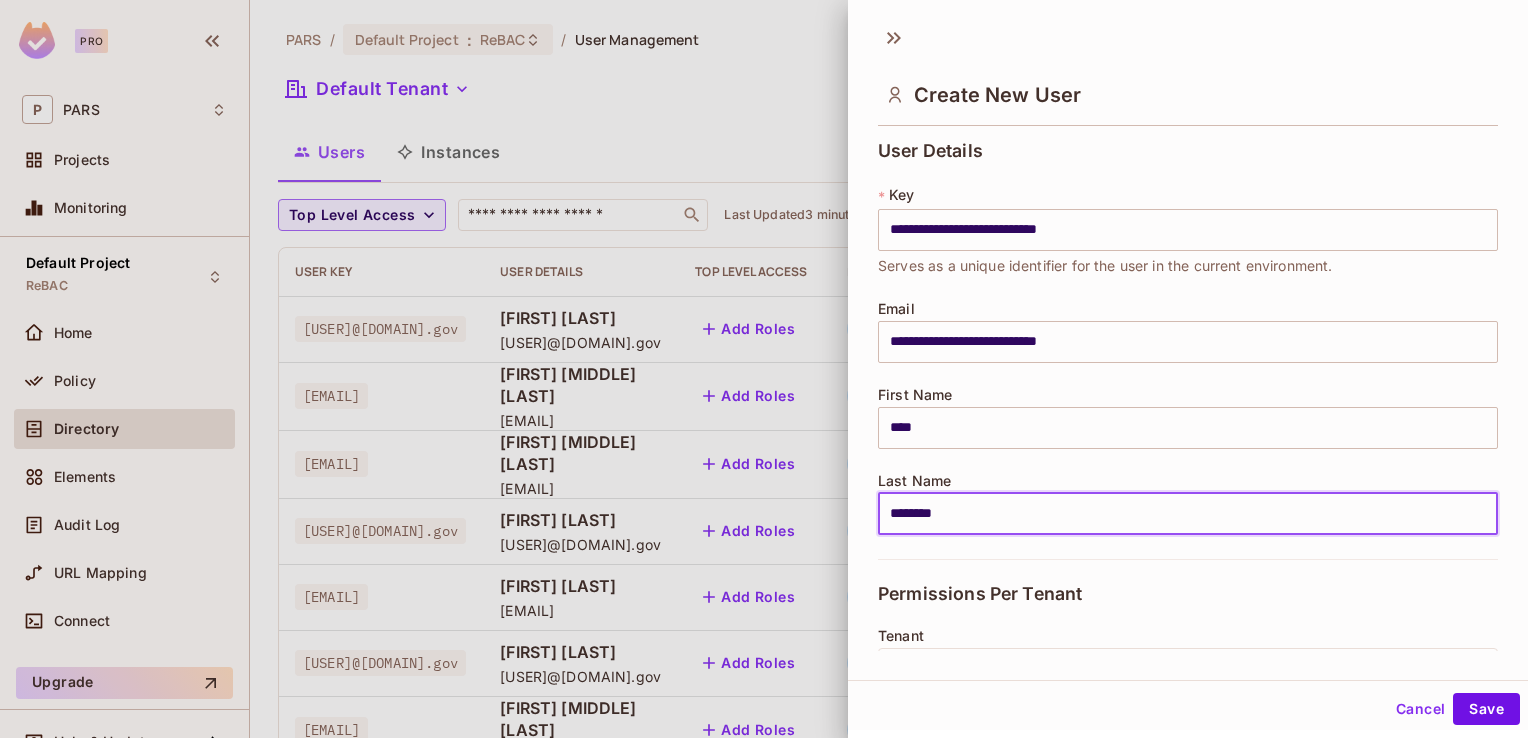 type on "********" 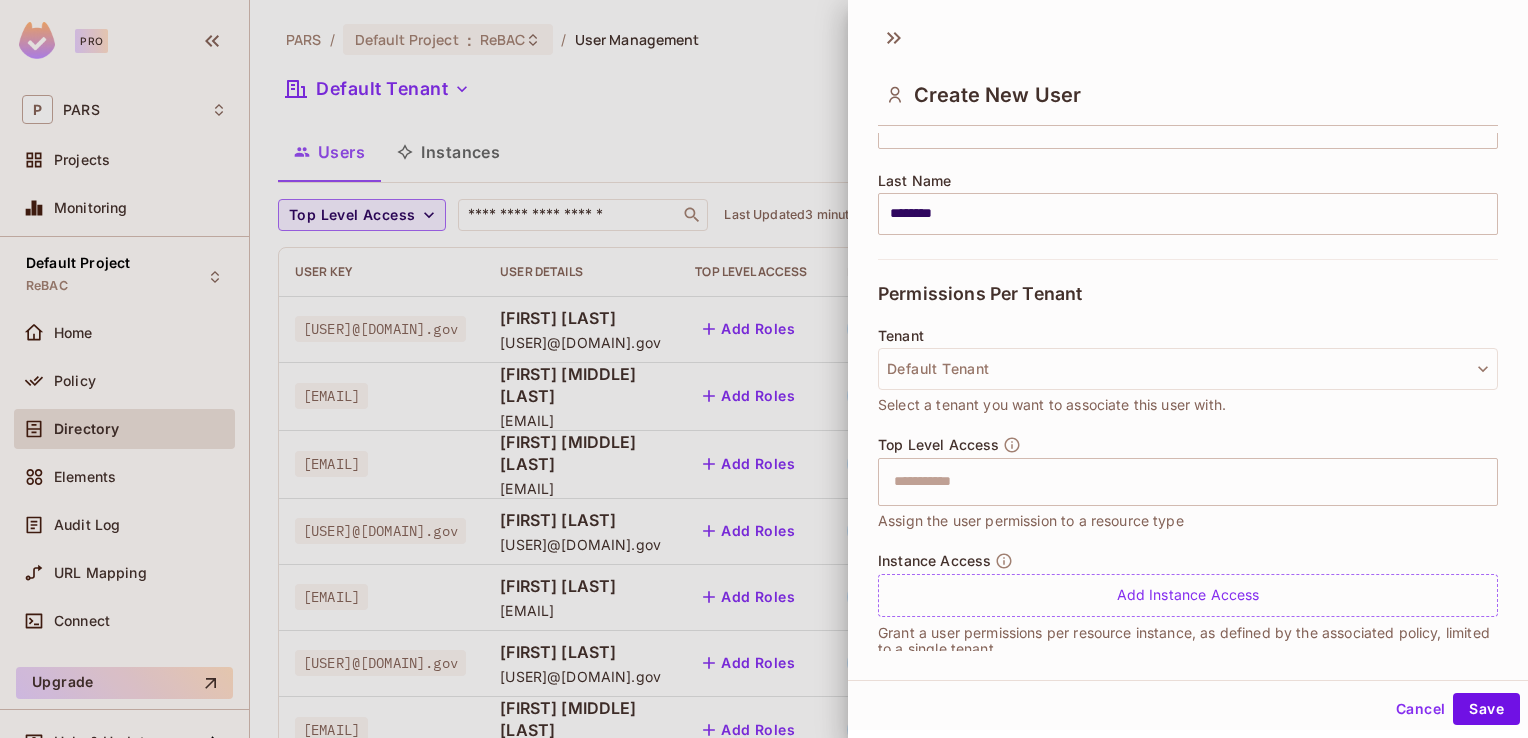 scroll, scrollTop: 304, scrollLeft: 0, axis: vertical 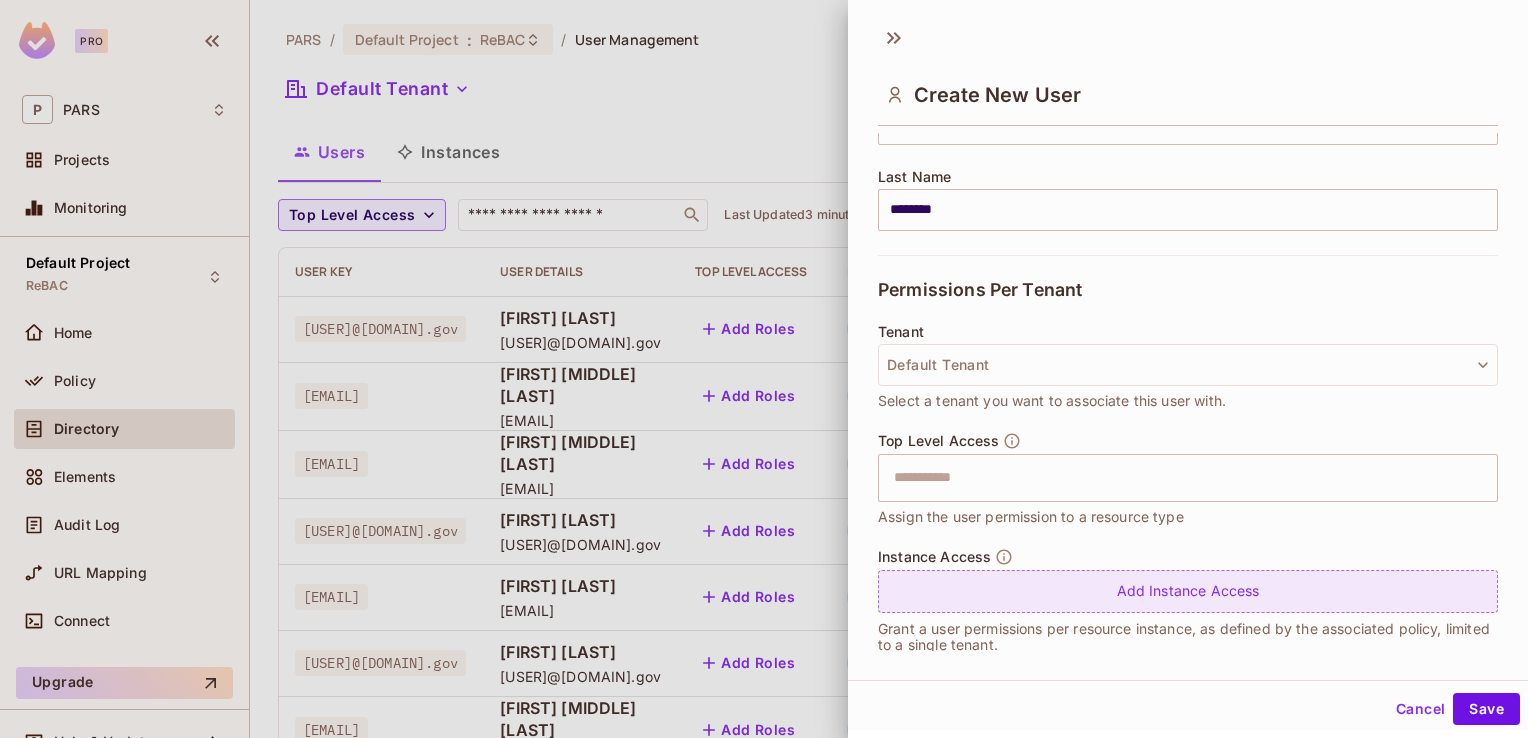 click on "Add Instance Access" at bounding box center (1188, 591) 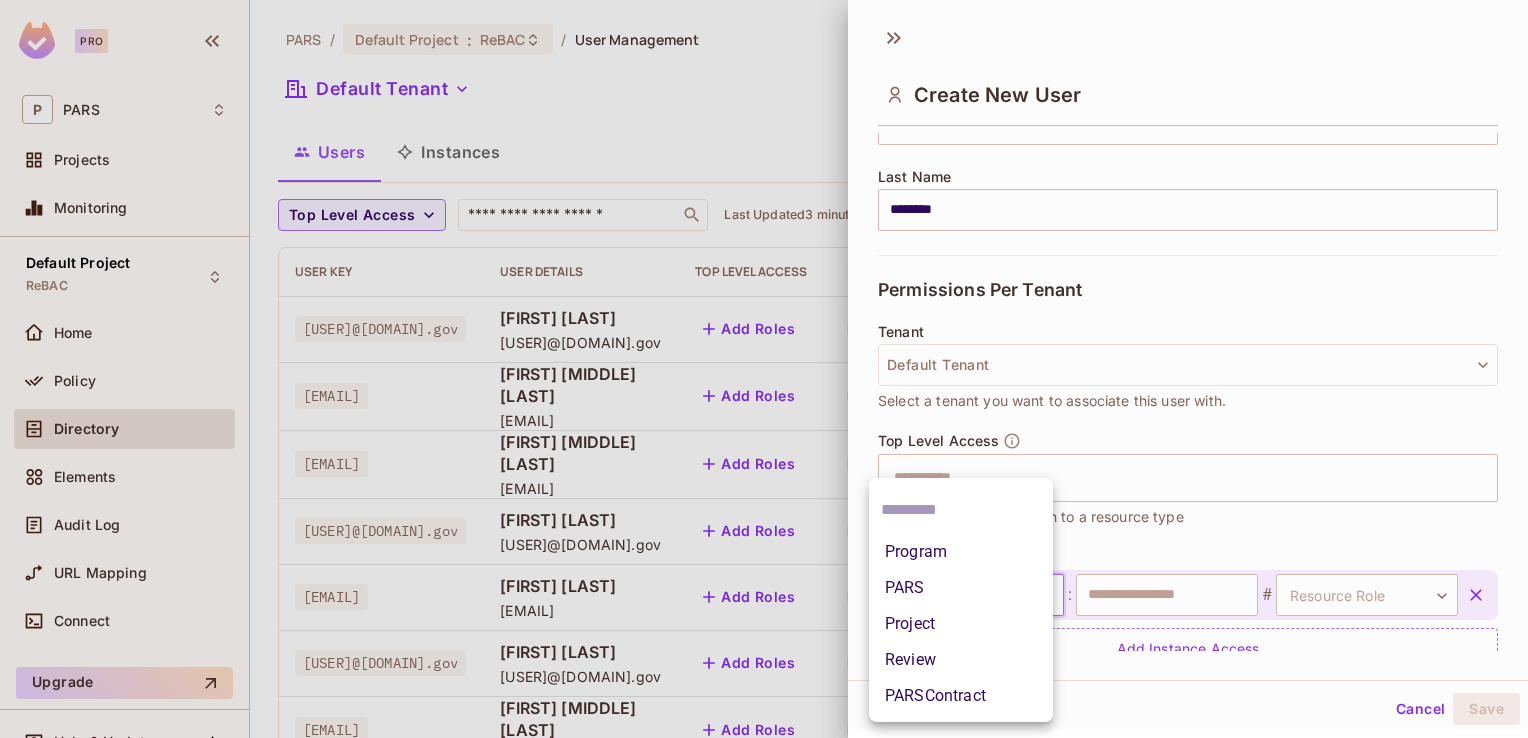 click on "Pro P PARS Projects Monitoring Default Project ReBAC Home Policy Directory Elements Audit Log URL Mapping Connect Upgrade Help & Updates PARS / Default Project : ReBAC / User Management Default Tenant Settings Users Instances Top Level Access ​ Last Updated  3 minutes ago Add user User Key User Details Top Level Access Instance Access [EMAIL]  [FIRST] [LAST] [EMAIL] Add Roles Project:1089 # ContractorAnalyst Project:1121 # ContractorAnalyst [EMAIL]  [FIRST] [LAST] [EMAIL] Add Roles Program:EM # Viewer [EMAIL]  [FIRST] [MIDDLE] [LAST] [EMAIL] Add Roles PARS:production # Admin [EMAIL] [FIRST] [LAST] [EMAIL] Add Roles PARS:production # Admin [EMAIL]  [FIRST] [MIDDLE] [LAST] [EMAIL] Add Roles Project:1168 # FPD Project:1164 # FPD [EMAIL] [FIRST] [LAST] [EMAIL] Add Roles Project:1175 # ContractorAnalyst Project:518 # ContractorAnalyst +" at bounding box center [764, 369] 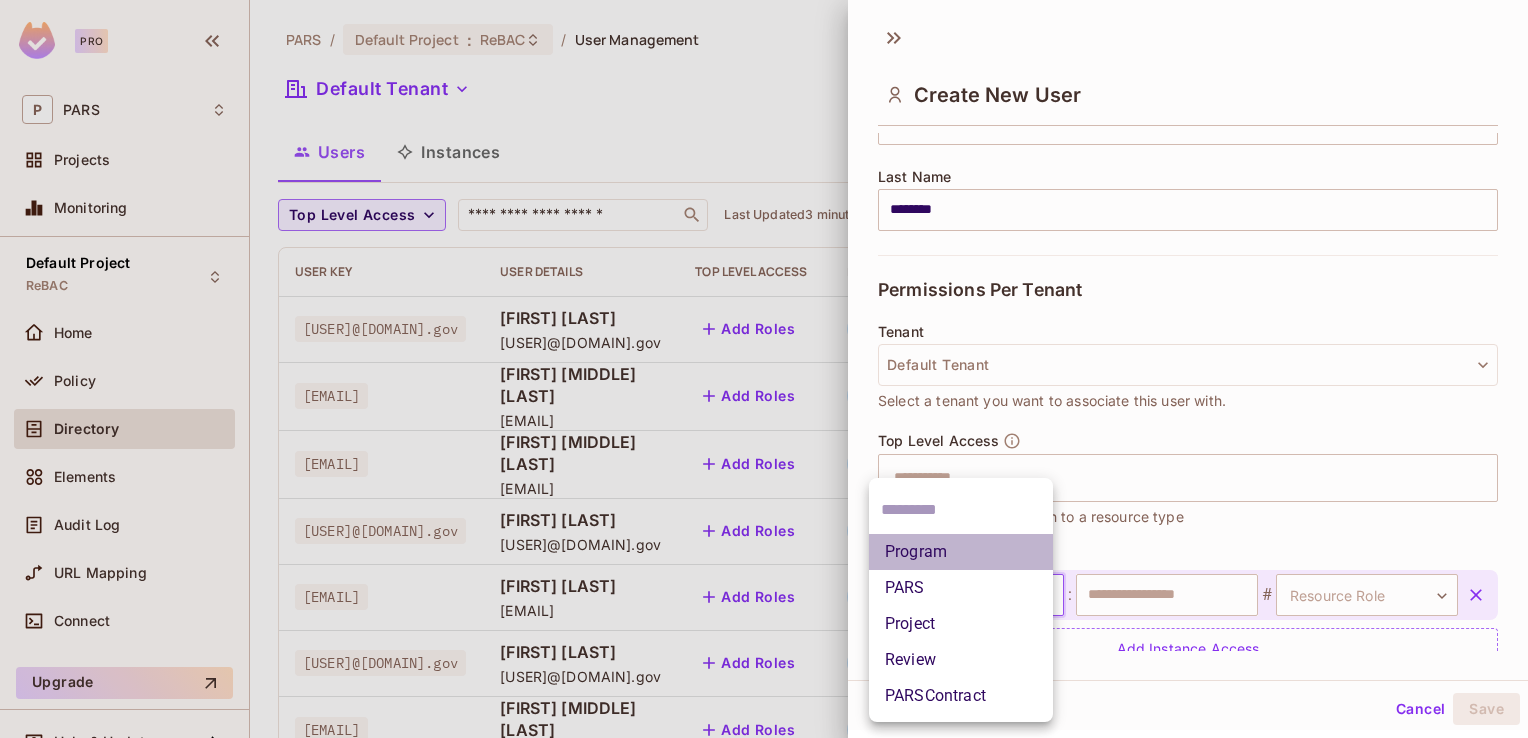 click on "Program" at bounding box center [961, 552] 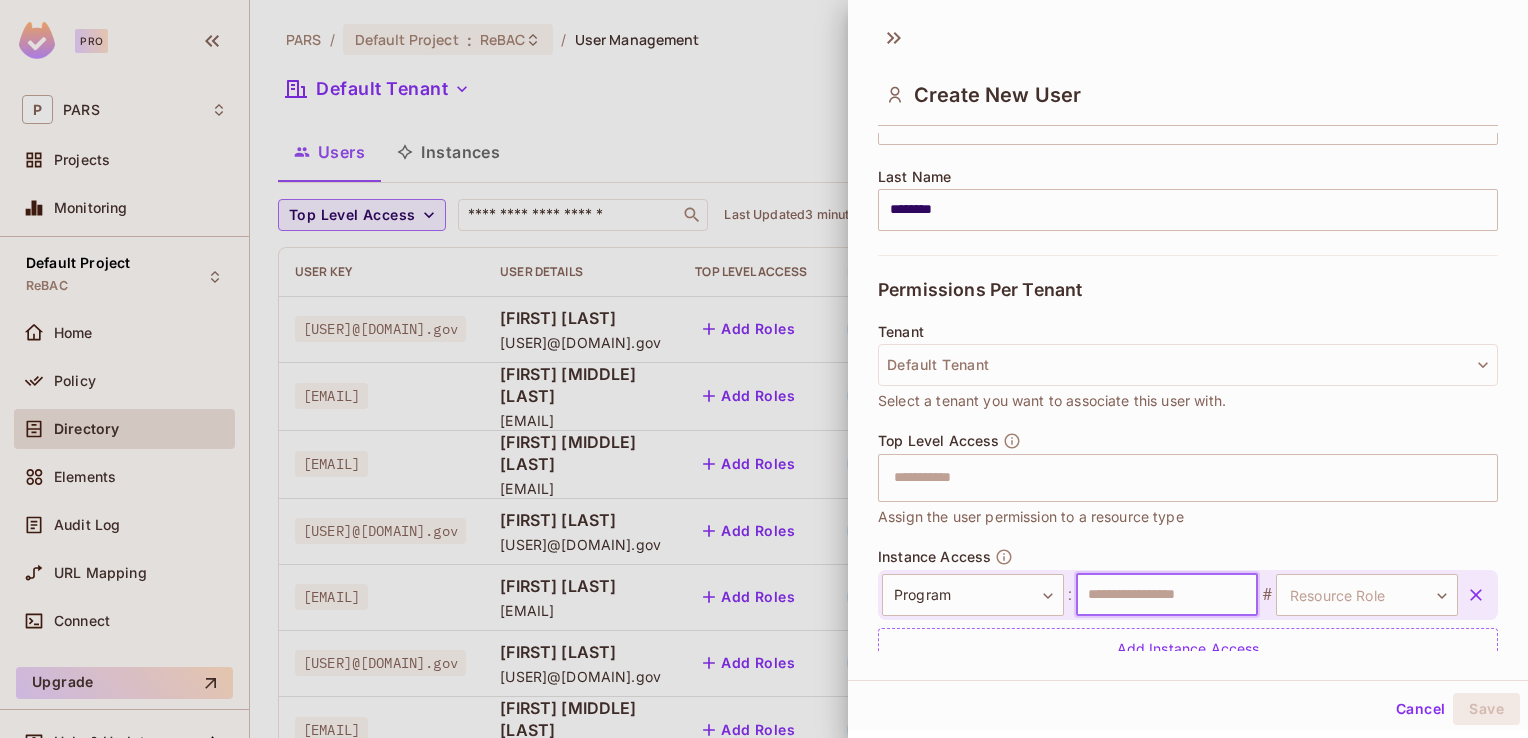 click at bounding box center [1167, 595] 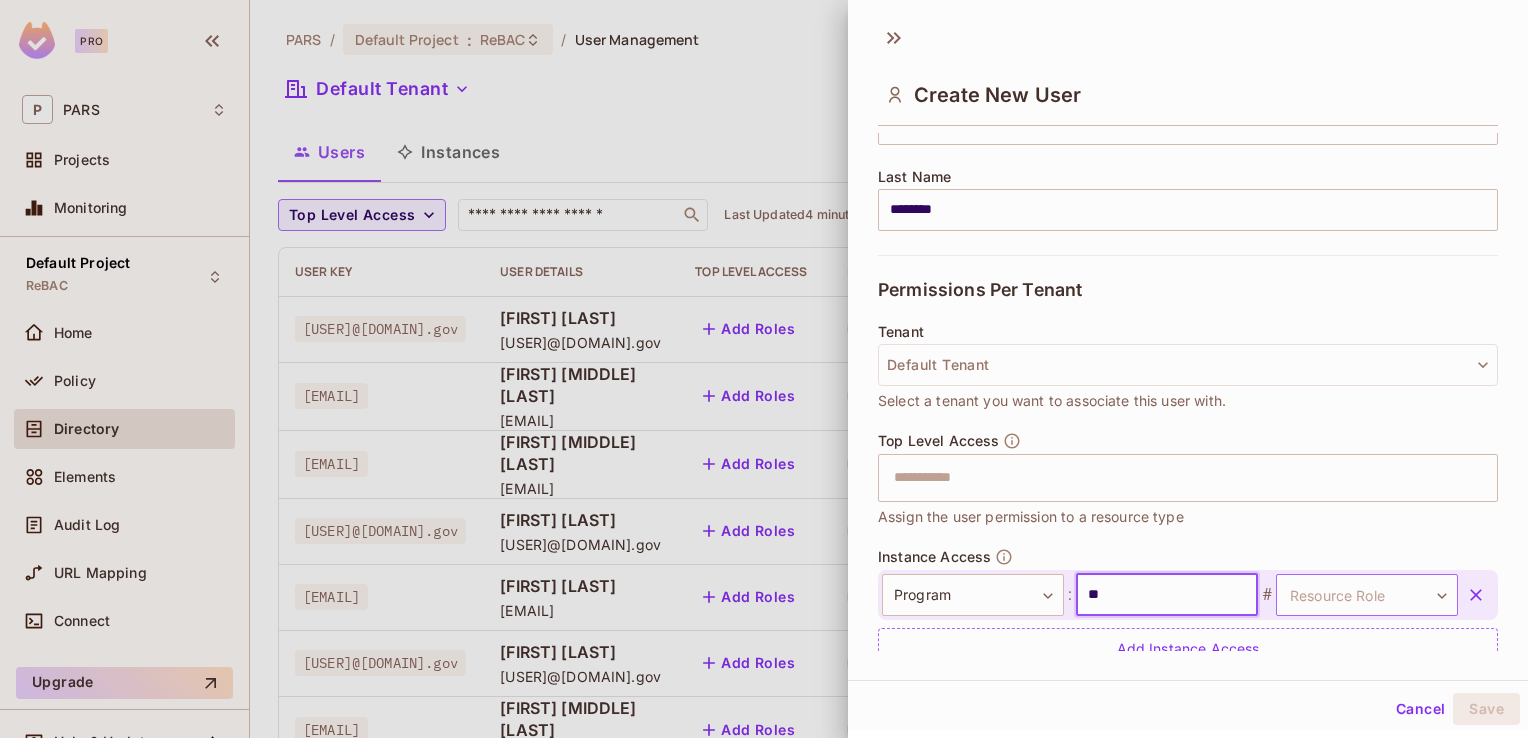 type on "**" 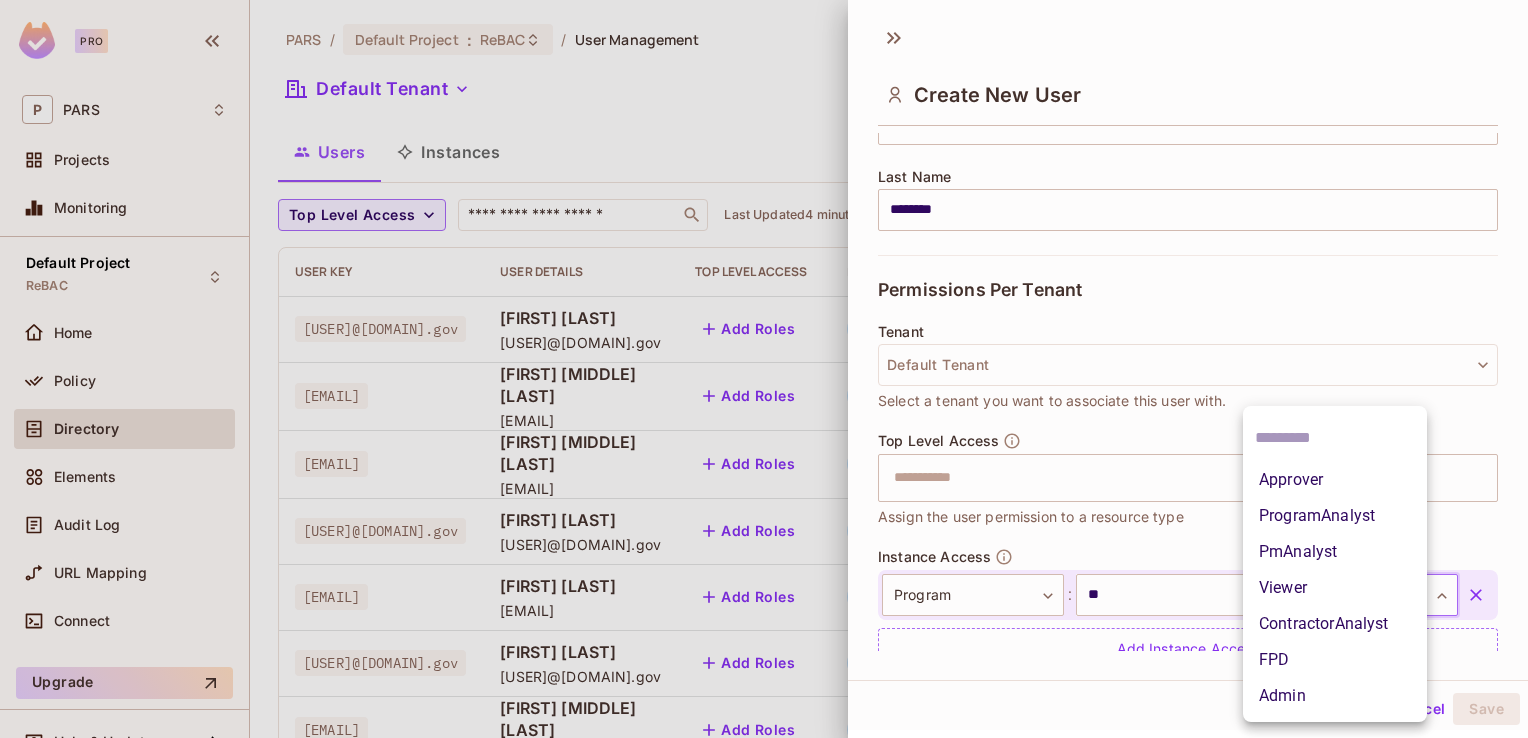 click on "Pro P PARS Projects Monitoring Default Project ReBAC Home Policy Directory Elements Audit Log URL Mapping Connect Upgrade Help & Updates PARS / Default Project : ReBAC / User Management Default Tenant Settings Users Instances Top Level Access ​ Last Updated  4 minutes ago Add user User Key User Details Top Level Access Instance Access [USER]@[DOMAIN].gov  [FIRST] [LAST] [USER]@[DOMAIN].gov Add Roles Project:1089 # ContractorAnalyst Project:1121 # ContractorAnalyst [USER]@[DOMAIN].gov  [FIRST] [MIDDLE] [LAST] [USER]@[DOMAIN].gov Add Roles Program:EM # Viewer [USER]@[DOMAIN].gov  [FIRST] [MIDDLE] [LAST] [USER]@[DOMAIN].gov Add Roles PARS:production # Admin [USER]@[DOMAIN].gov [FIRST] [LAST] [USER]@[DOMAIN].gov Add Roles PARS:production # Admin [USER]@[DOMAIN].gov  [FIRST] [MIDDLE] [LAST] [USER]@[DOMAIN].gov Add Roles Project:1168 # FPD Project:1164 # FPD [USER]@[DOMAIN].gov [FIRST] [LAST] [USER]@[DOMAIN].gov Add Roles Project:1175 # ContractorAnalyst Project:518 # ContractorAnalyst +" at bounding box center [764, 369] 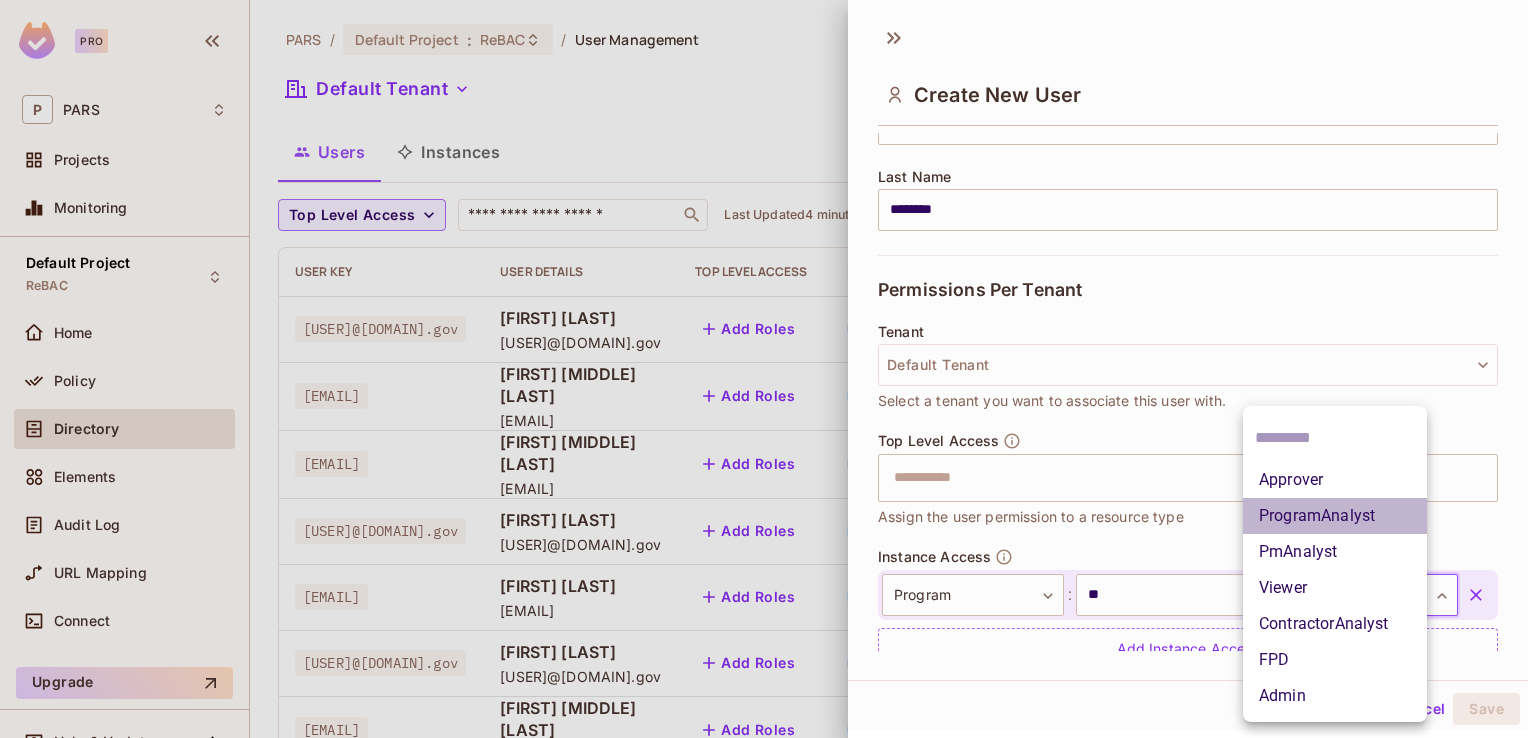 click on "ProgramAnalyst" at bounding box center [1335, 516] 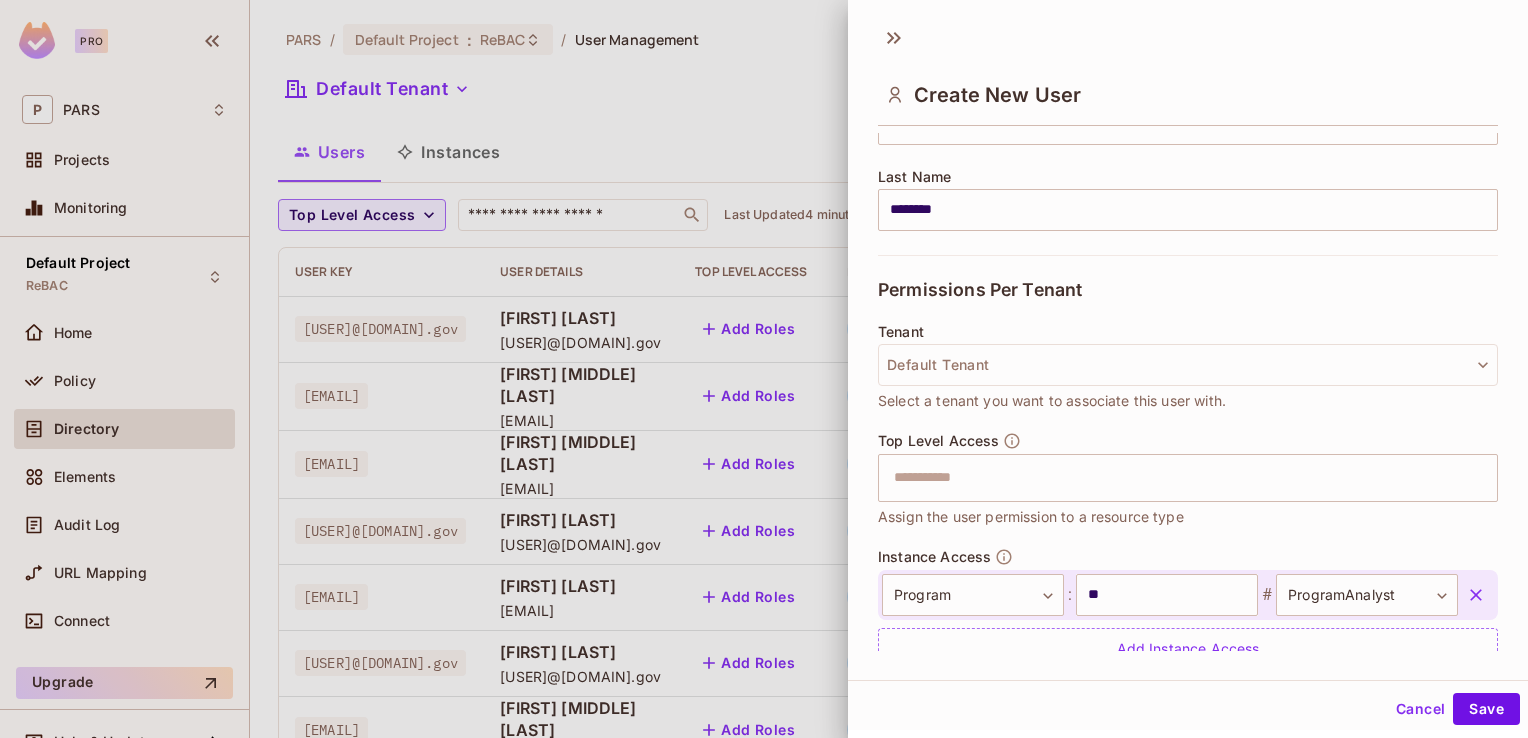 scroll, scrollTop: 383, scrollLeft: 0, axis: vertical 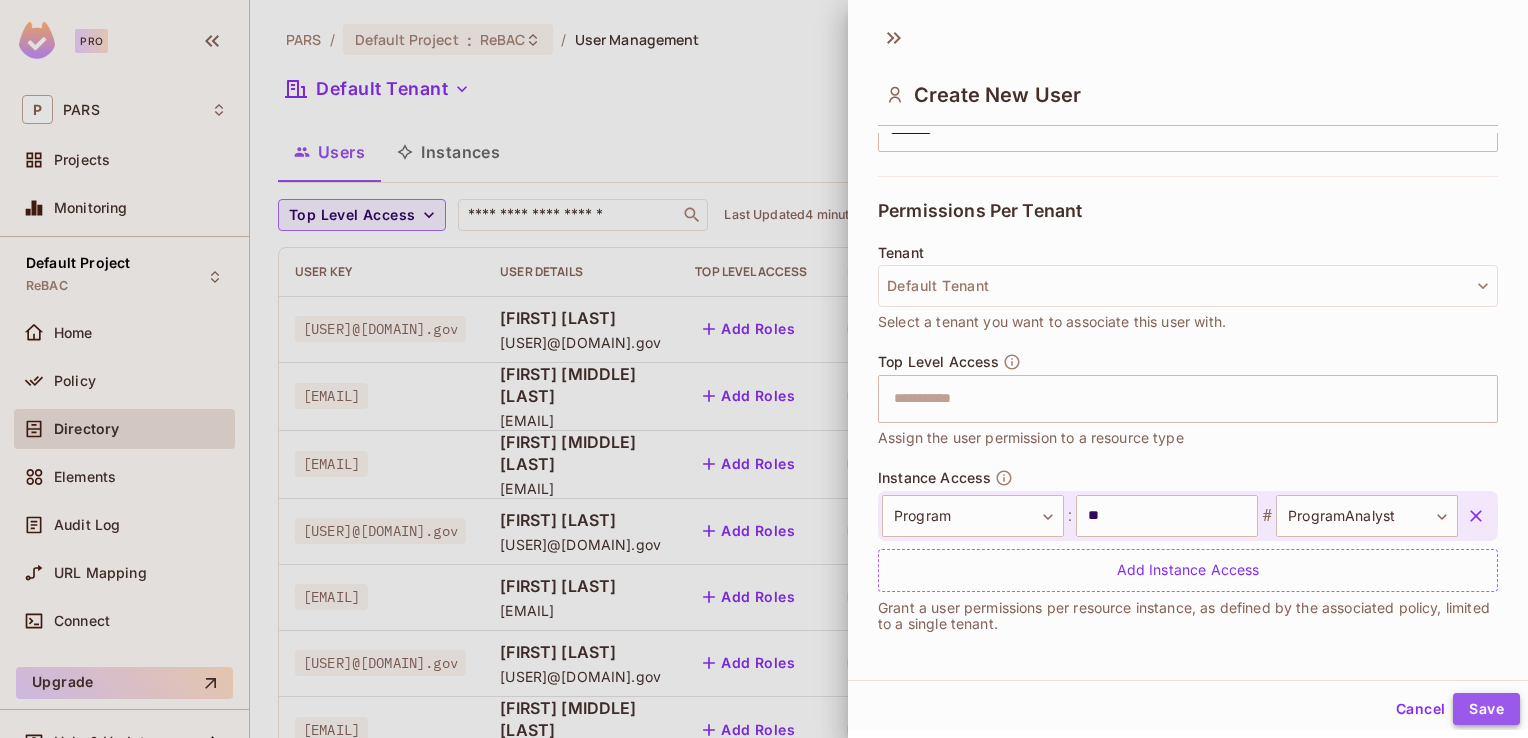 click on "Save" at bounding box center [1486, 709] 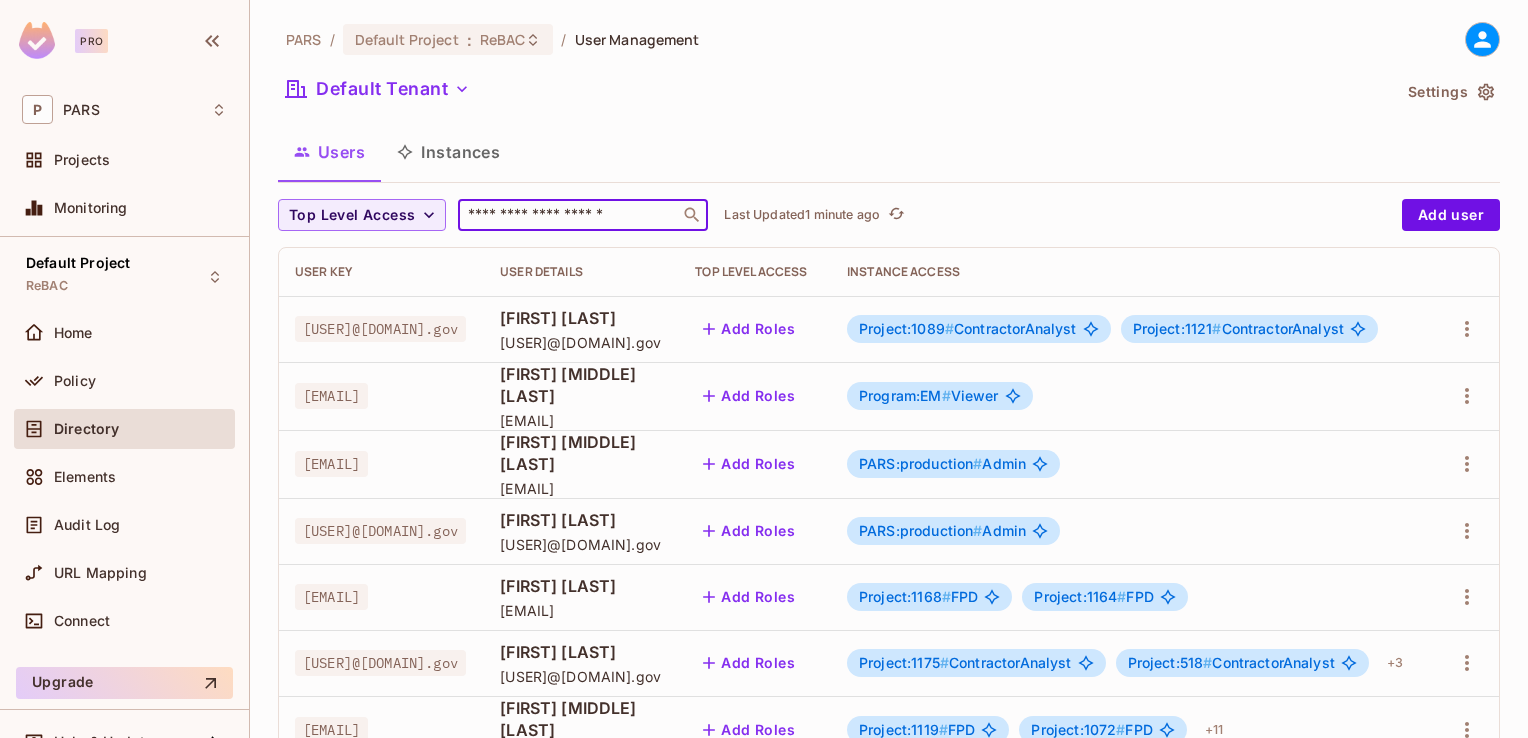 click at bounding box center (569, 215) 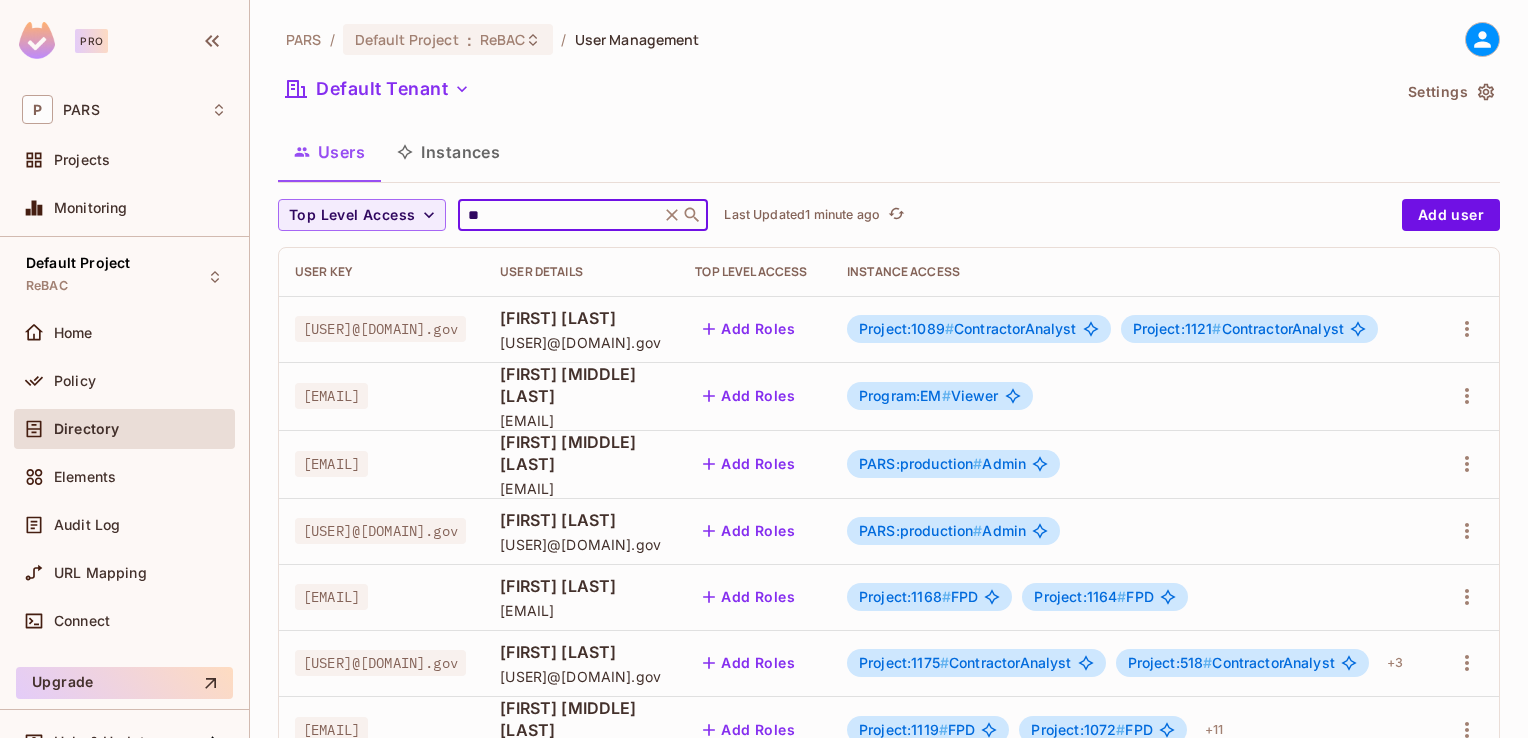 type on "*" 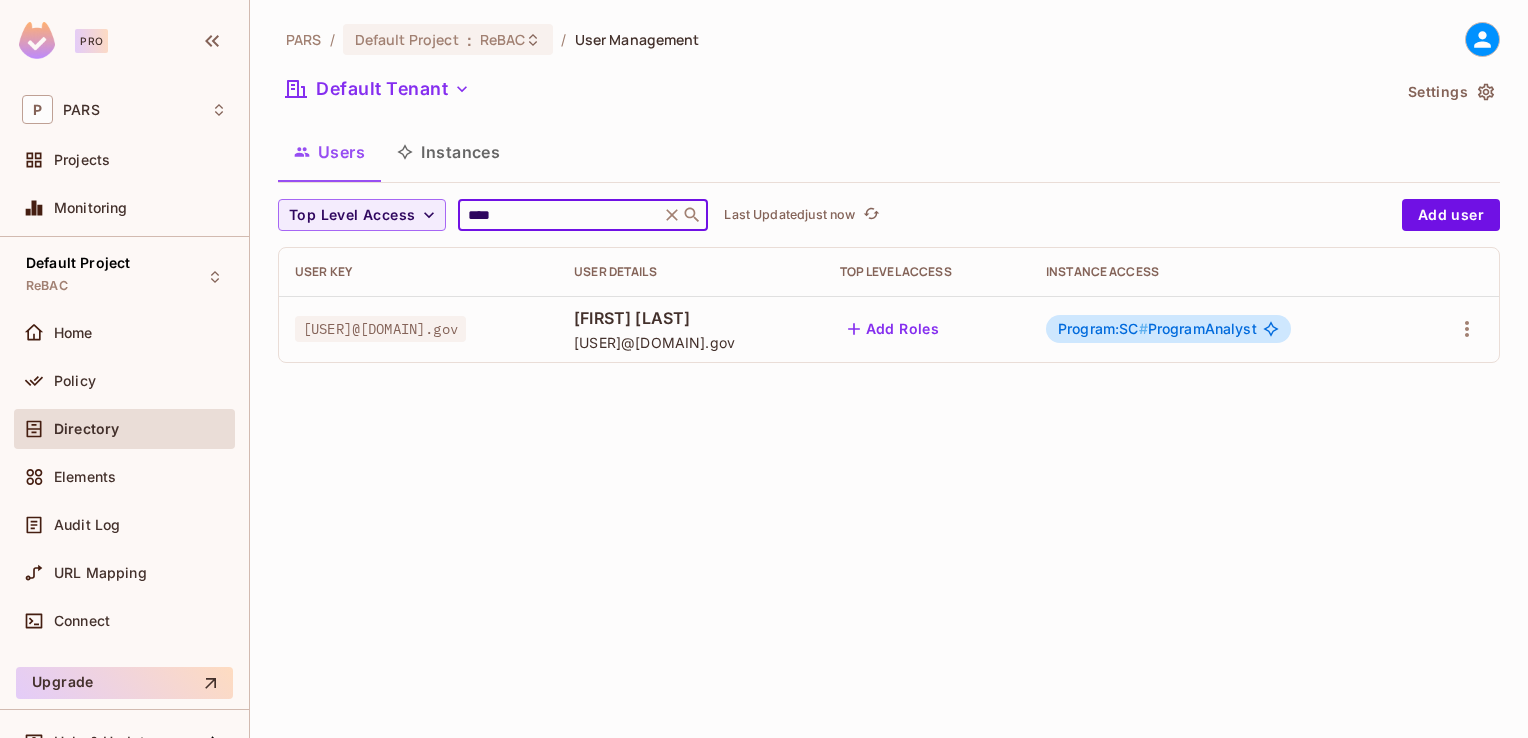 type on "****" 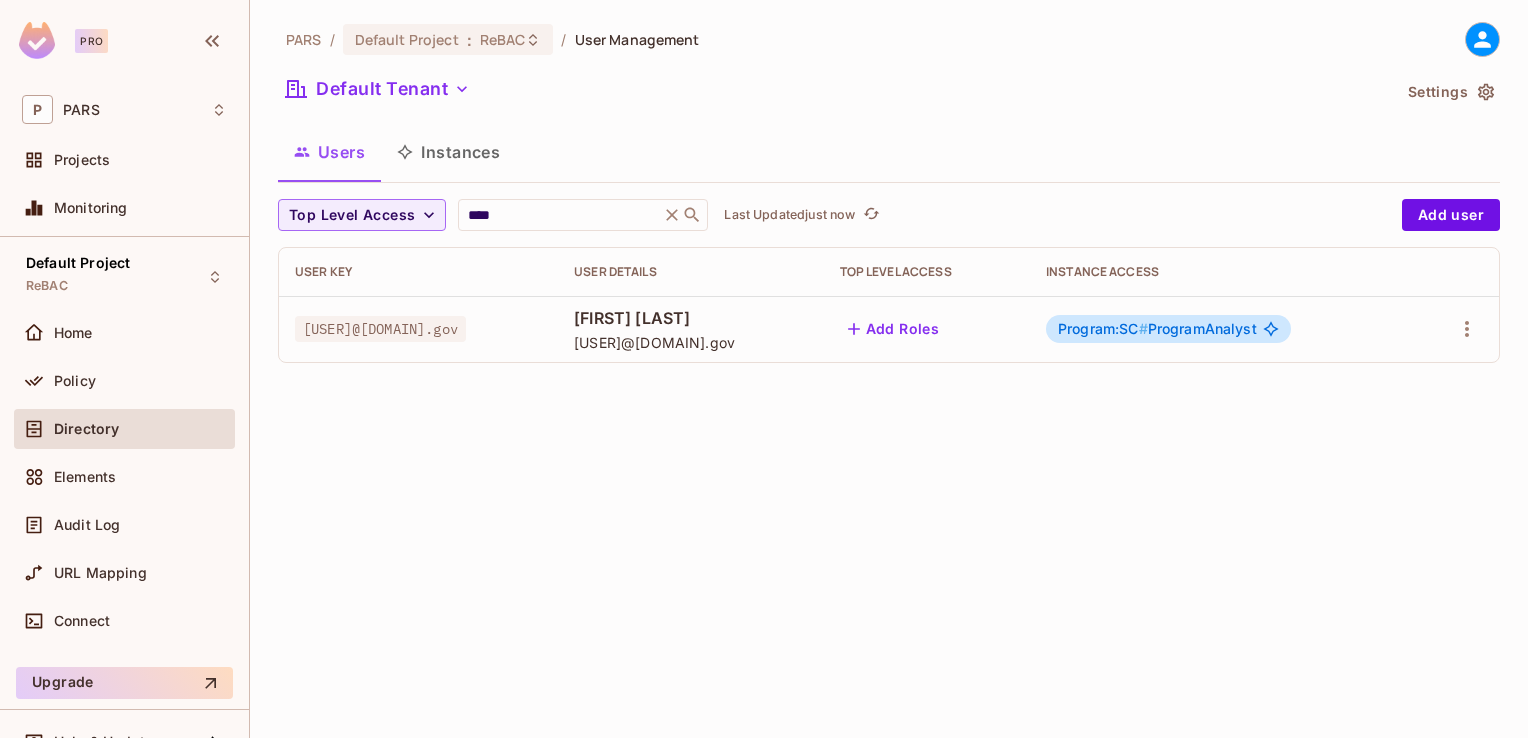 click 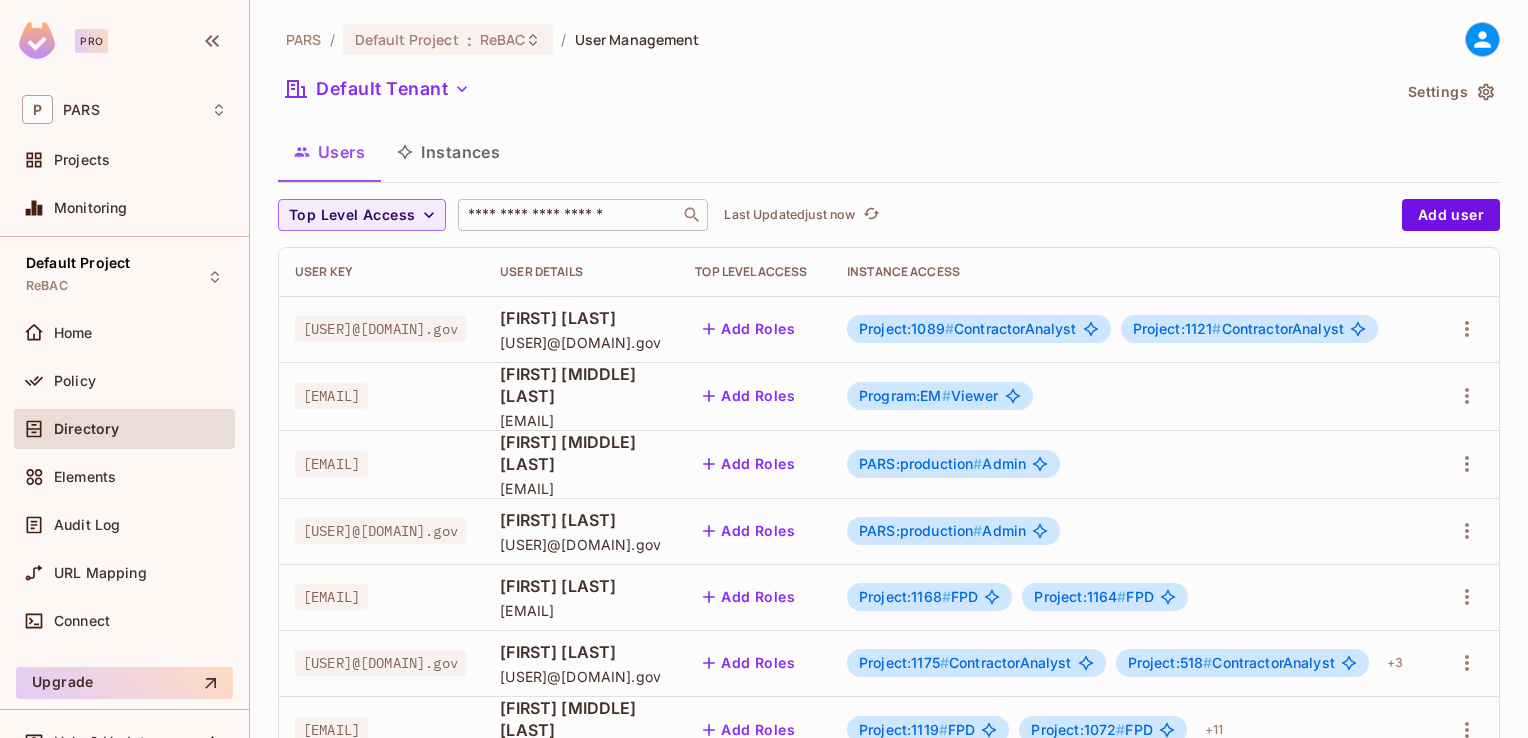 click on "​" at bounding box center [583, 215] 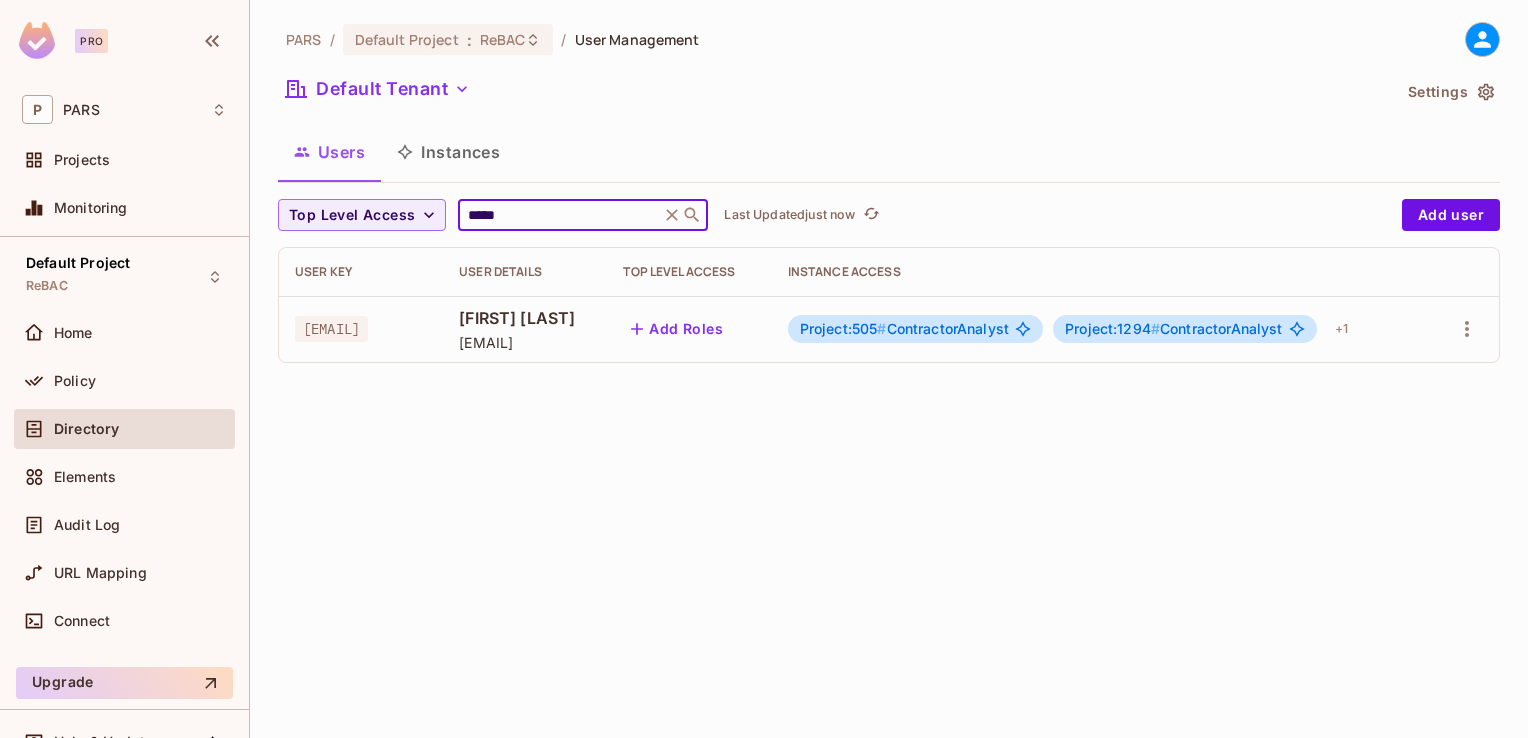 type on "*****" 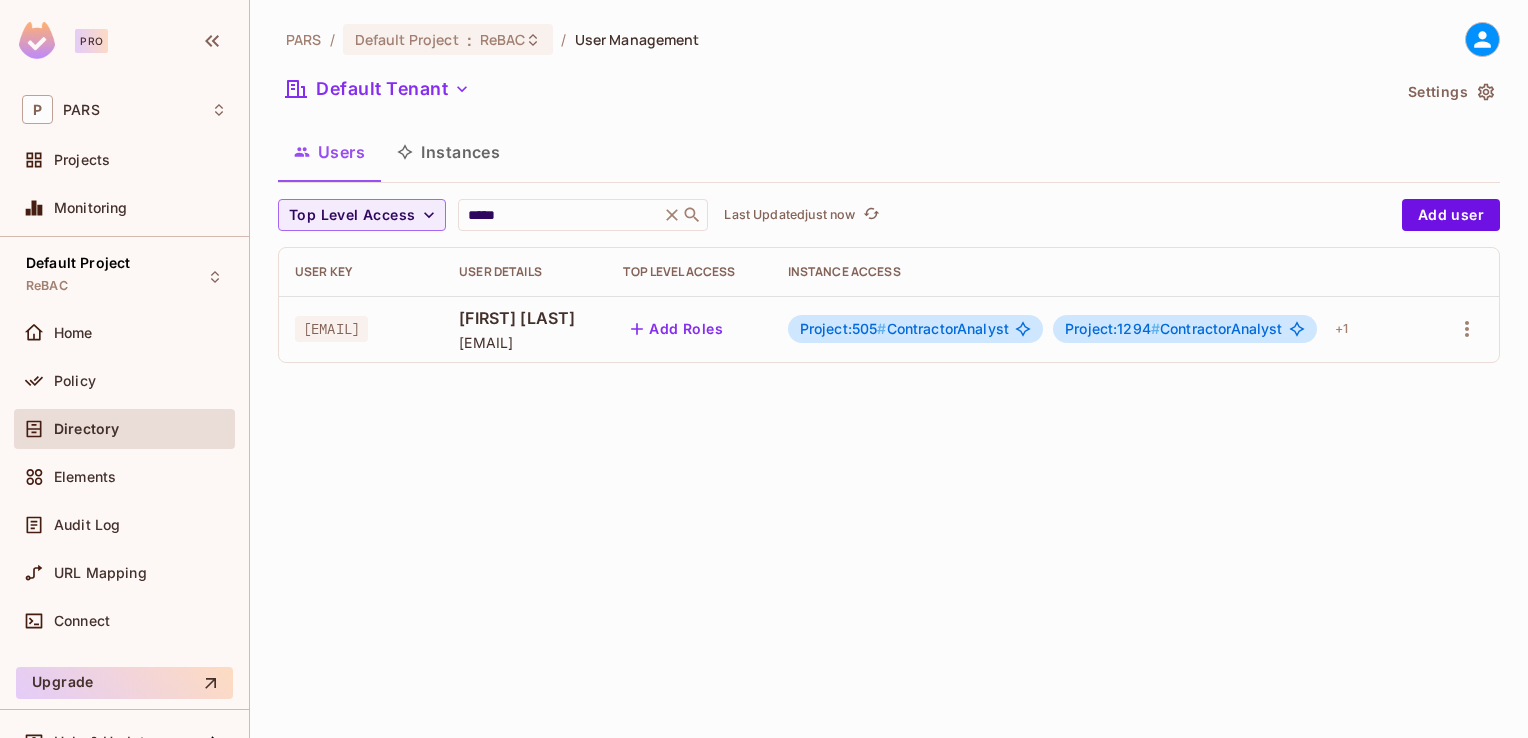 click on "Default Tenant" at bounding box center (834, 92) 